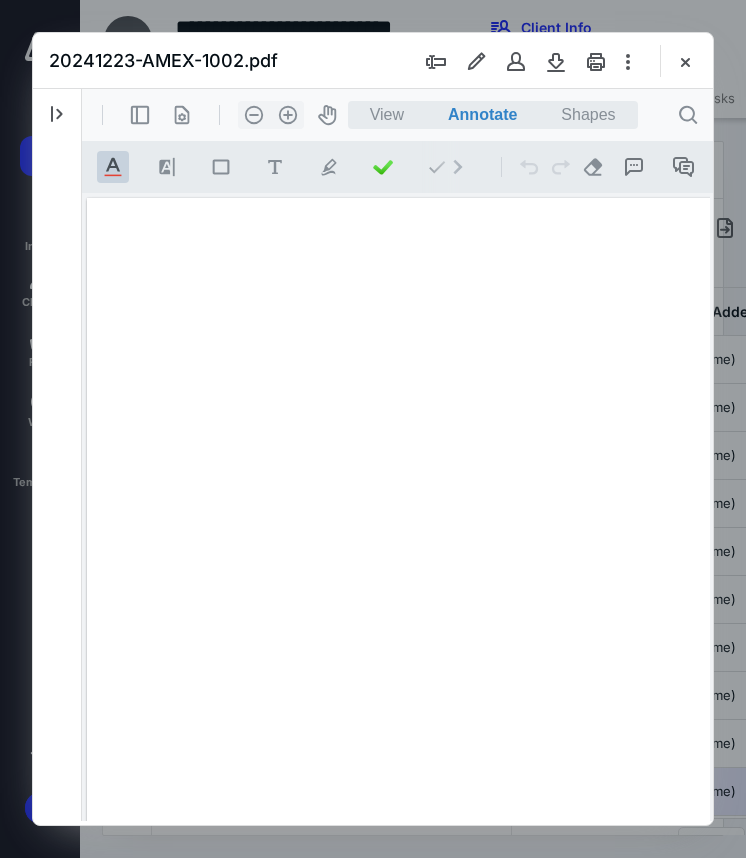 scroll, scrollTop: 0, scrollLeft: 0, axis: both 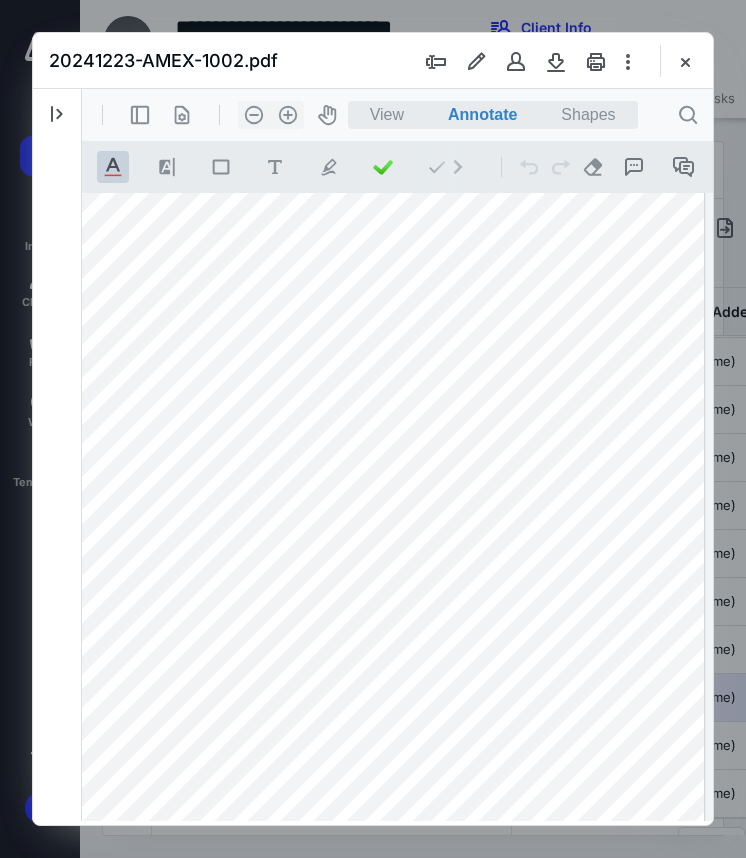click at bounding box center (288, 612) 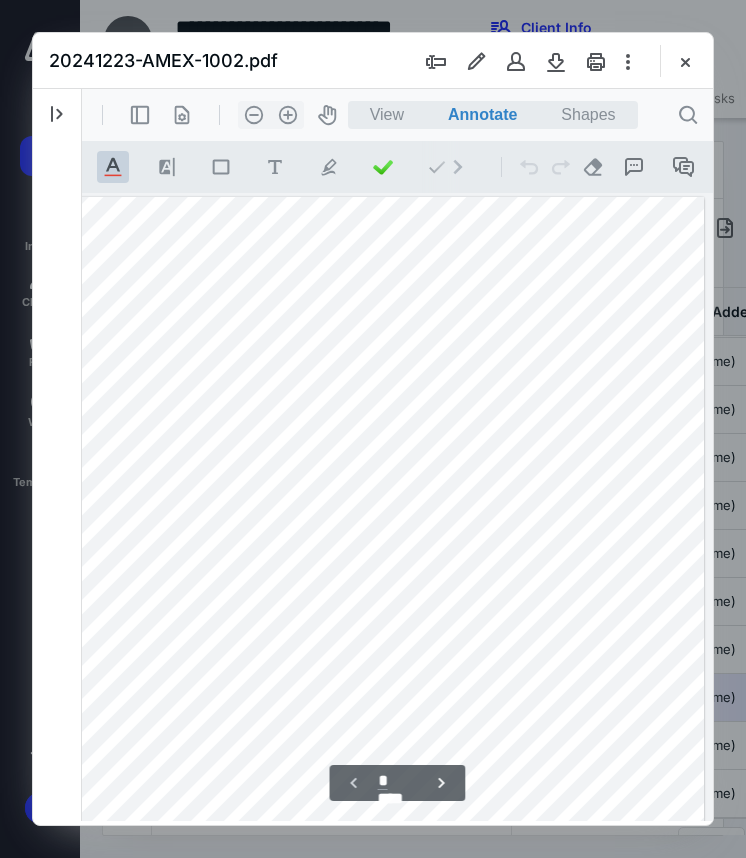 scroll, scrollTop: 0, scrollLeft: 222, axis: horizontal 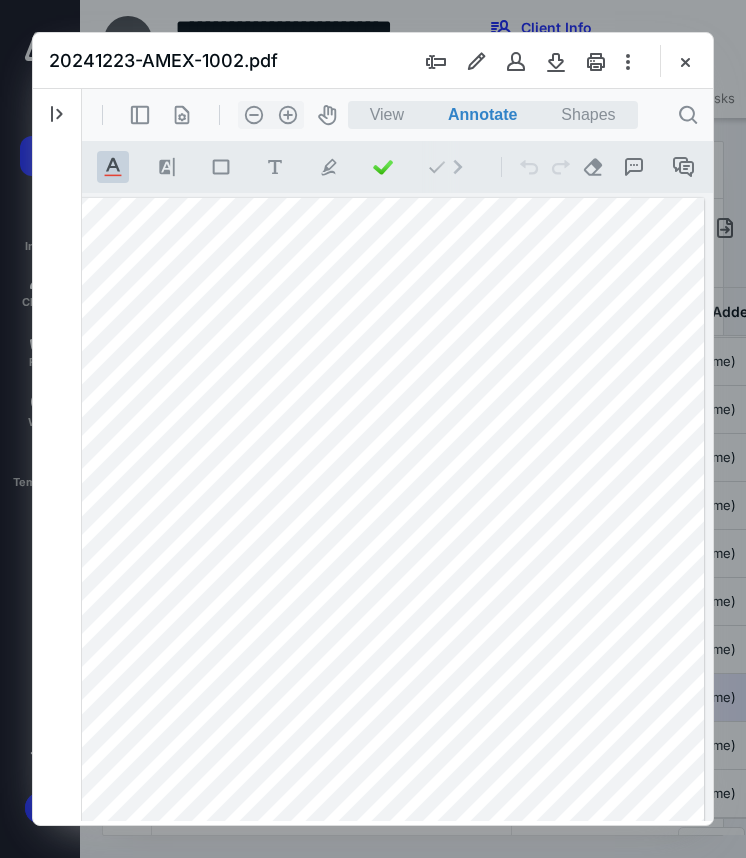 click at bounding box center (288, 736) 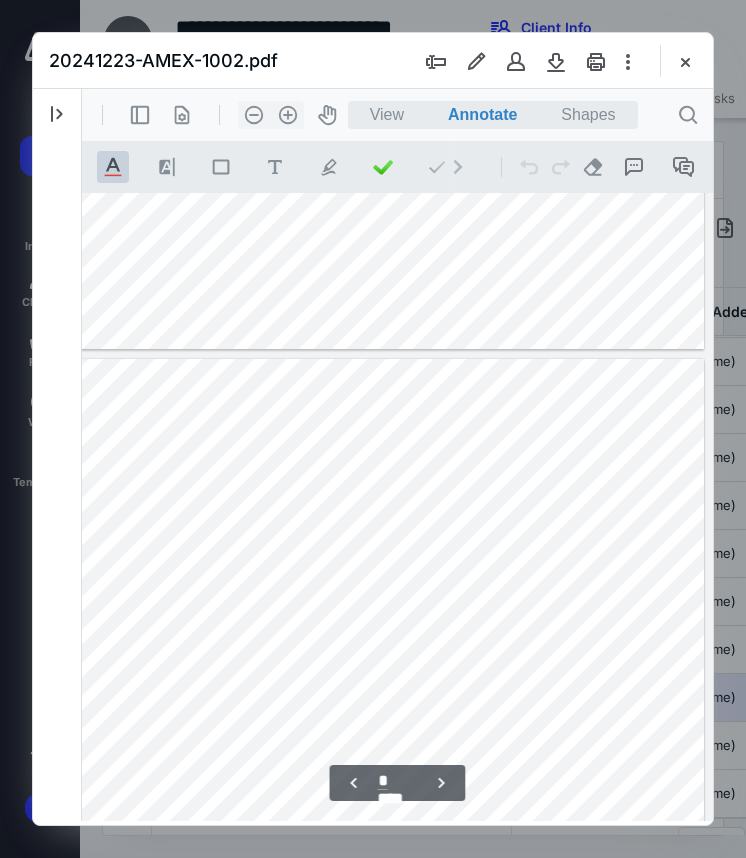 scroll, scrollTop: 3300, scrollLeft: 222, axis: both 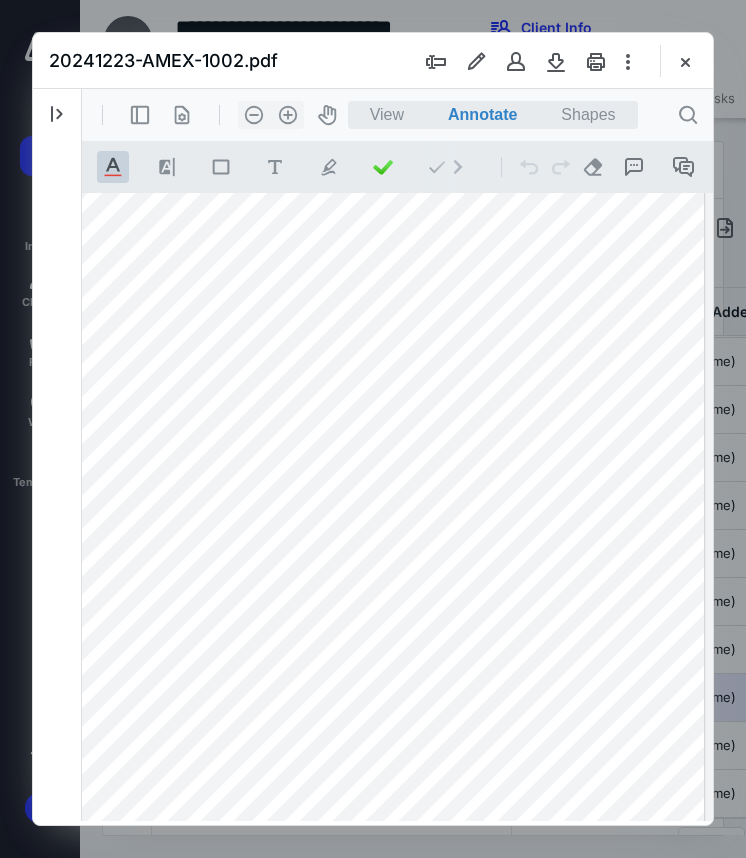 click at bounding box center [288, 697] 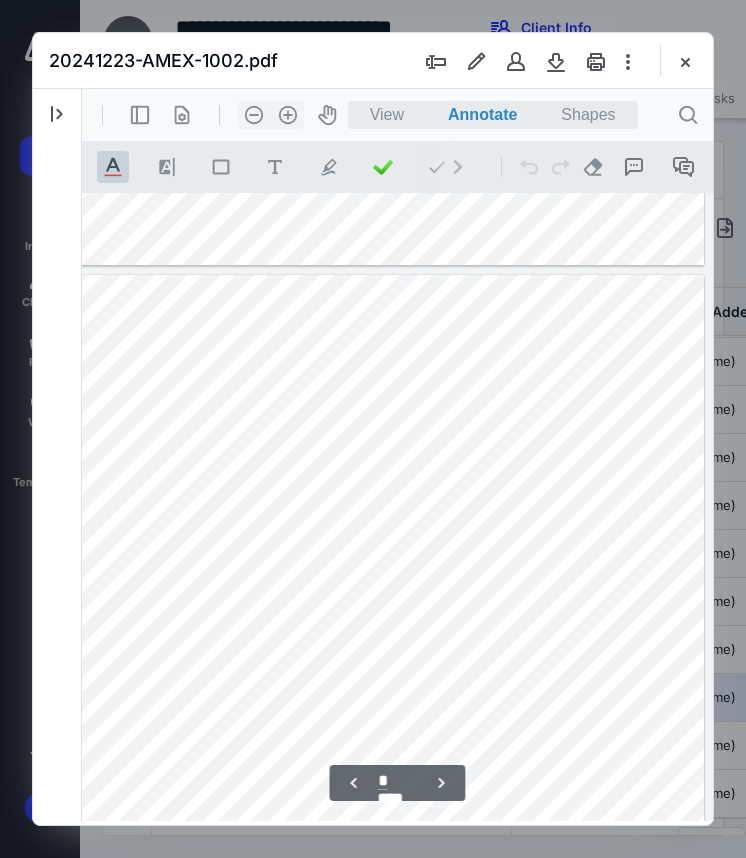 scroll, scrollTop: 3200, scrollLeft: 222, axis: both 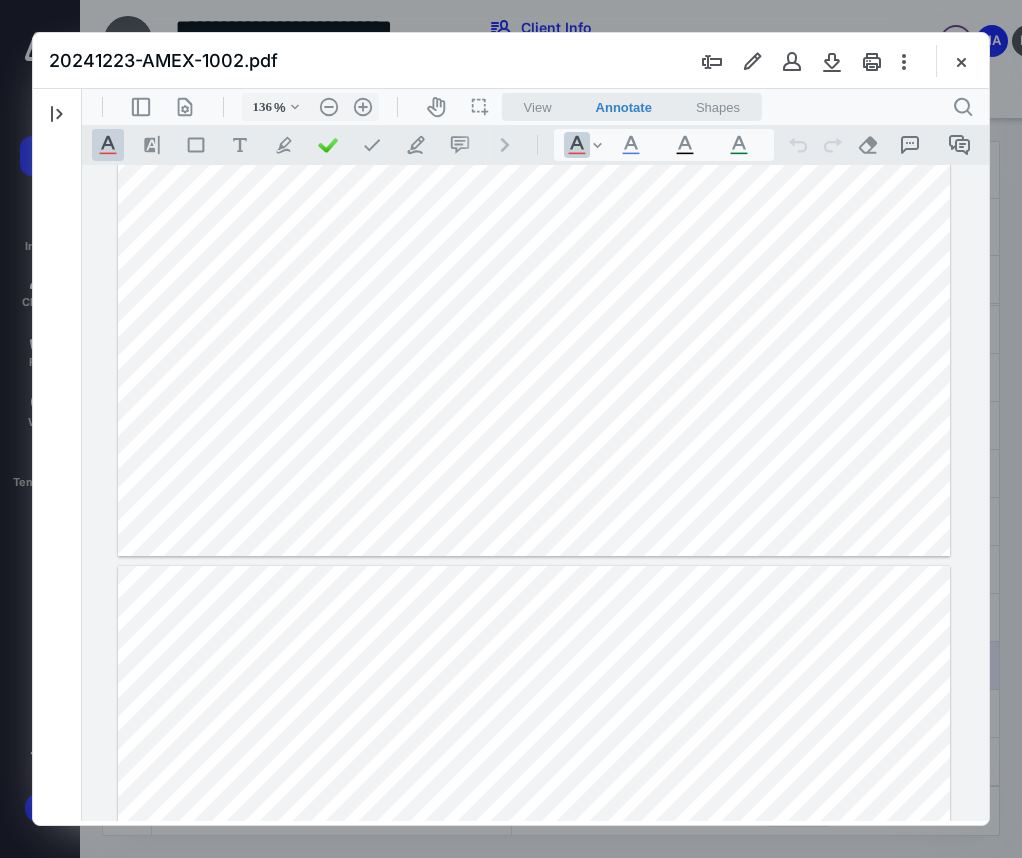 type on "*" 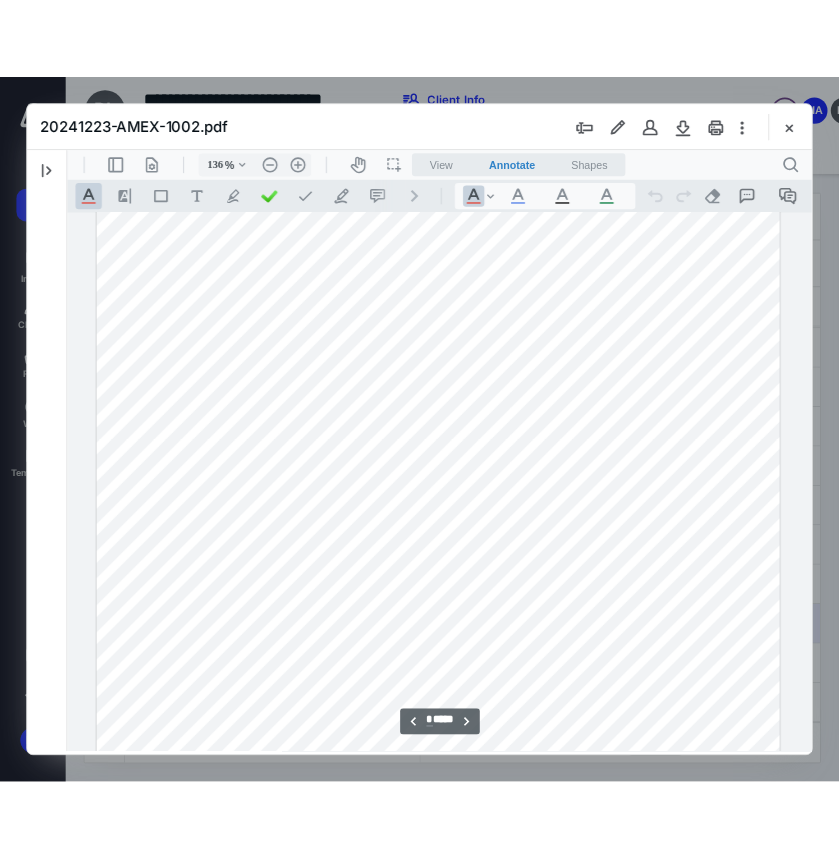 scroll, scrollTop: 8800, scrollLeft: 0, axis: vertical 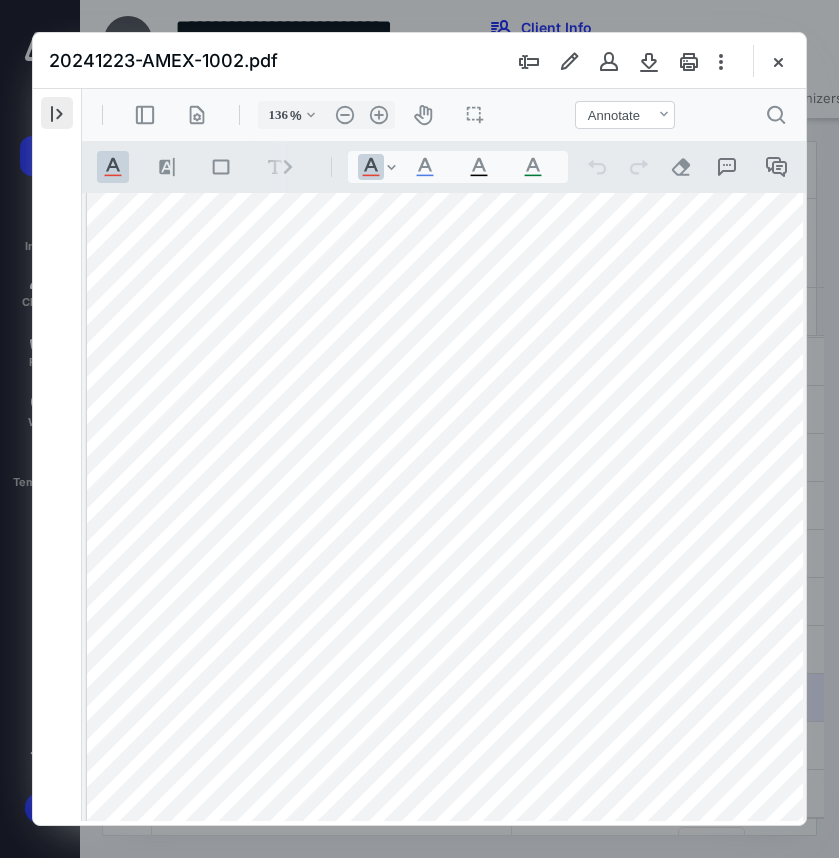 click at bounding box center [57, 113] 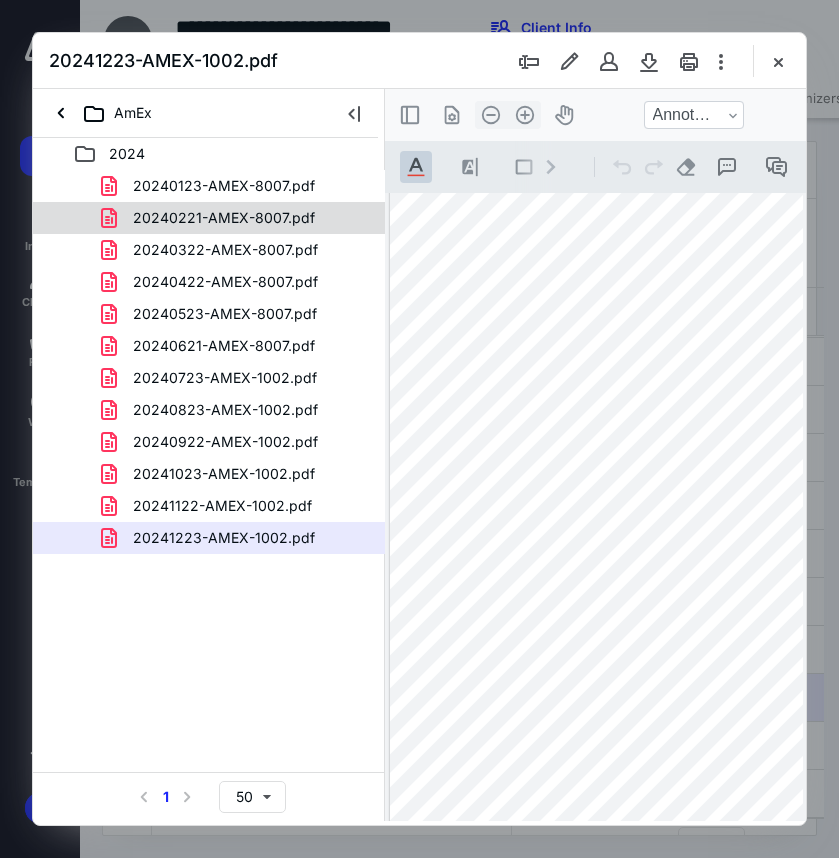 click on "20240221-AMEX-8007.pdf" at bounding box center [224, 218] 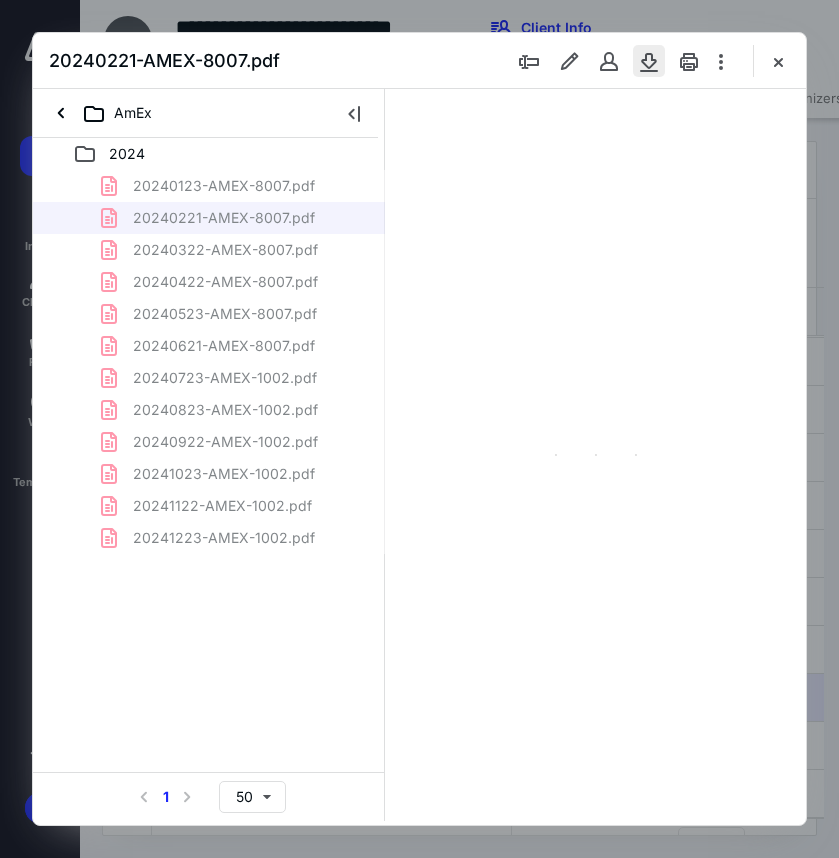 click at bounding box center [649, 61] 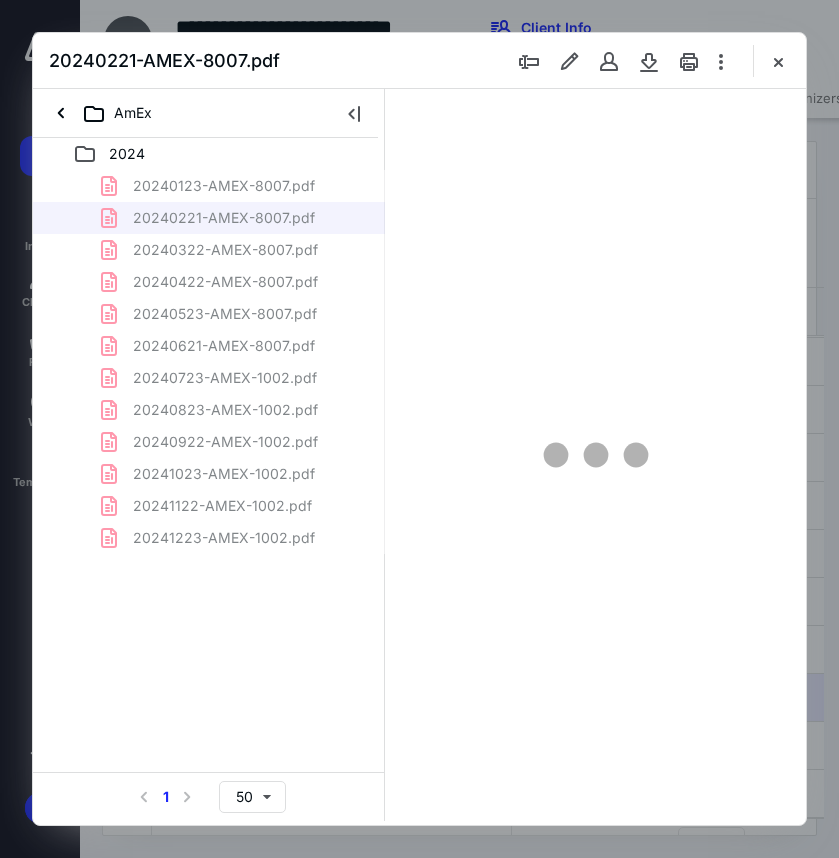 scroll, scrollTop: 107, scrollLeft: 0, axis: vertical 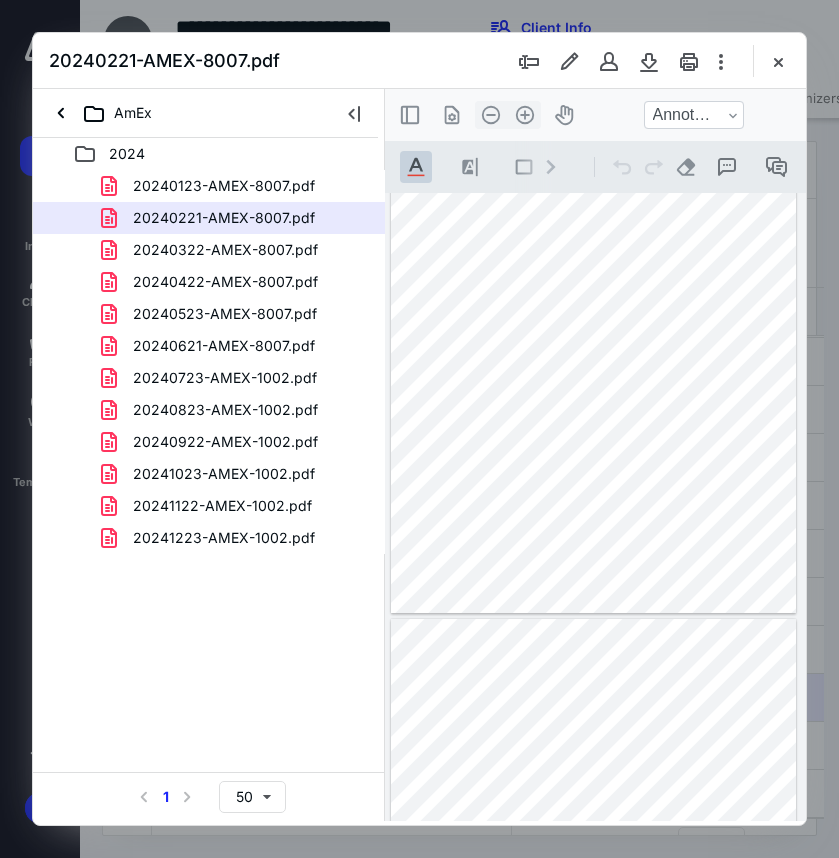 click on "20240322-AMEX-8007.pdf" at bounding box center [225, 250] 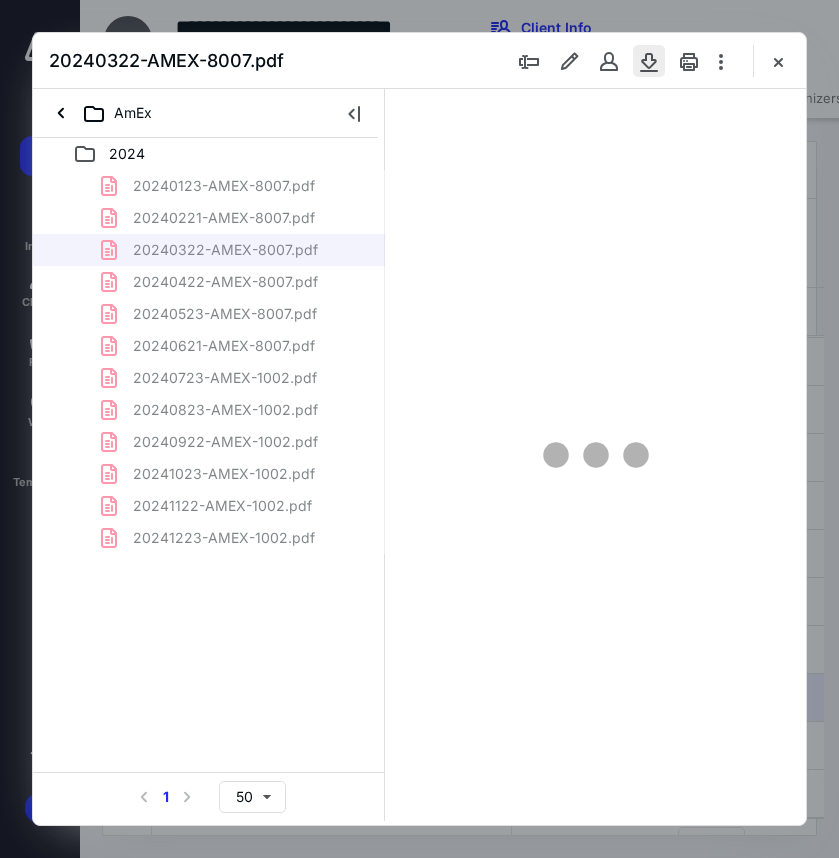 click at bounding box center (649, 61) 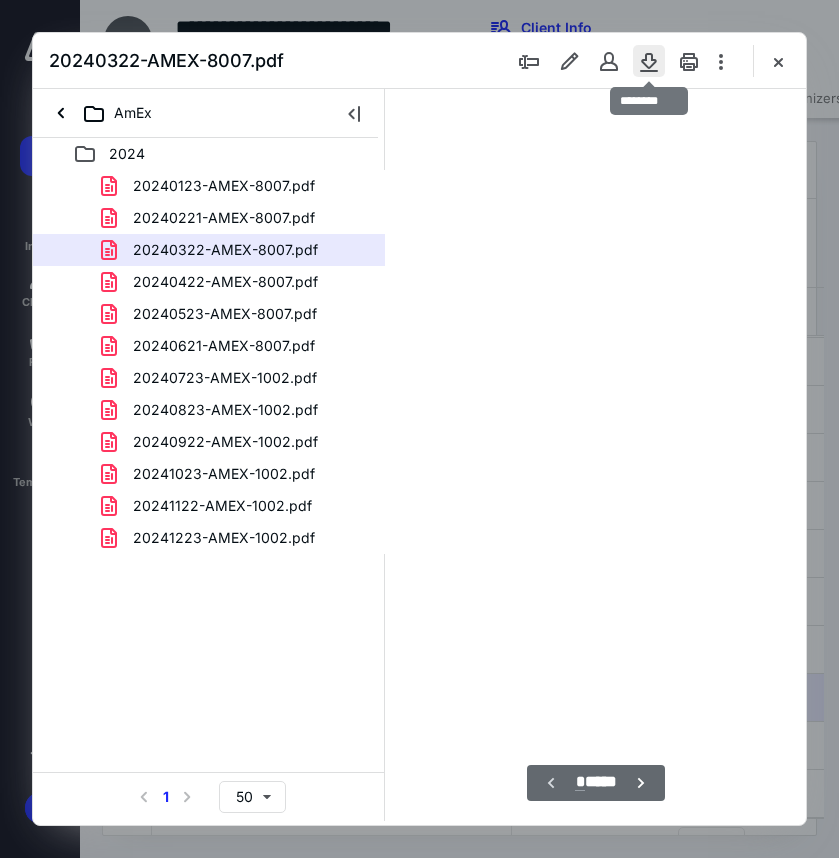 scroll, scrollTop: 107, scrollLeft: 0, axis: vertical 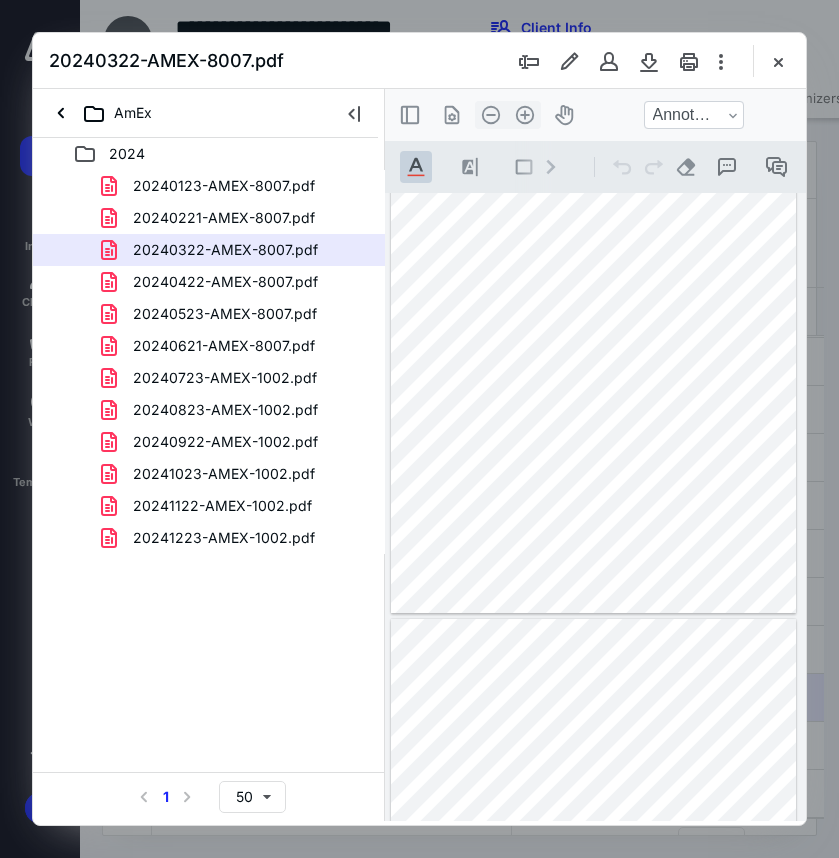 click on "20240422-AMEX-8007.pdf" at bounding box center (225, 282) 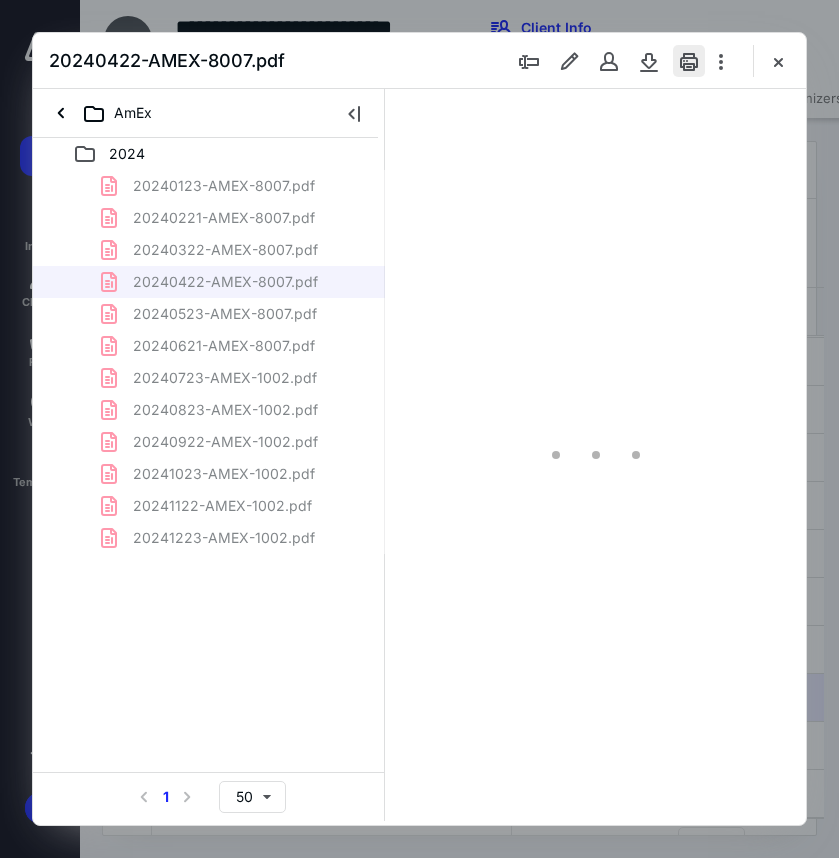 scroll, scrollTop: 107, scrollLeft: 0, axis: vertical 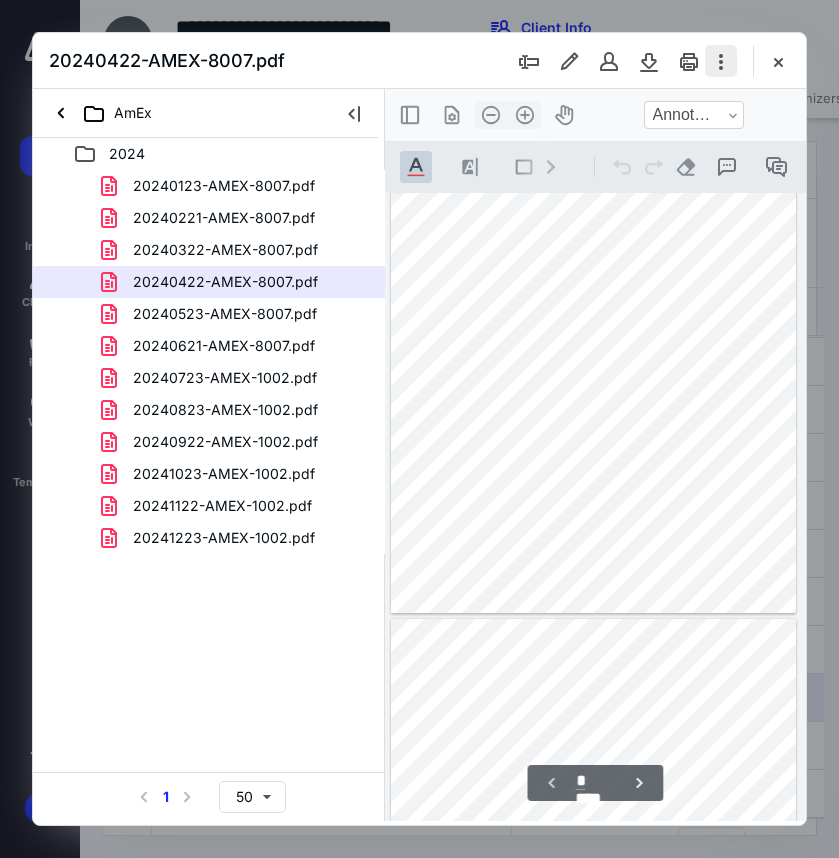 click at bounding box center [721, 61] 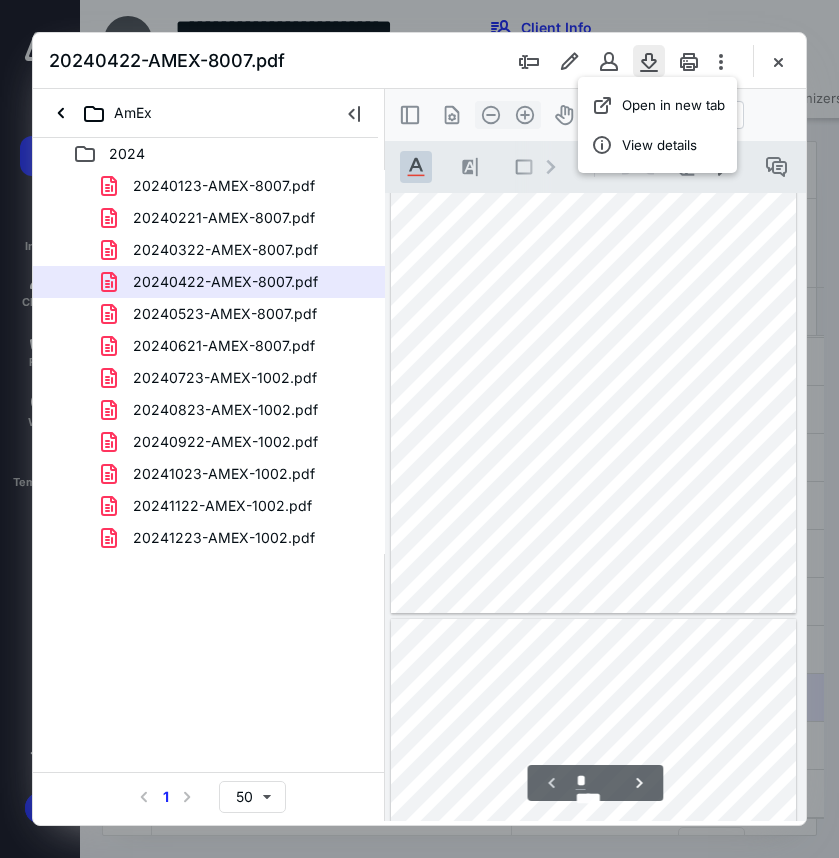 click at bounding box center (649, 61) 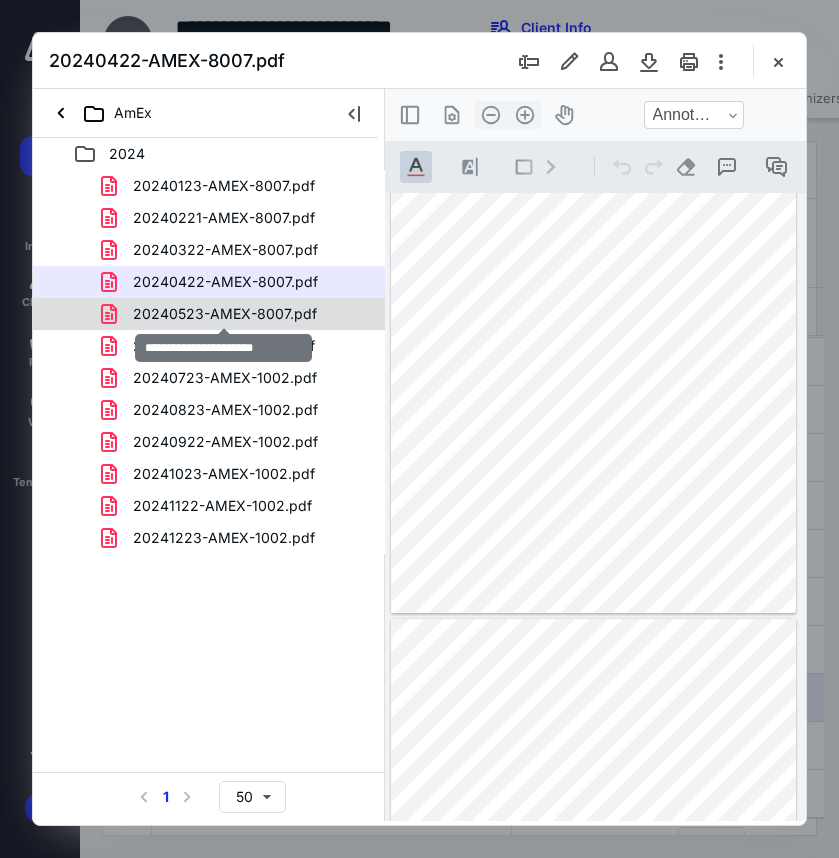 click on "20240523-AMEX-8007.pdf" at bounding box center [225, 314] 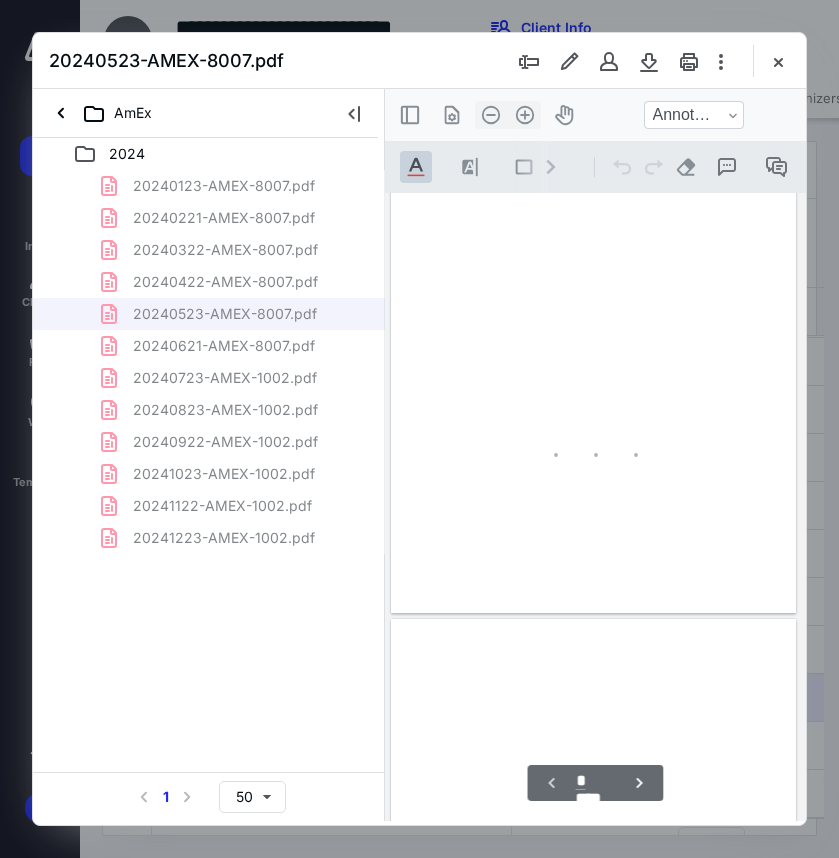 scroll, scrollTop: 107, scrollLeft: 0, axis: vertical 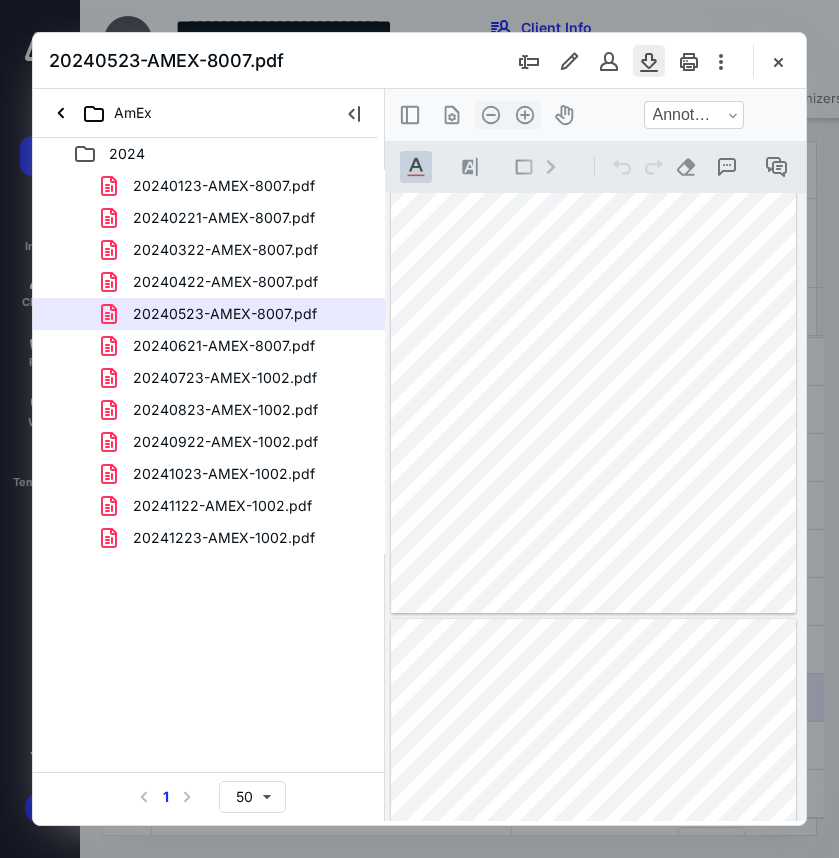 click at bounding box center [649, 61] 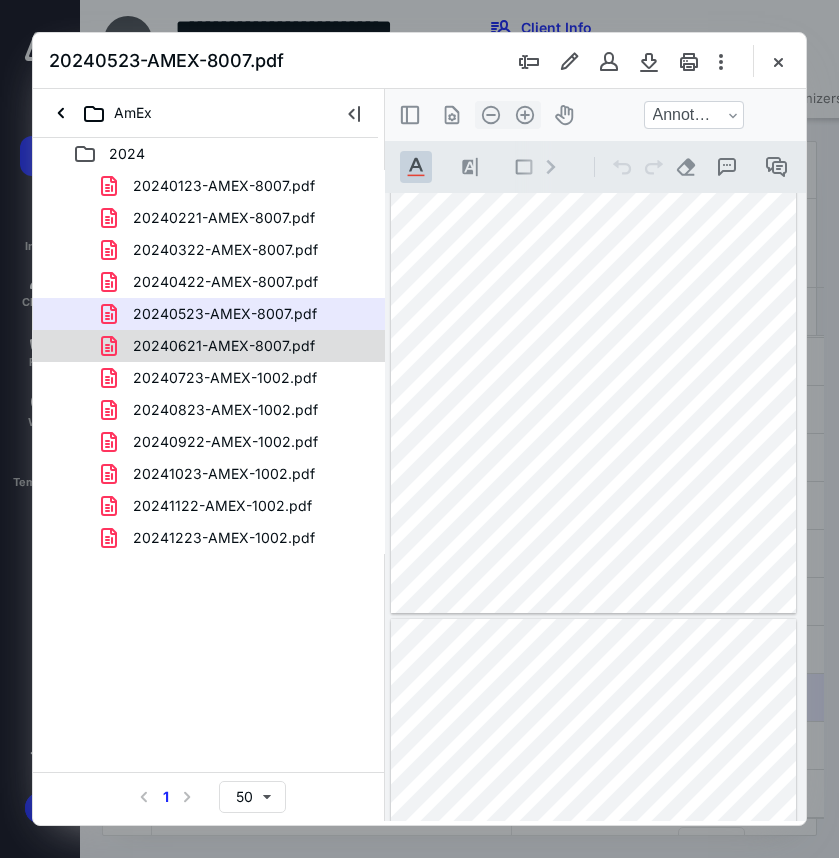 click on "20240621-AMEX-8007.pdf" at bounding box center (224, 346) 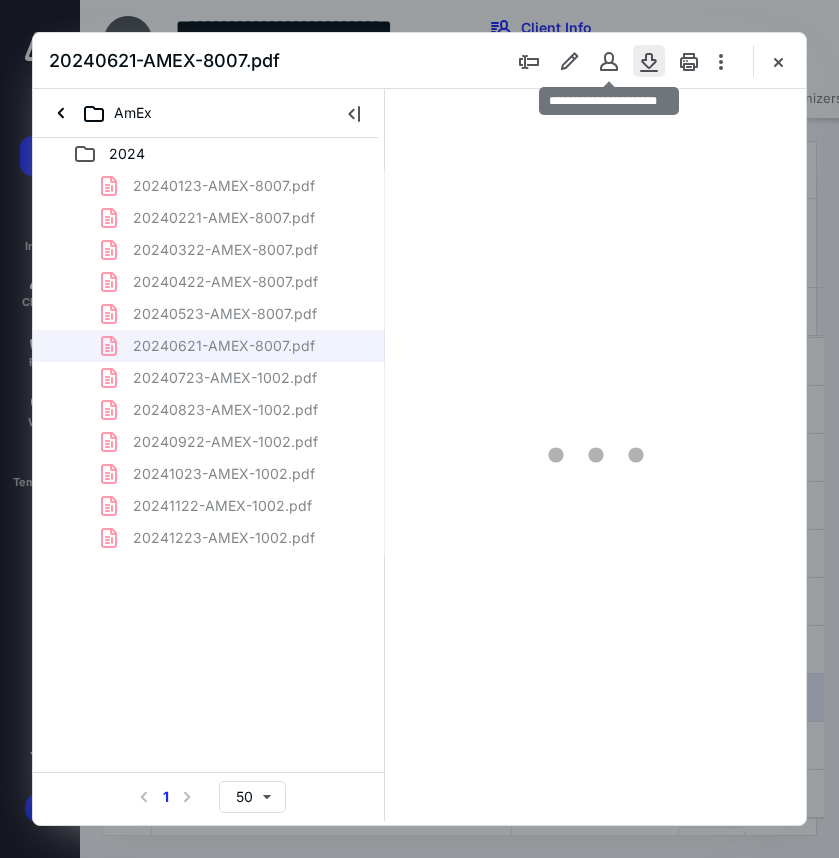 scroll, scrollTop: 107, scrollLeft: 0, axis: vertical 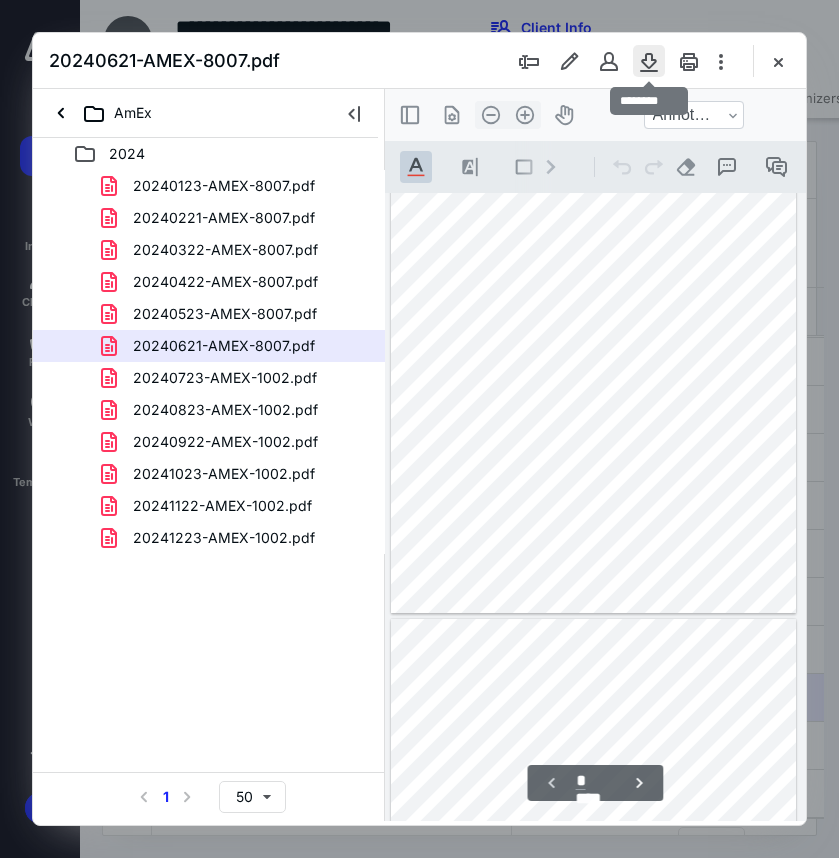 click at bounding box center (649, 61) 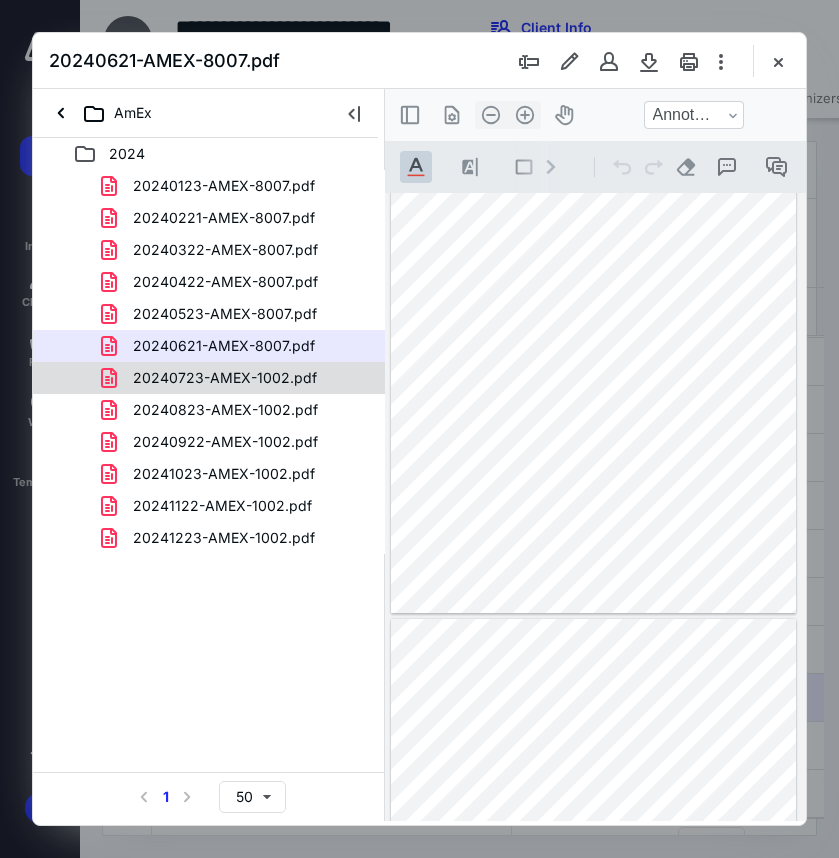 click on "20240723-AMEX-1002.pdf" at bounding box center (225, 378) 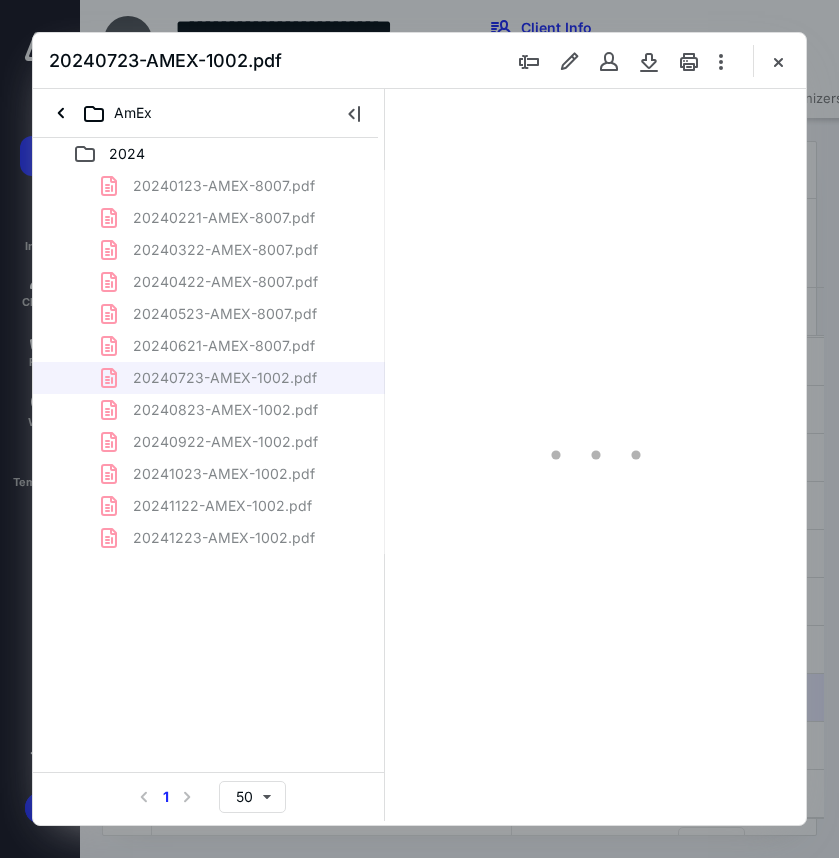 scroll, scrollTop: 107, scrollLeft: 0, axis: vertical 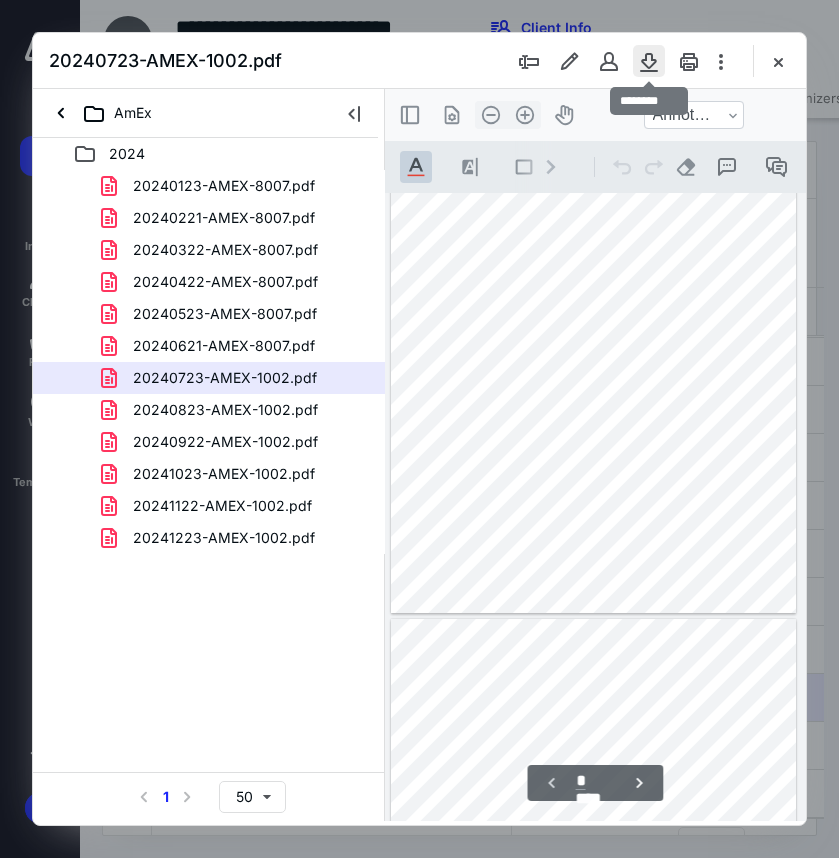 click at bounding box center (649, 61) 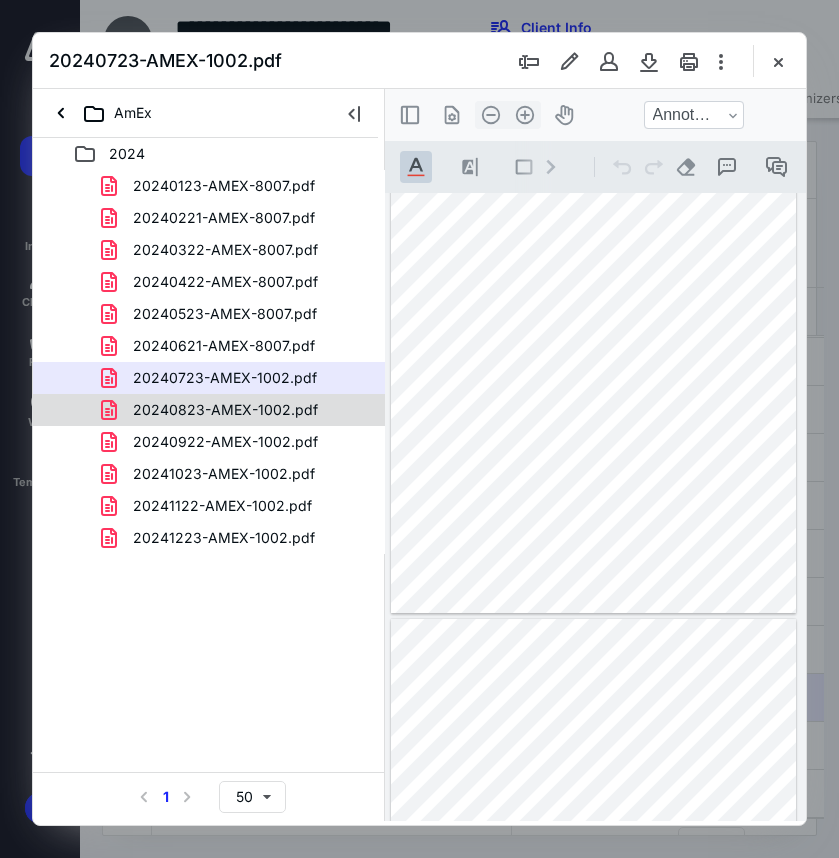 click on "20240823-AMEX-1002.pdf" at bounding box center (225, 410) 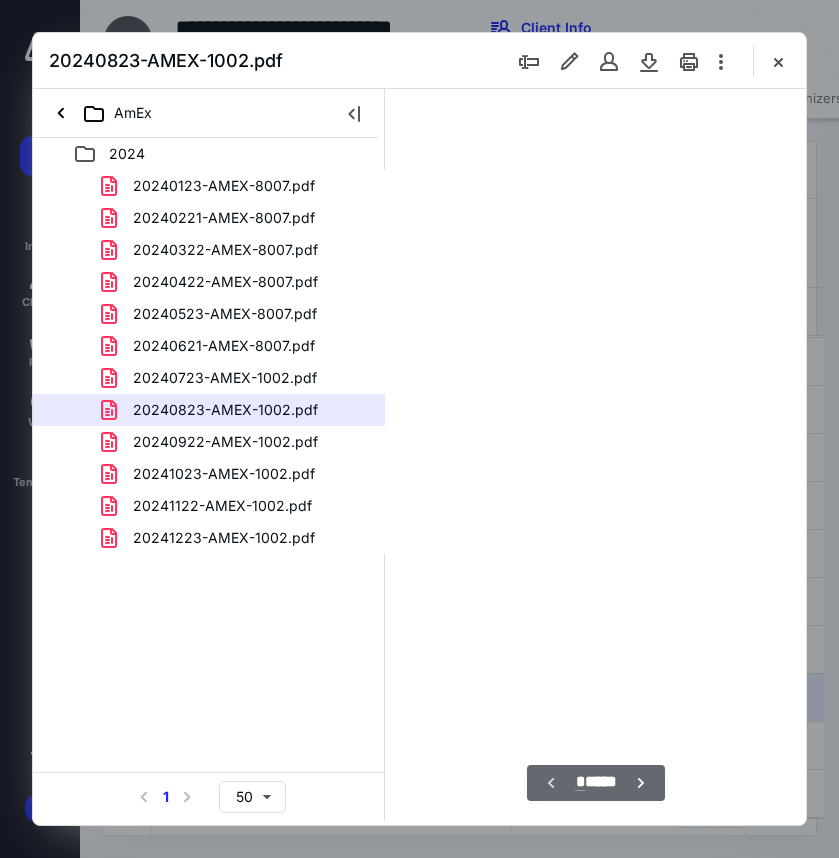 scroll, scrollTop: 107, scrollLeft: 0, axis: vertical 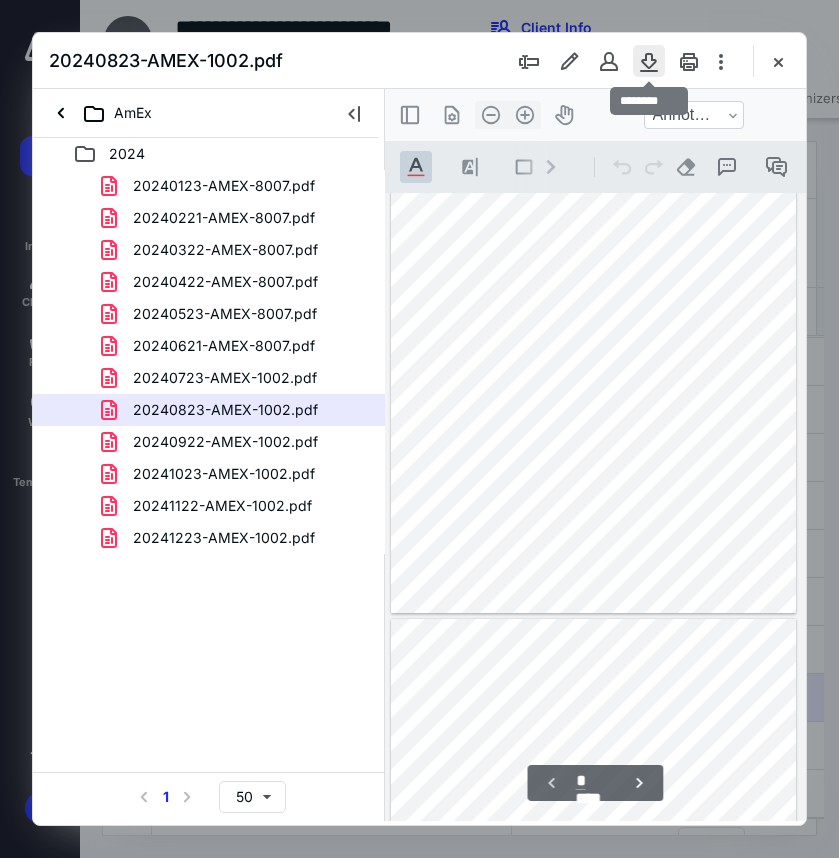 click at bounding box center (649, 61) 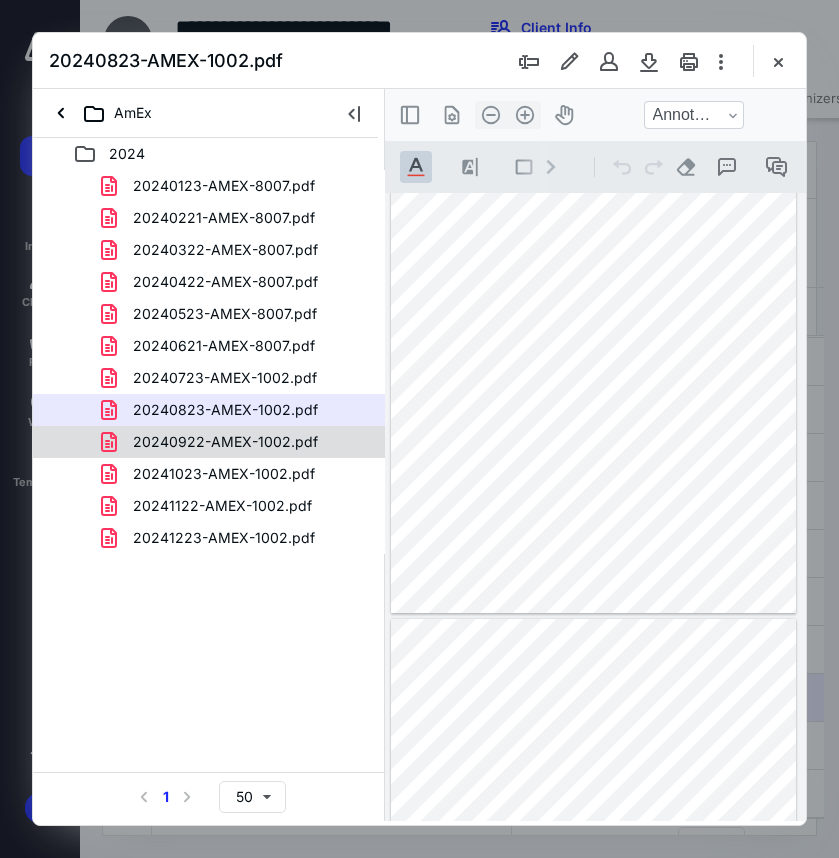 click on "20240922-AMEX-1002.pdf" at bounding box center [225, 442] 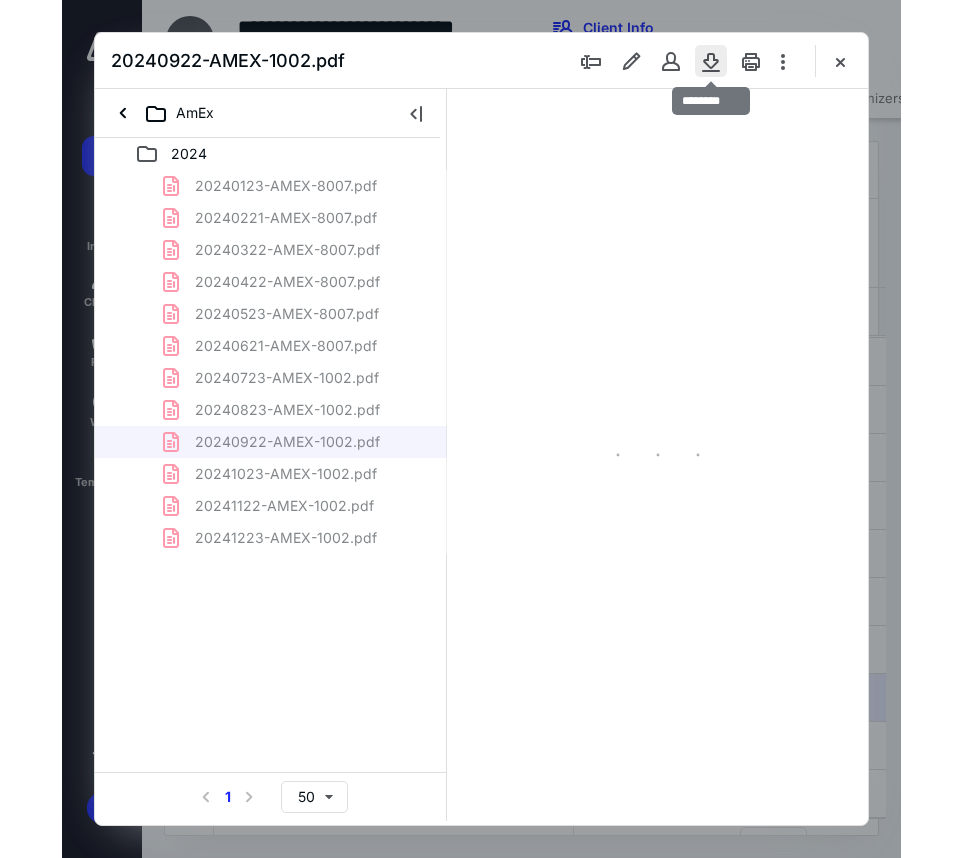 scroll, scrollTop: 107, scrollLeft: 0, axis: vertical 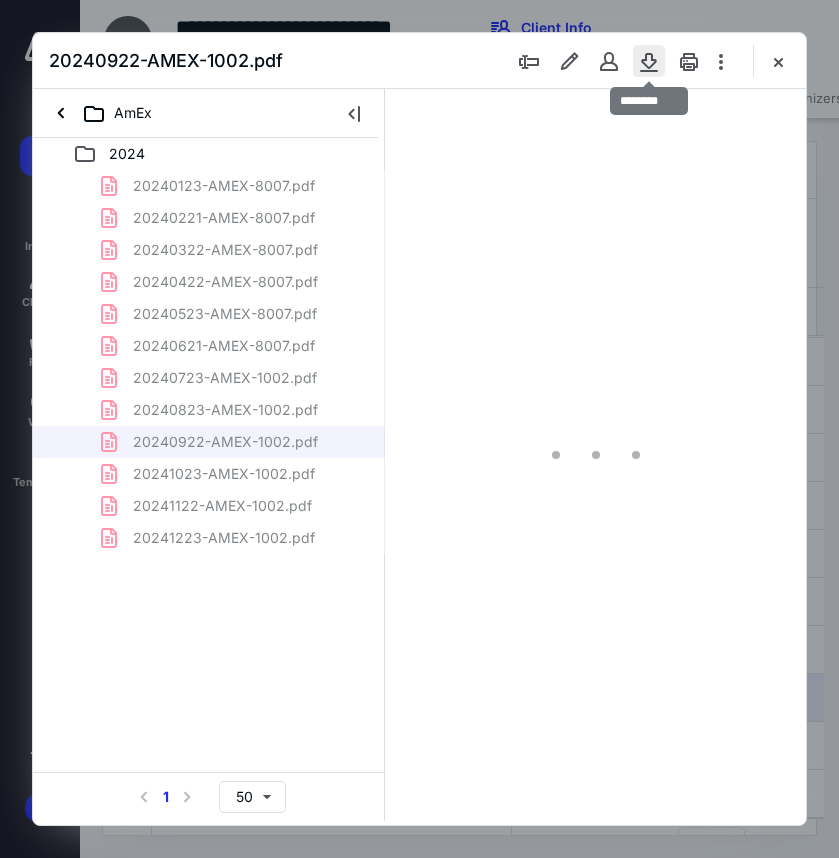 click at bounding box center (649, 61) 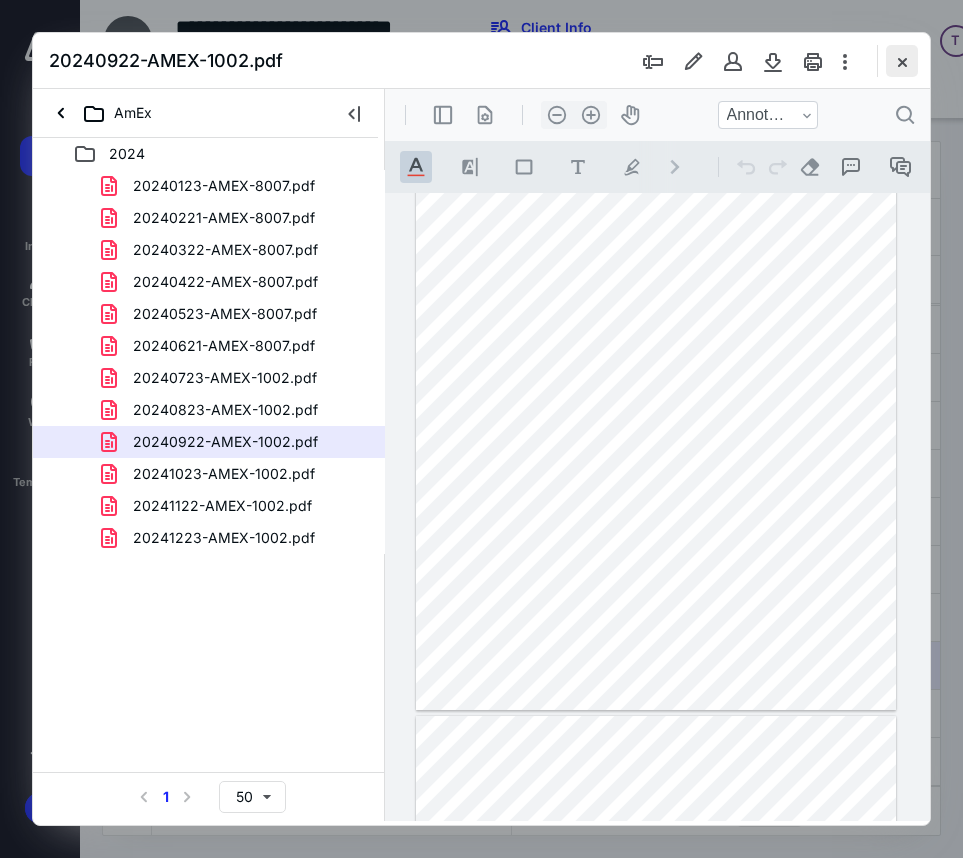 click at bounding box center (902, 61) 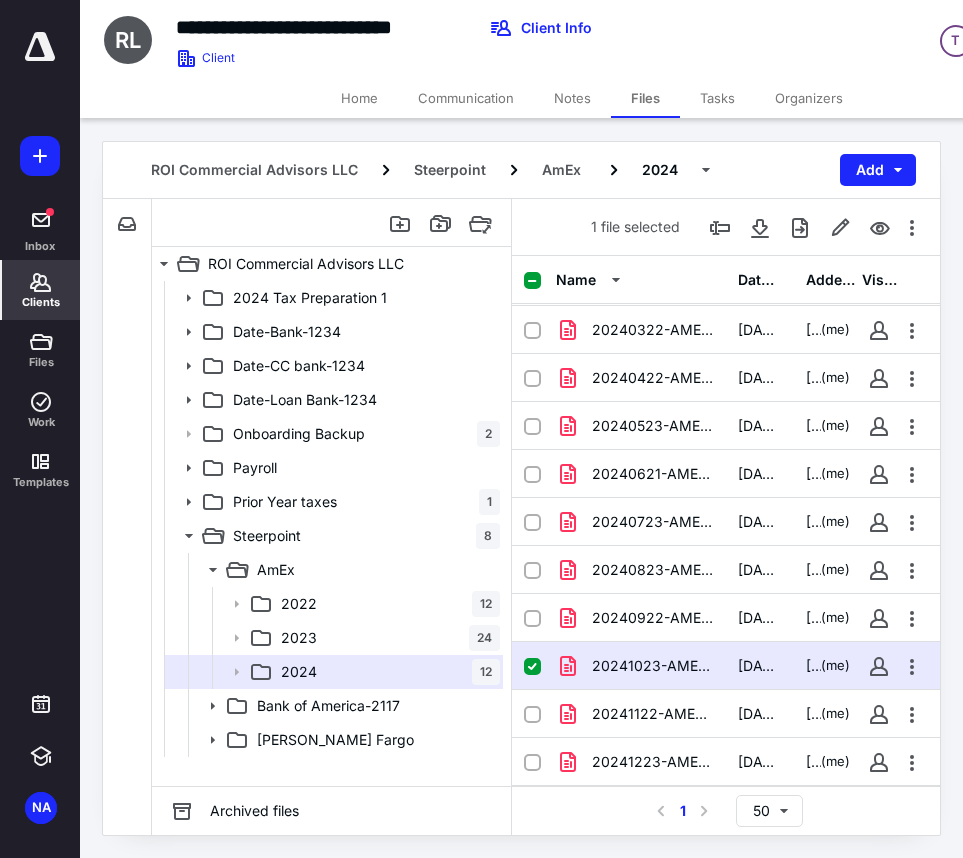 click on "Clients" at bounding box center [41, 302] 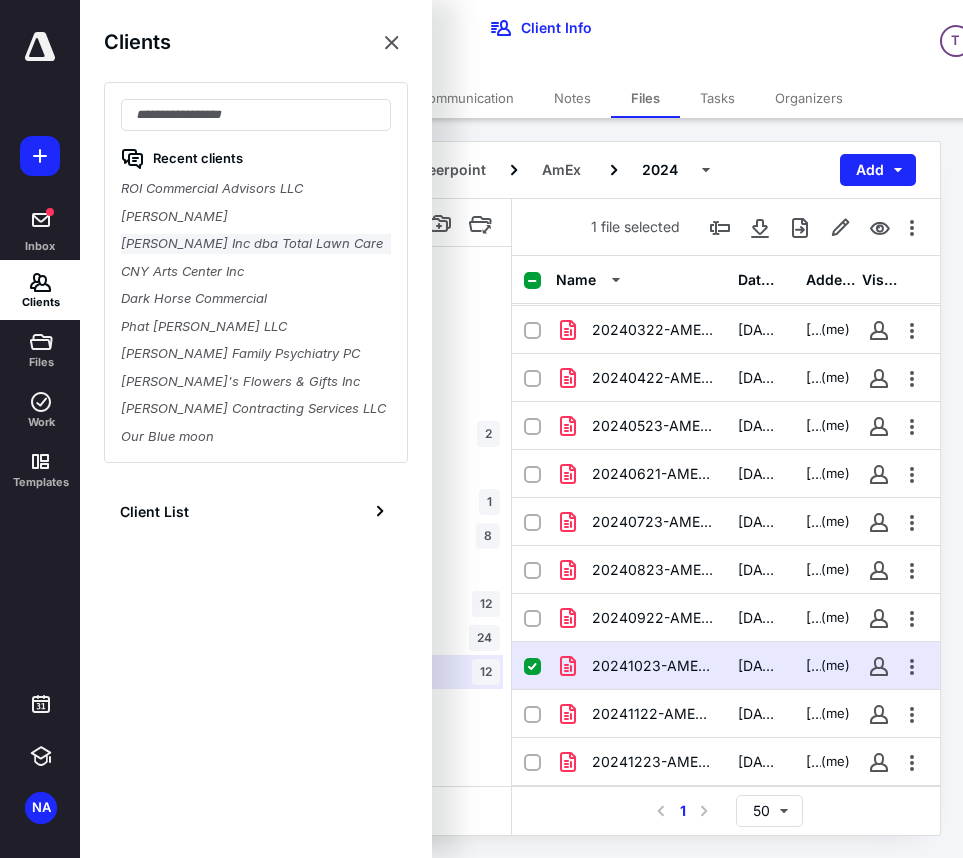 click on "[PERSON_NAME] Inc dba Total Lawn Care" at bounding box center [256, 244] 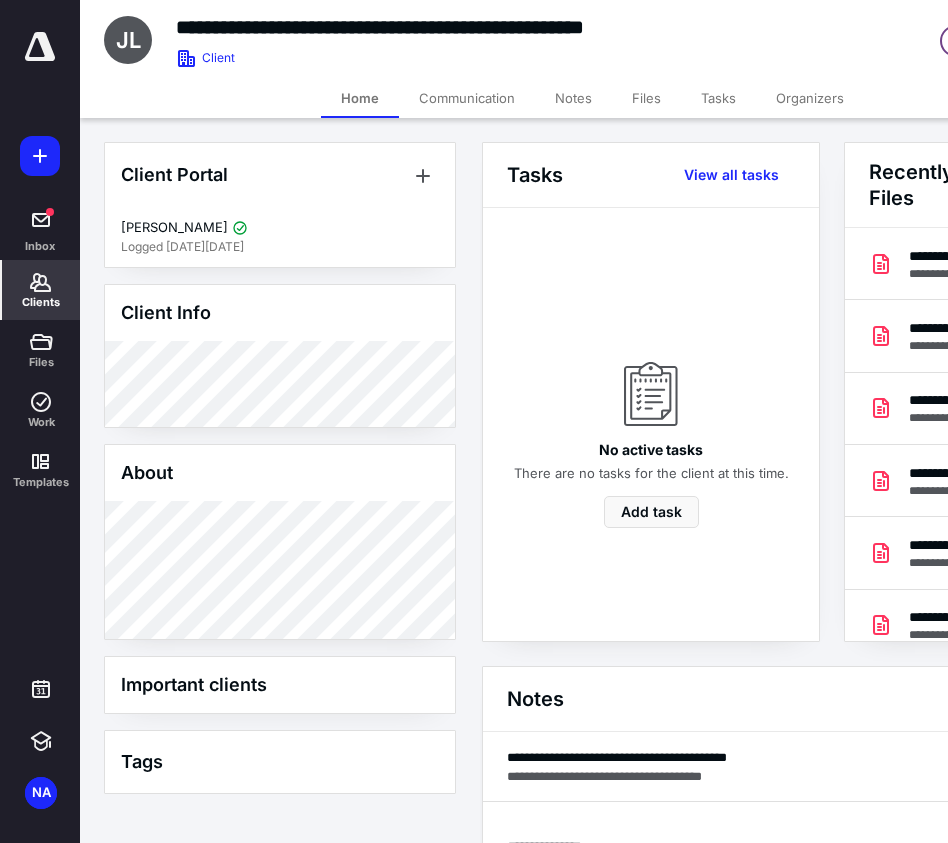 click on "Files" at bounding box center (646, 98) 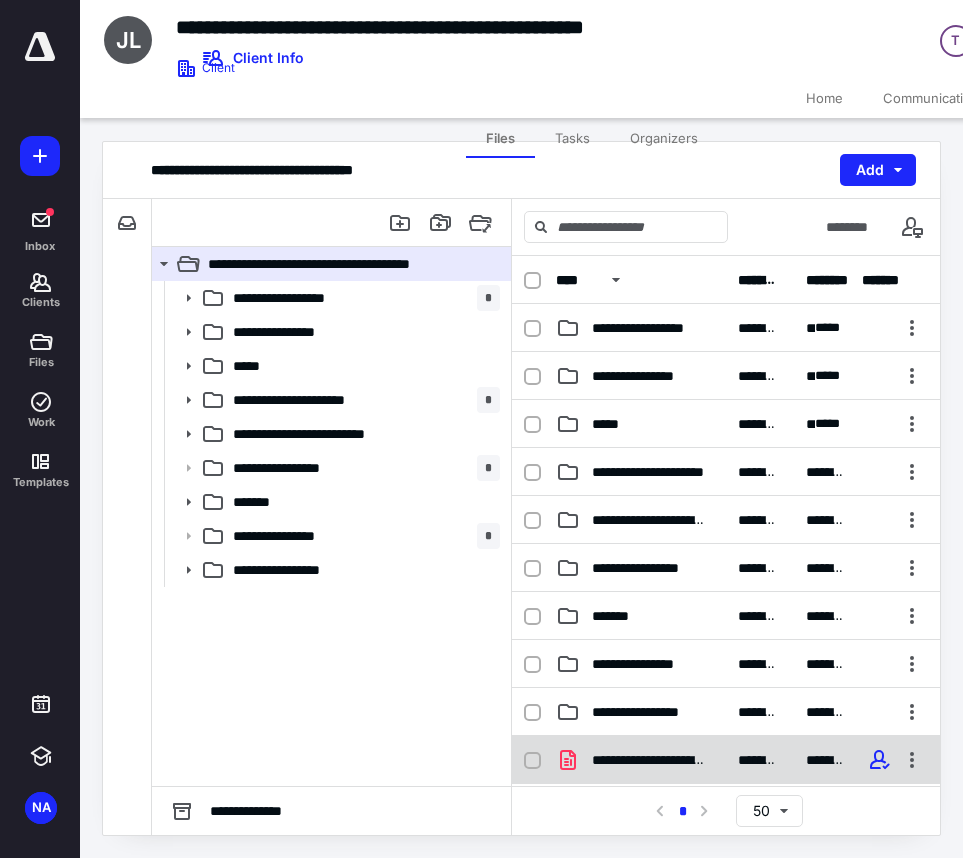 scroll, scrollTop: 250, scrollLeft: 0, axis: vertical 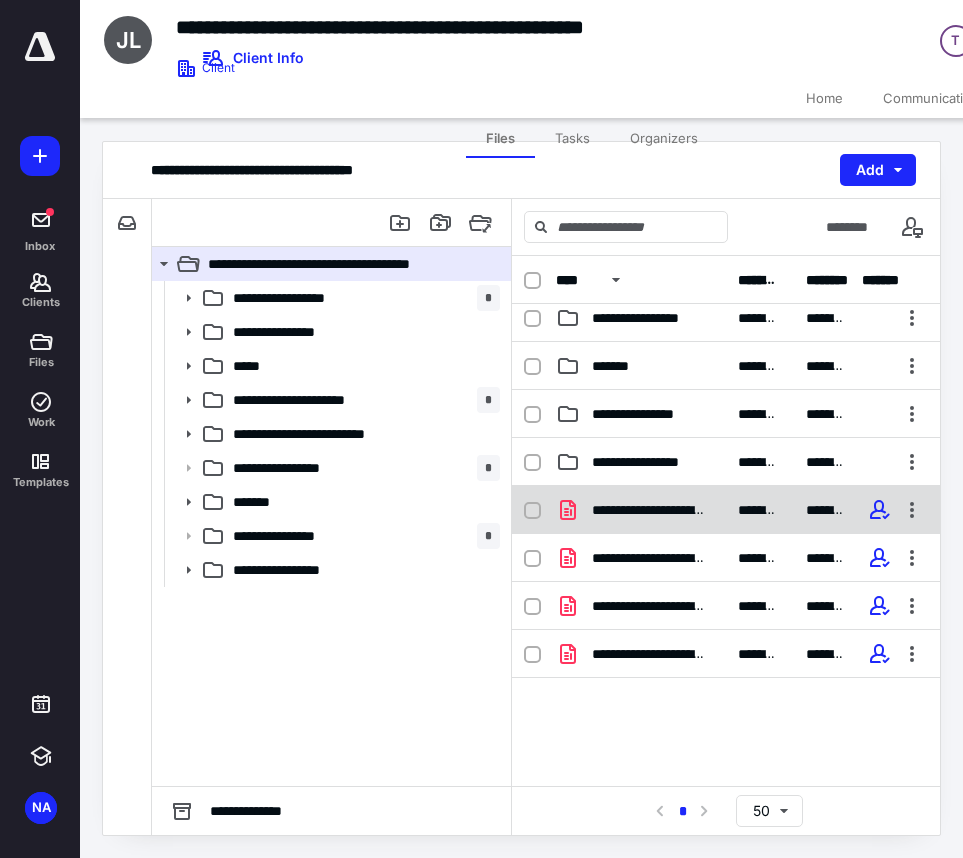 click on "**********" at bounding box center (649, 510) 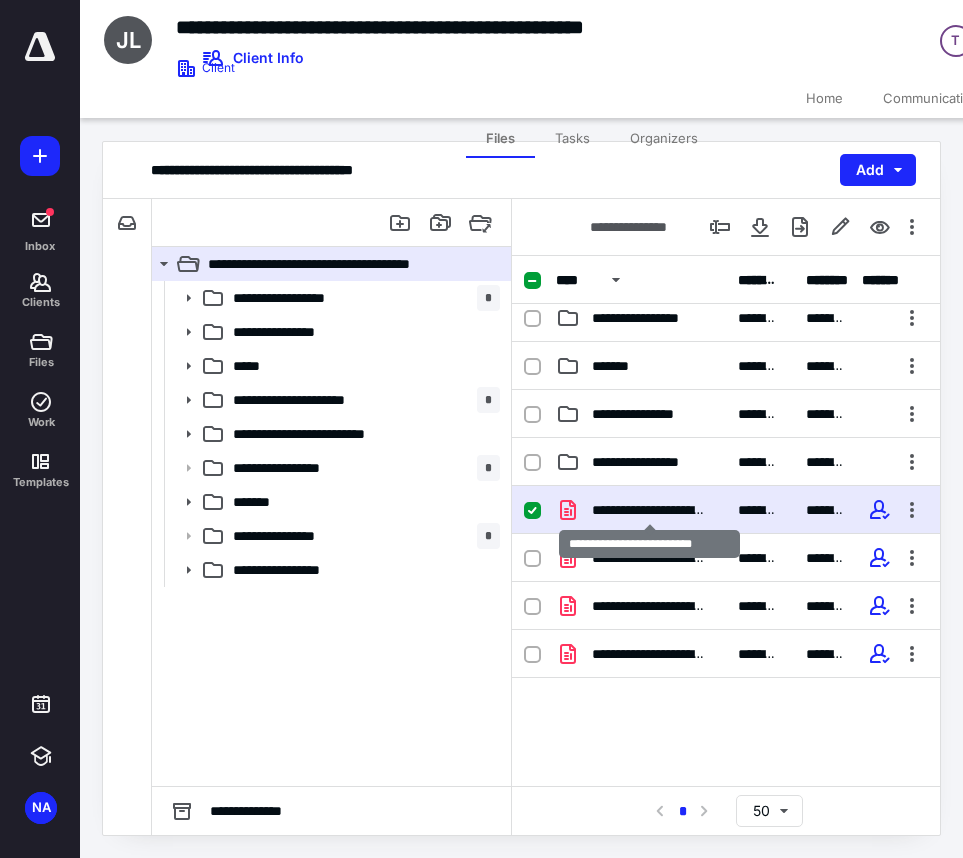 click on "**********" at bounding box center (649, 510) 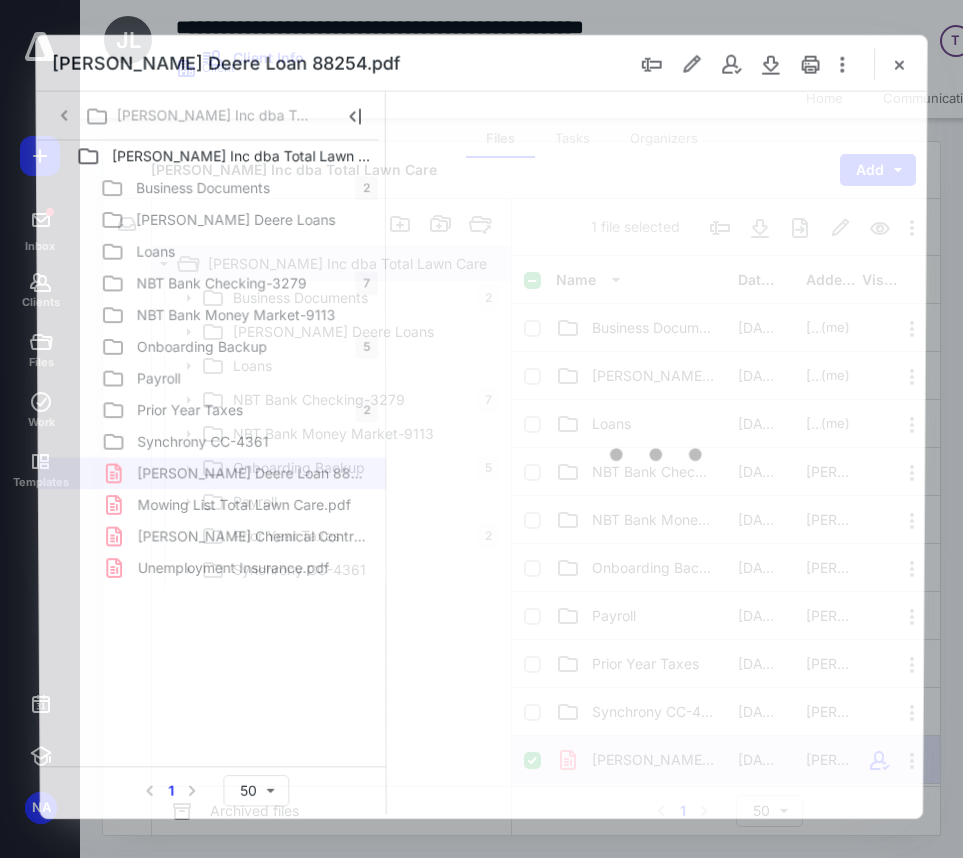 scroll, scrollTop: 250, scrollLeft: 0, axis: vertical 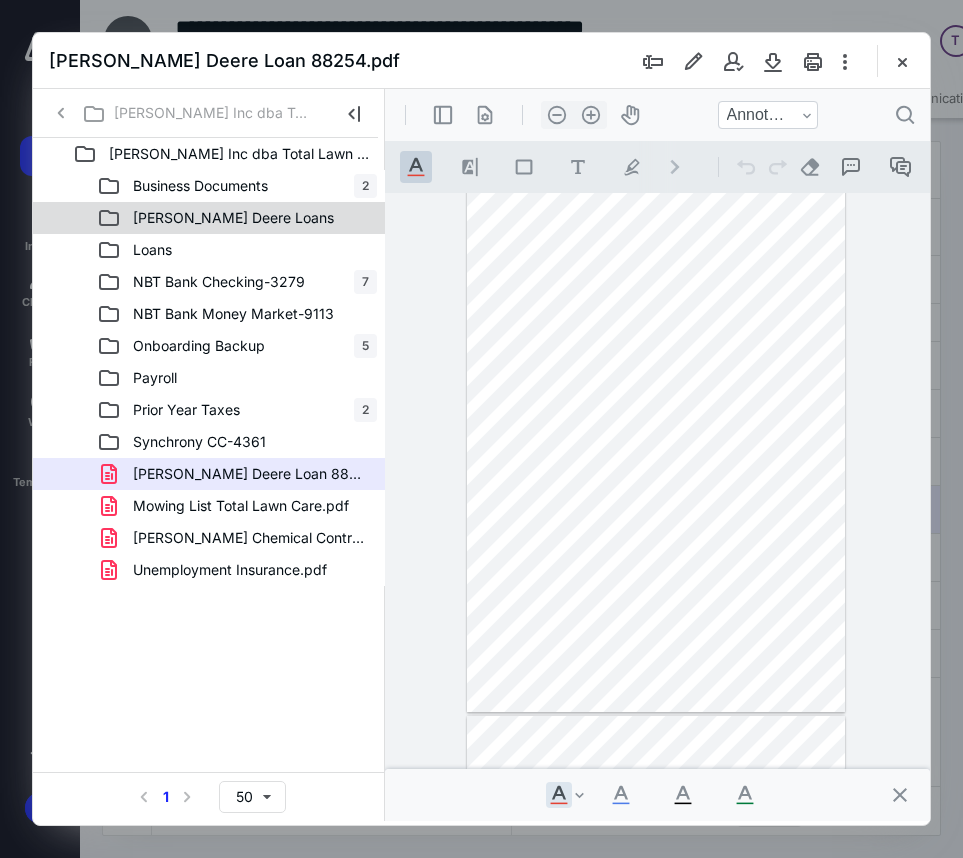 click on "[PERSON_NAME] Deere Loans" at bounding box center (233, 218) 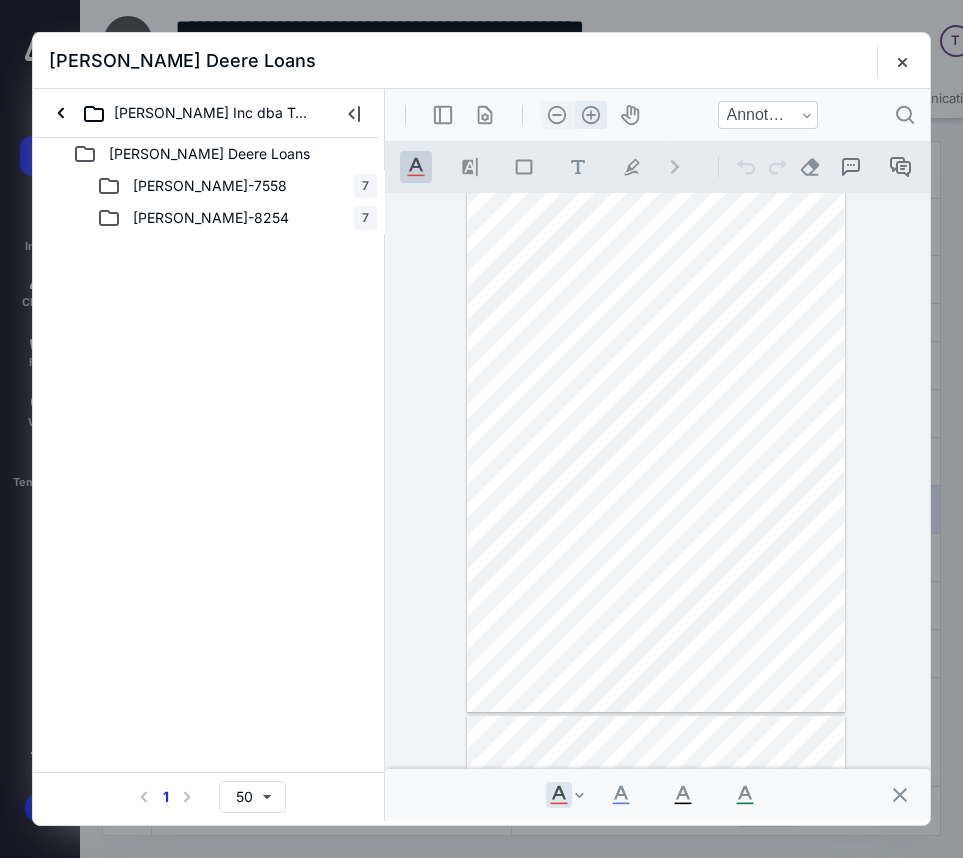 click on ".cls-1{fill:#abb0c4;} icon - header - zoom - in - line" at bounding box center (591, 115) 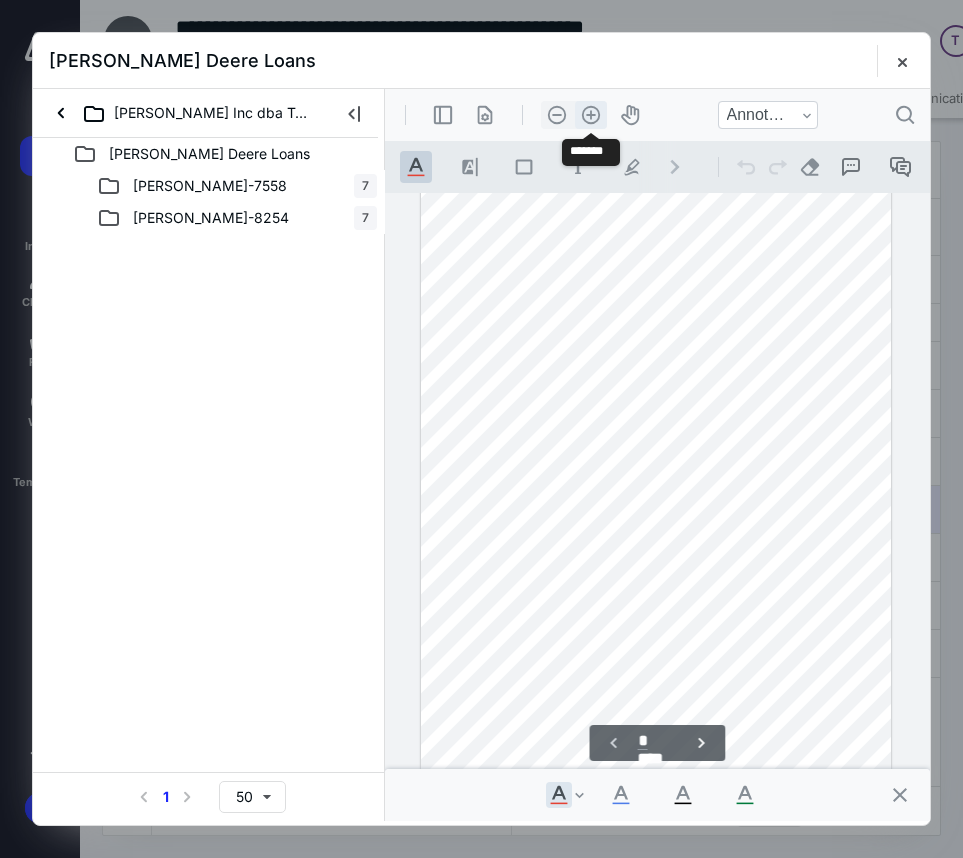 click on ".cls-1{fill:#abb0c4;} icon - header - zoom - in - line" at bounding box center [591, 115] 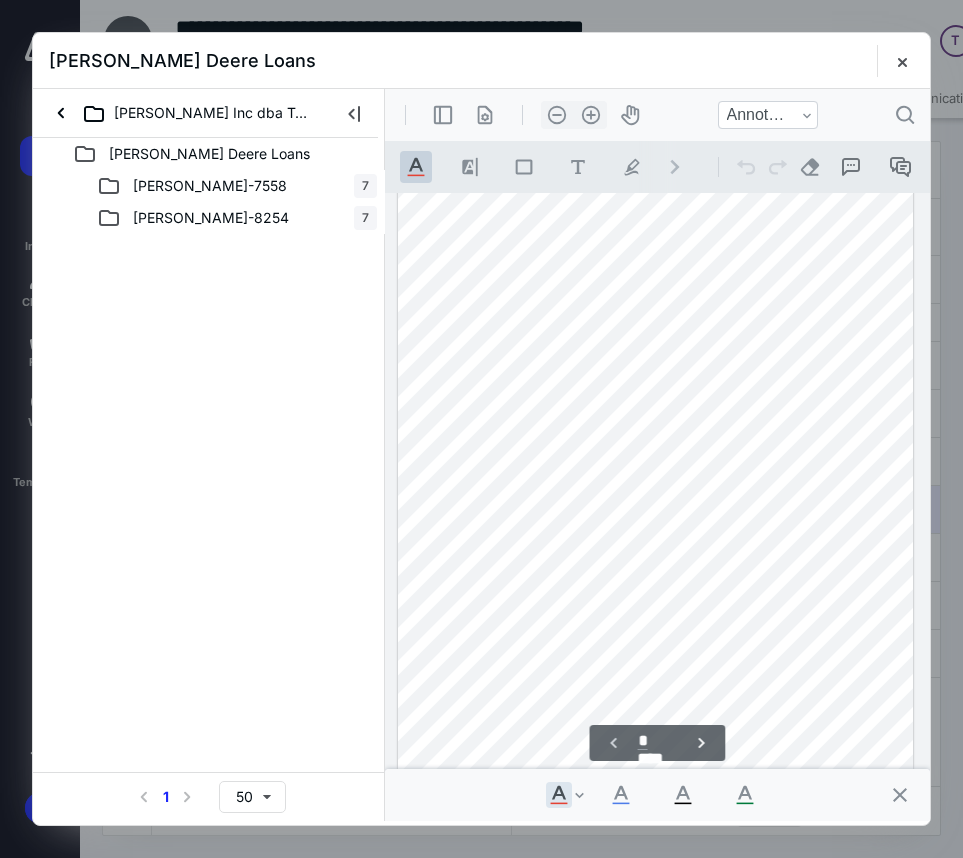 scroll, scrollTop: 0, scrollLeft: 0, axis: both 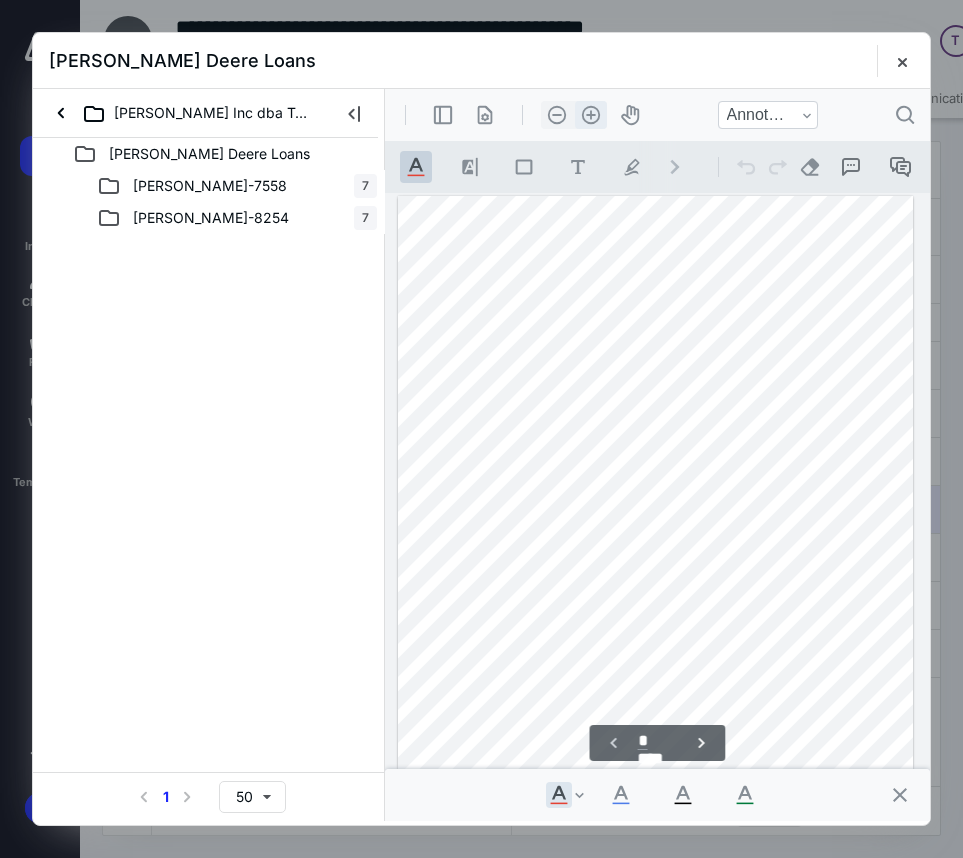 click on ".cls-1{fill:#abb0c4;} icon - header - zoom - in - line" at bounding box center [591, 115] 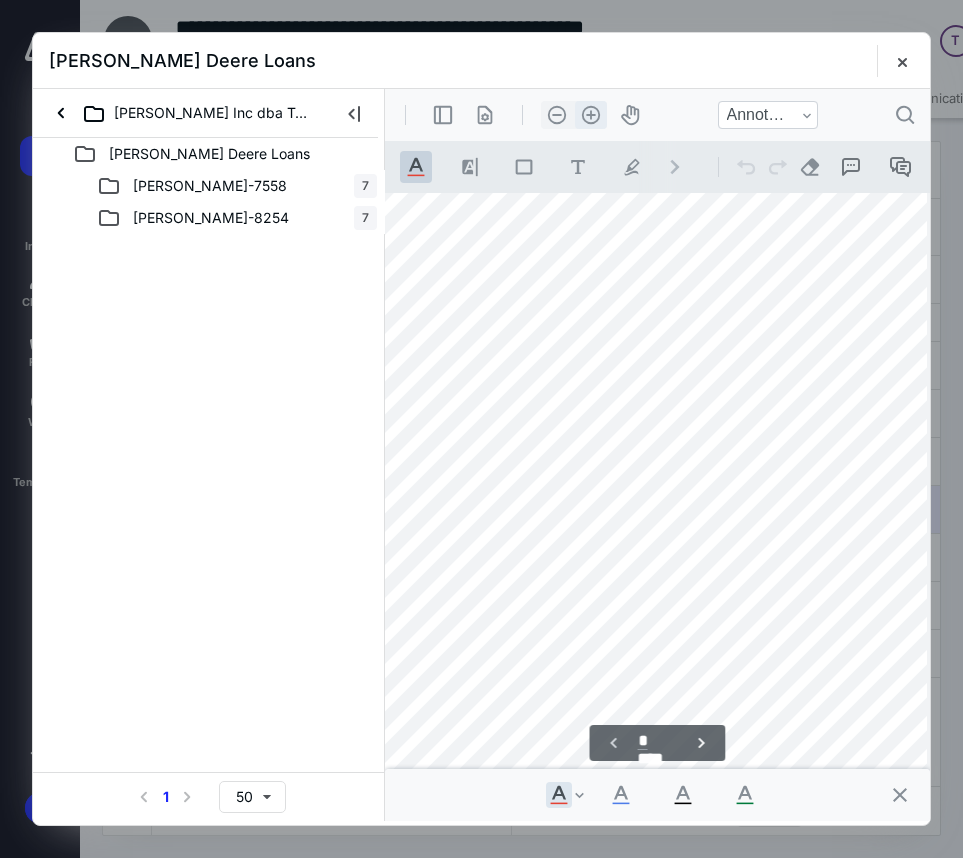 click on ".cls-1{fill:#abb0c4;} icon - header - zoom - in - line" at bounding box center (591, 115) 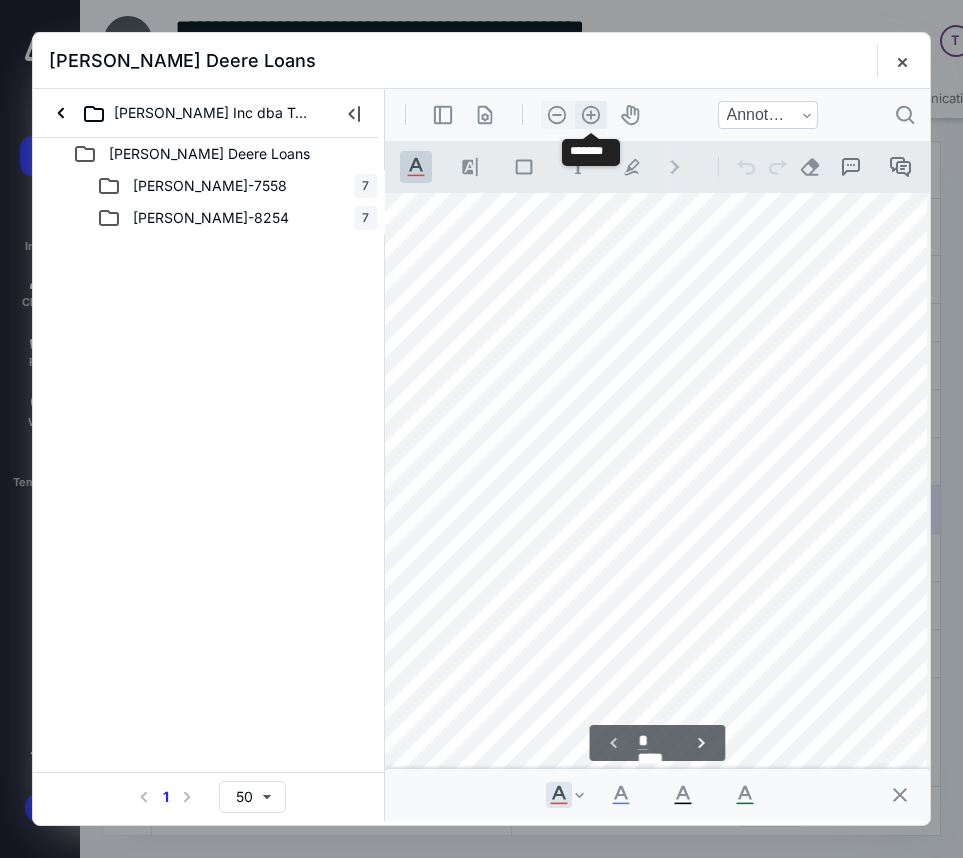 click on ".cls-1{fill:#abb0c4;} icon - header - zoom - in - line" at bounding box center (591, 115) 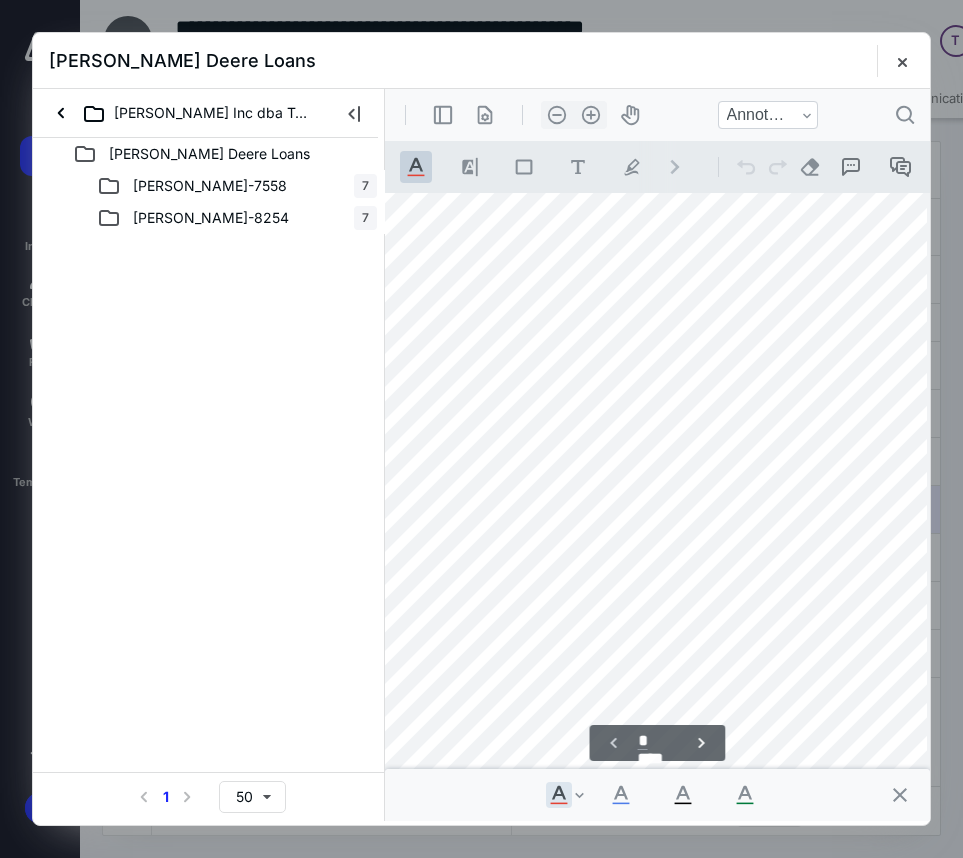 scroll, scrollTop: 0, scrollLeft: 230, axis: horizontal 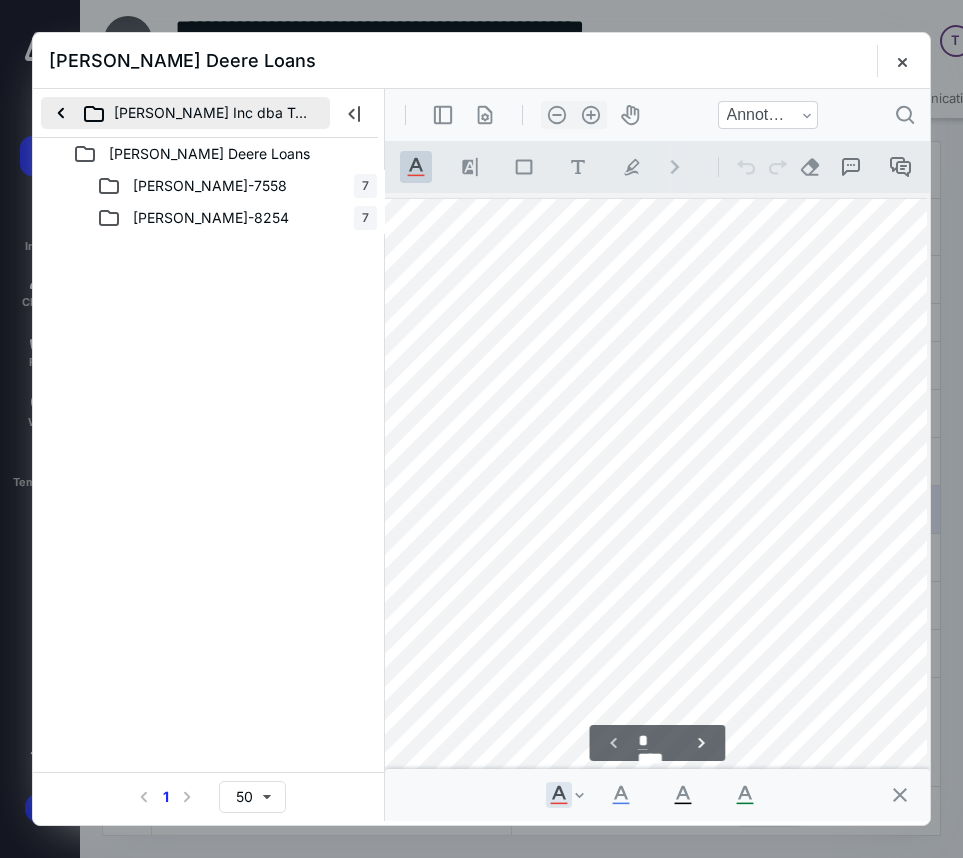 click on "[PERSON_NAME] Inc dba Total Lawn Care" at bounding box center [185, 113] 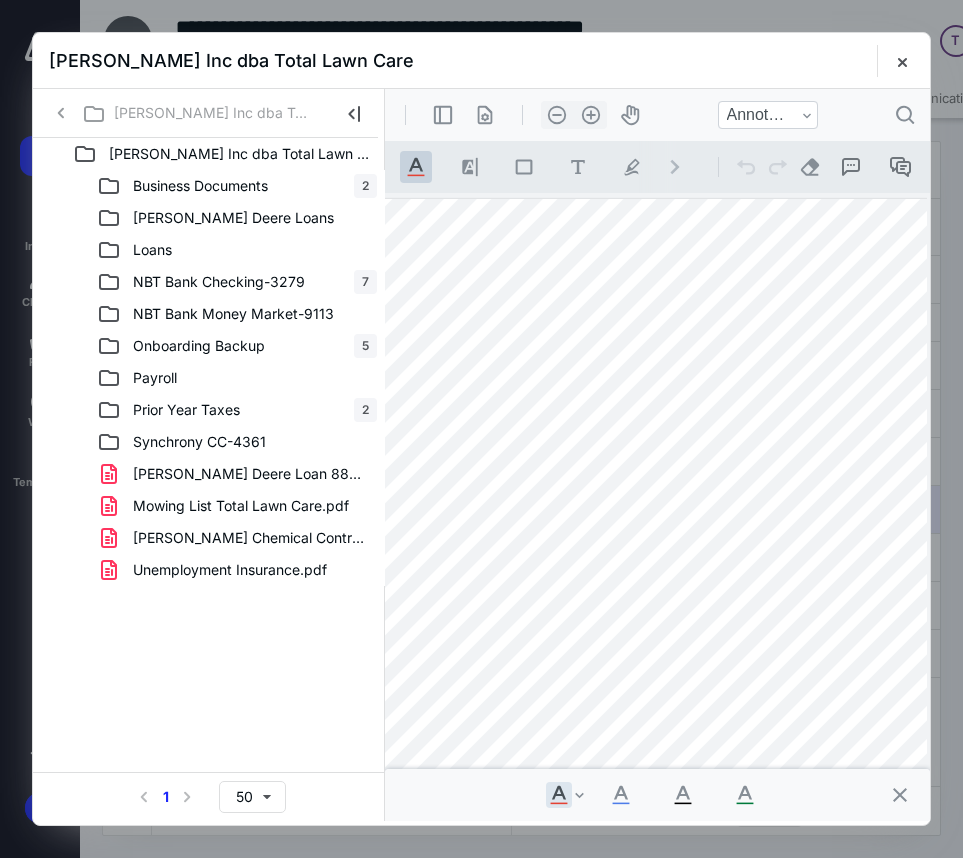 click at bounding box center (902, 61) 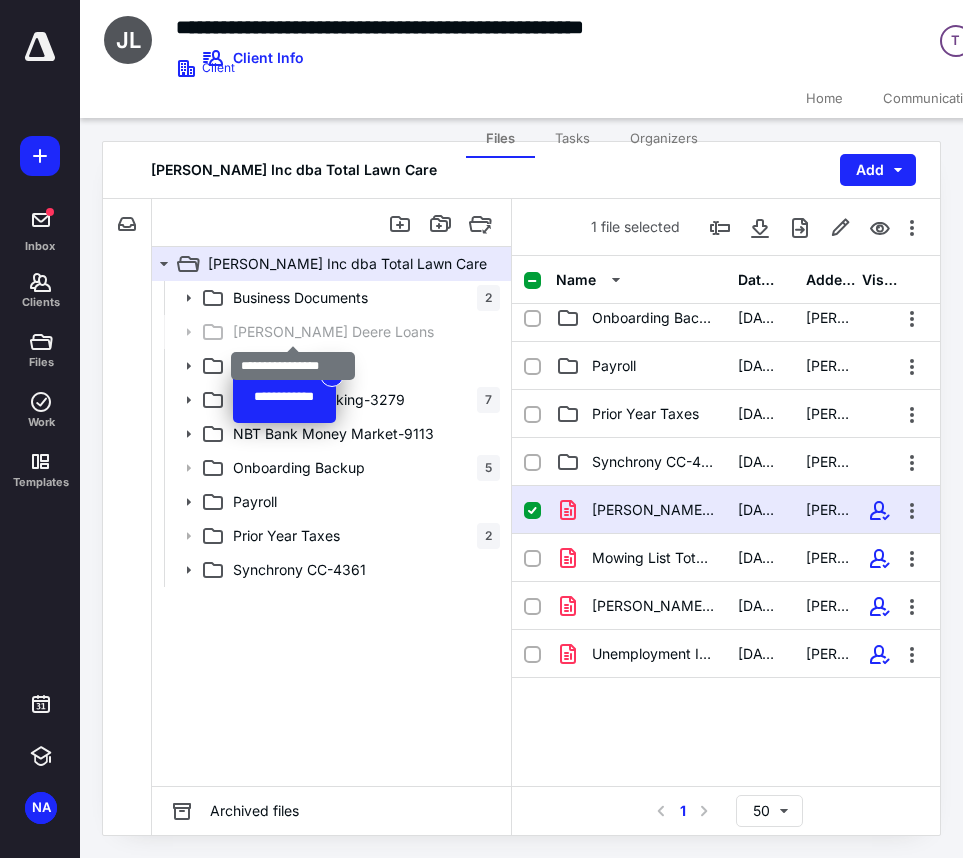 checkbox on "false" 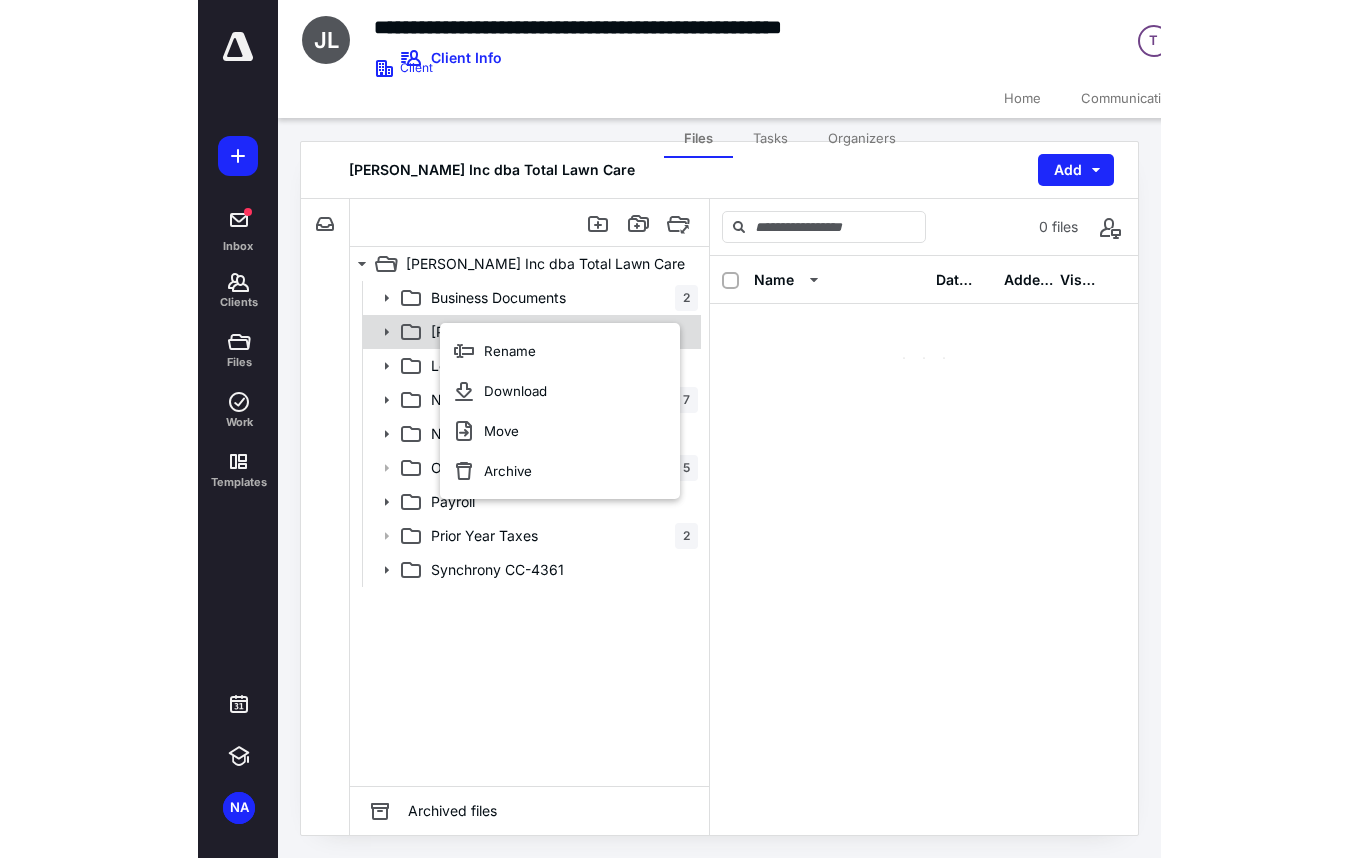 scroll, scrollTop: 0, scrollLeft: 0, axis: both 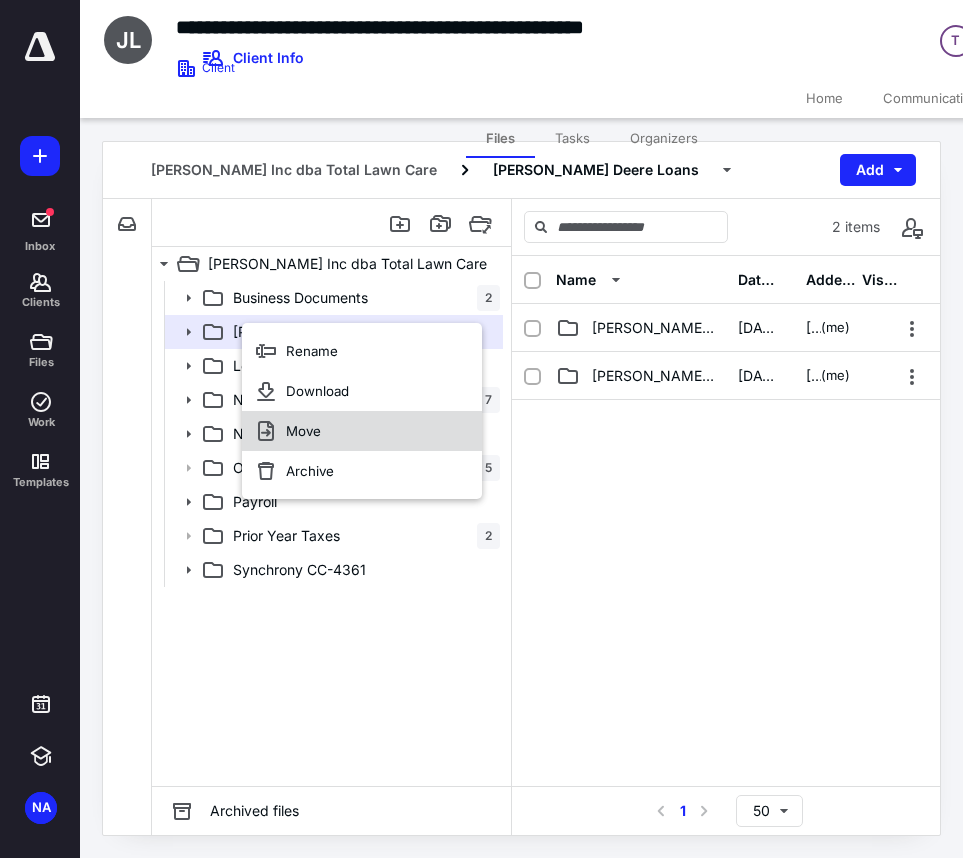 click 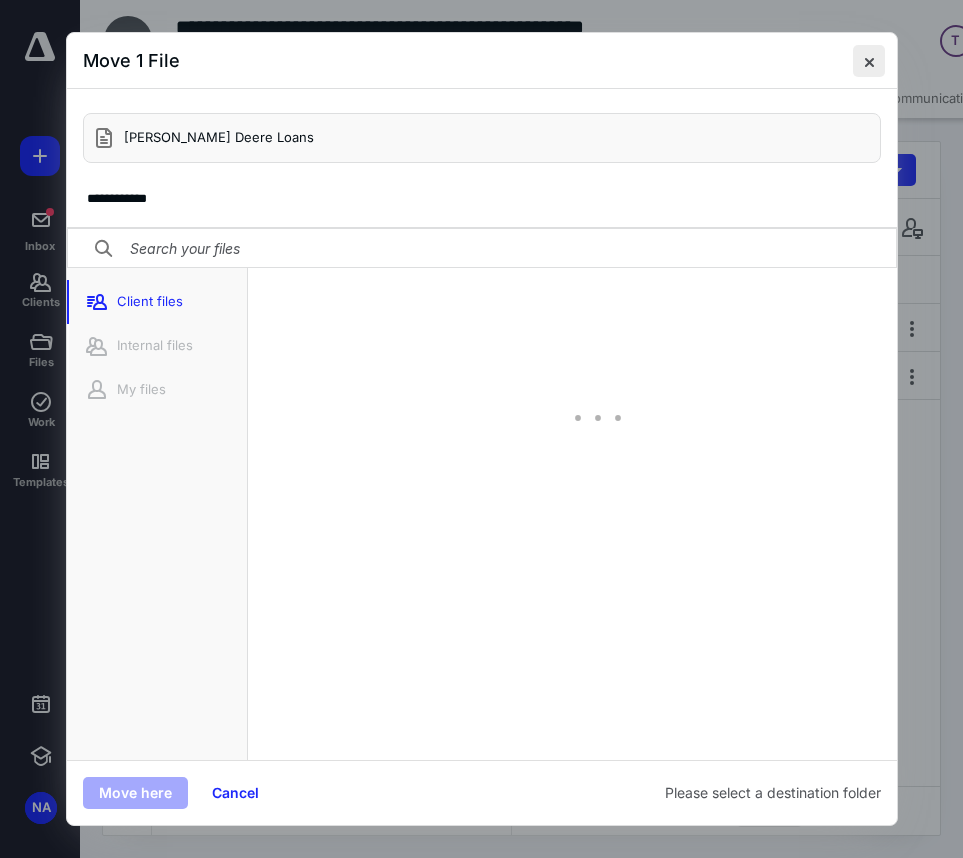 click at bounding box center (869, 61) 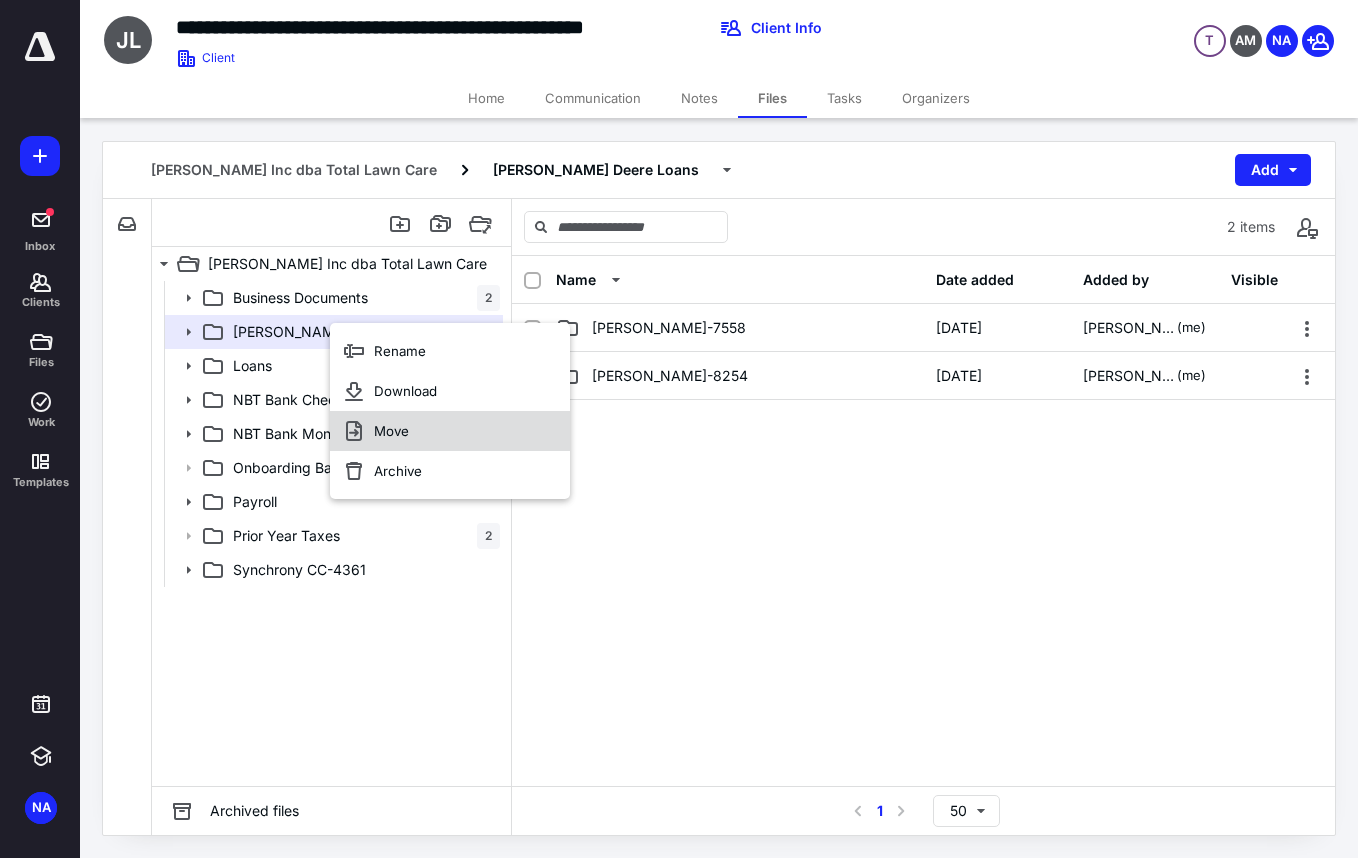 click on "Move" at bounding box center (450, 431) 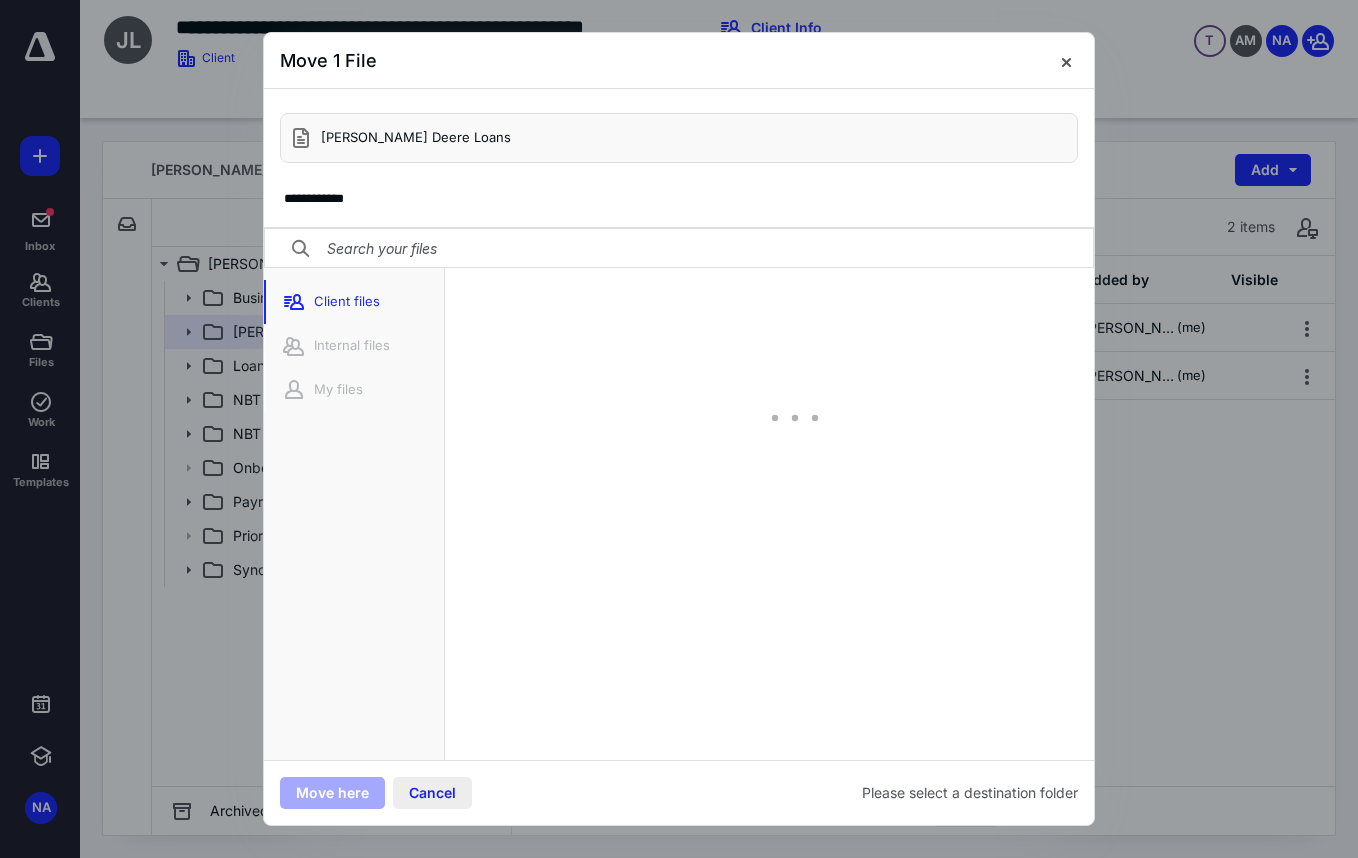 click on "Cancel" at bounding box center [432, 793] 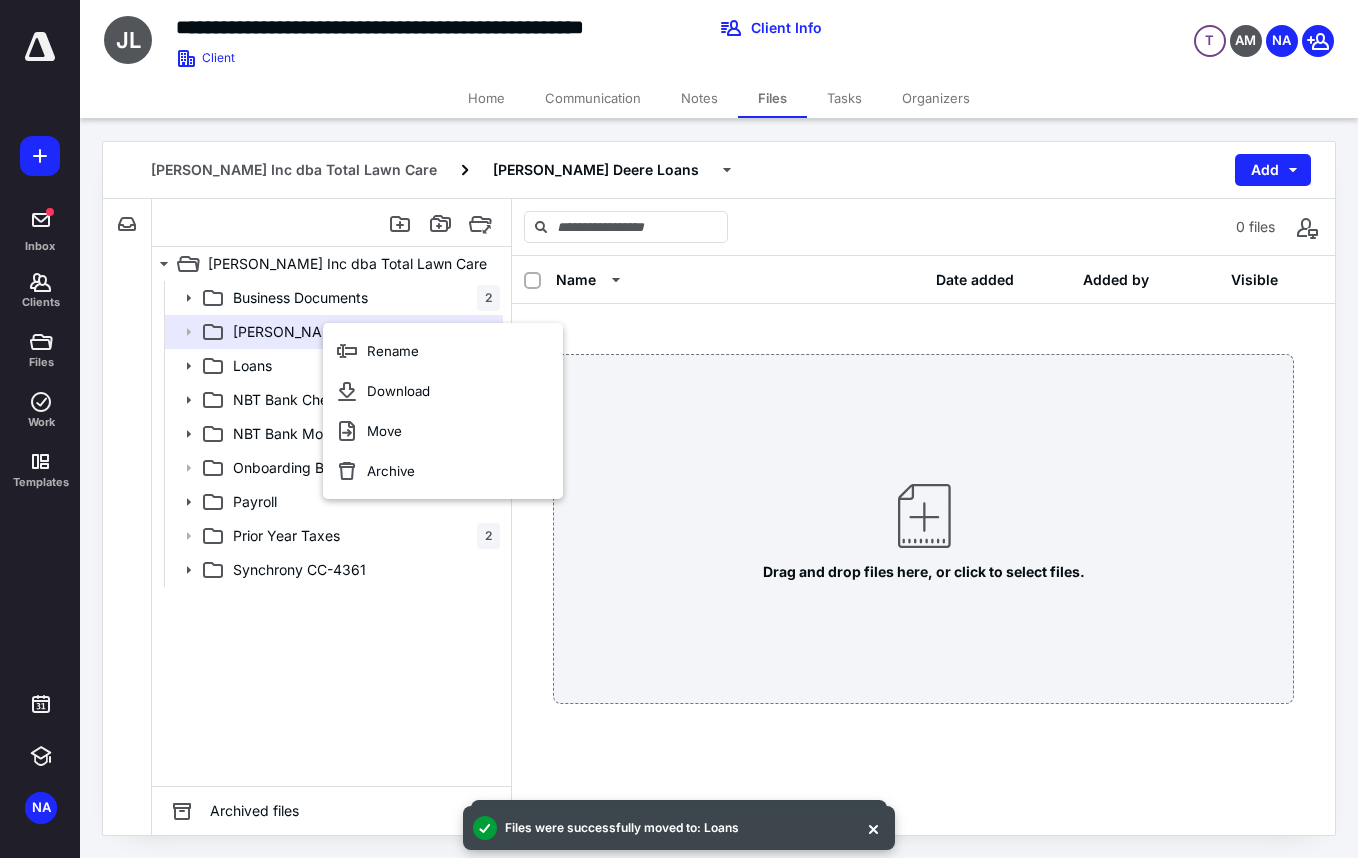 click on "Drag and drop files here, or click to select files." at bounding box center [923, 529] 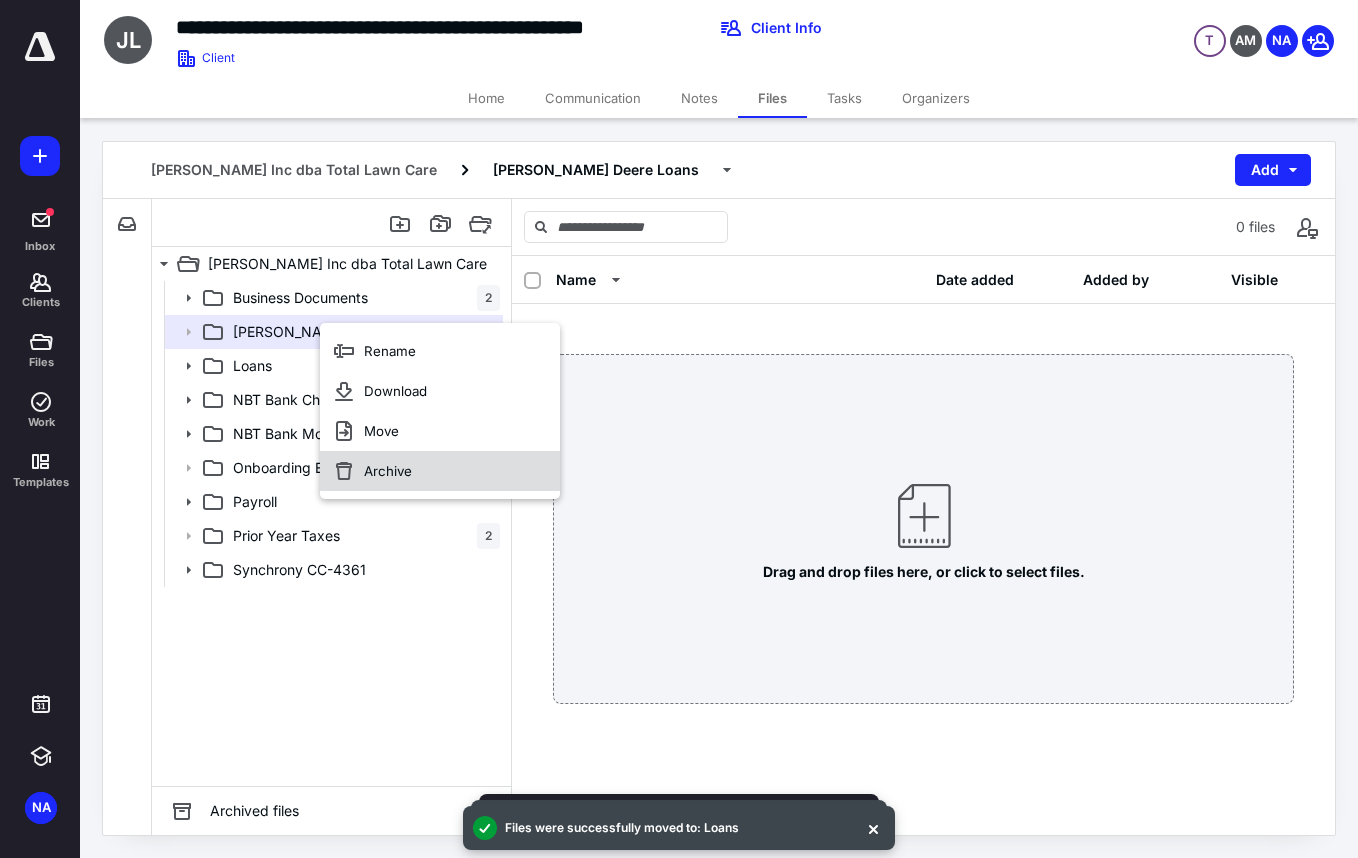 click on "Archive" at bounding box center (440, 471) 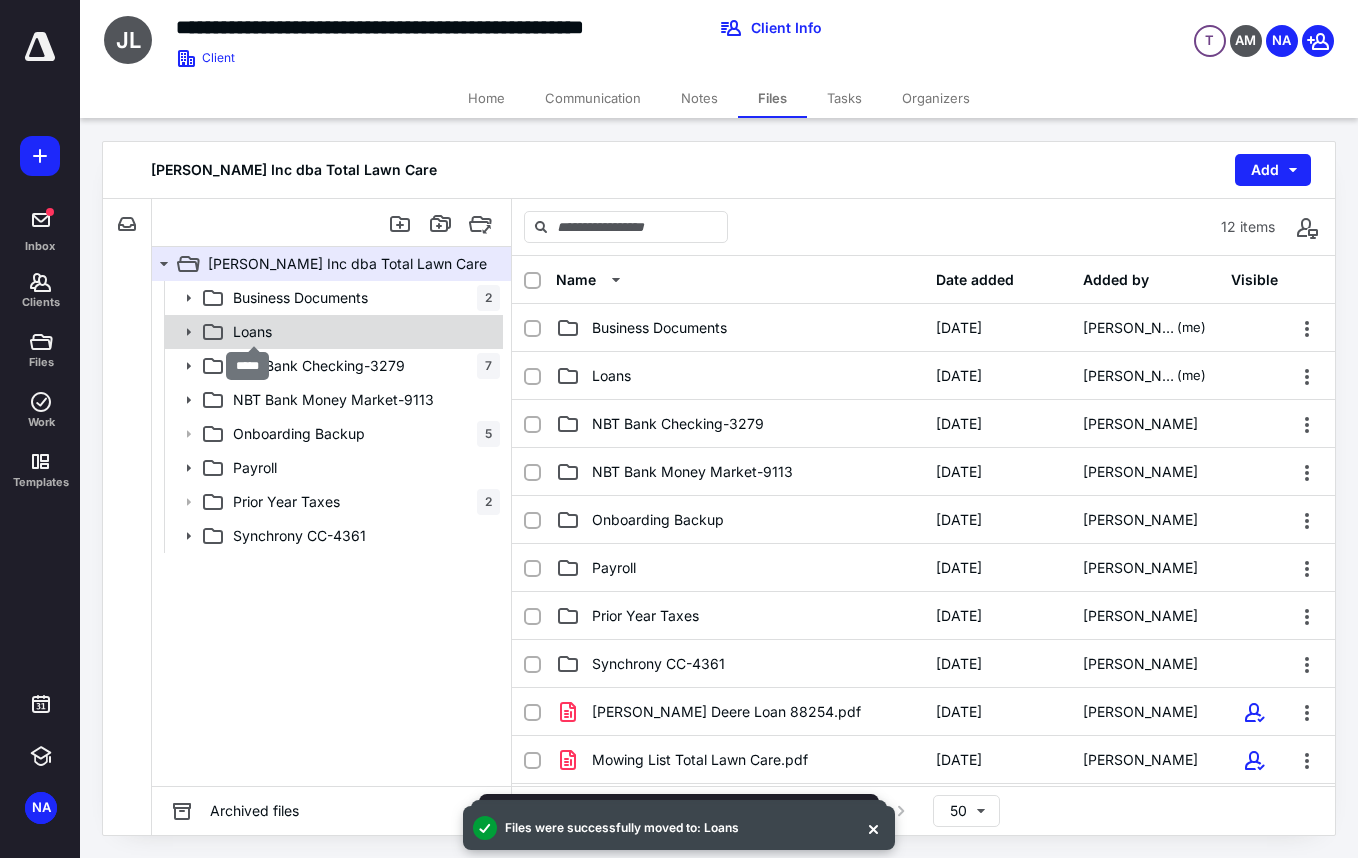 click on "Loans" at bounding box center [252, 332] 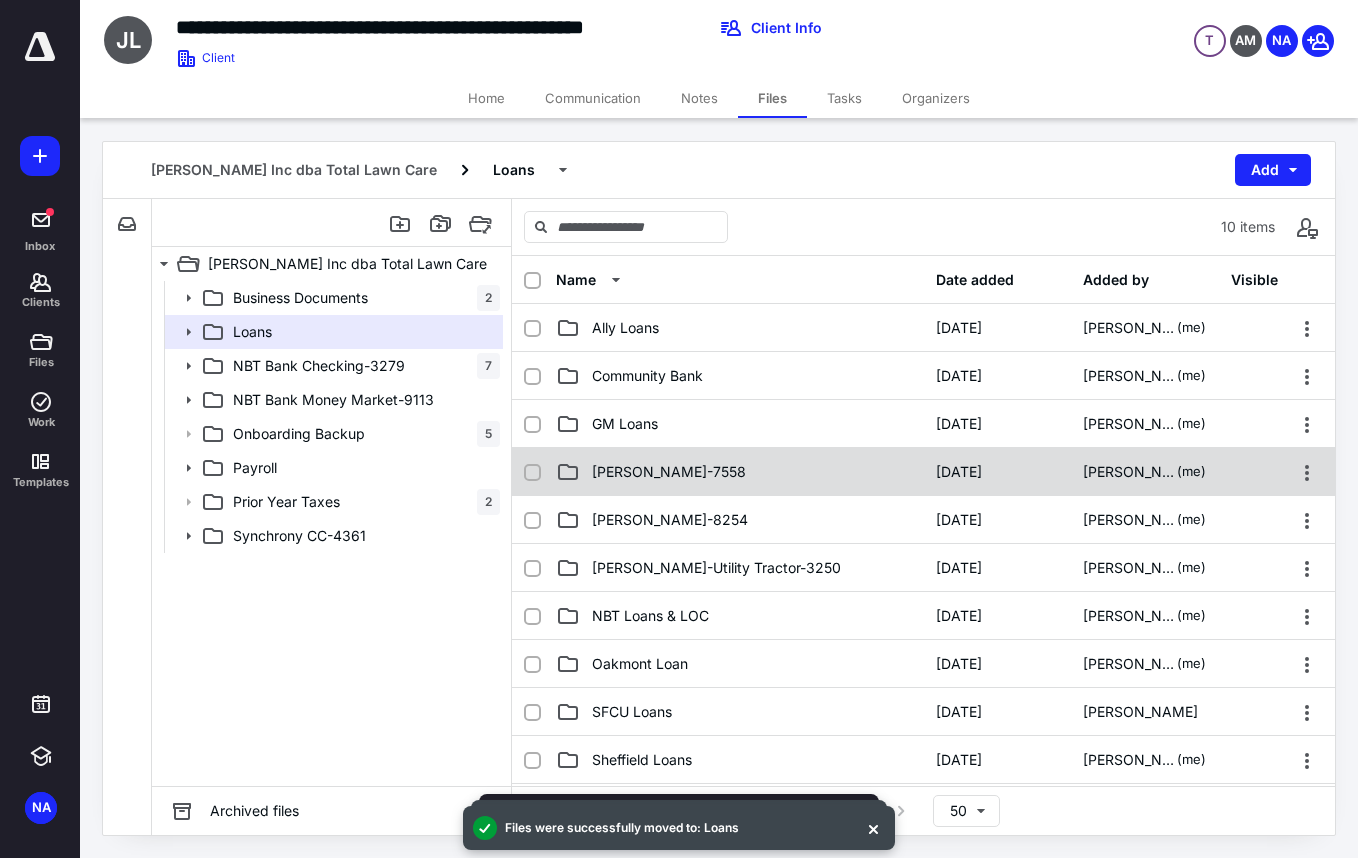 click on "[PERSON_NAME]-7558 [DATE] [PERSON_NAME]  (me)" at bounding box center (923, 472) 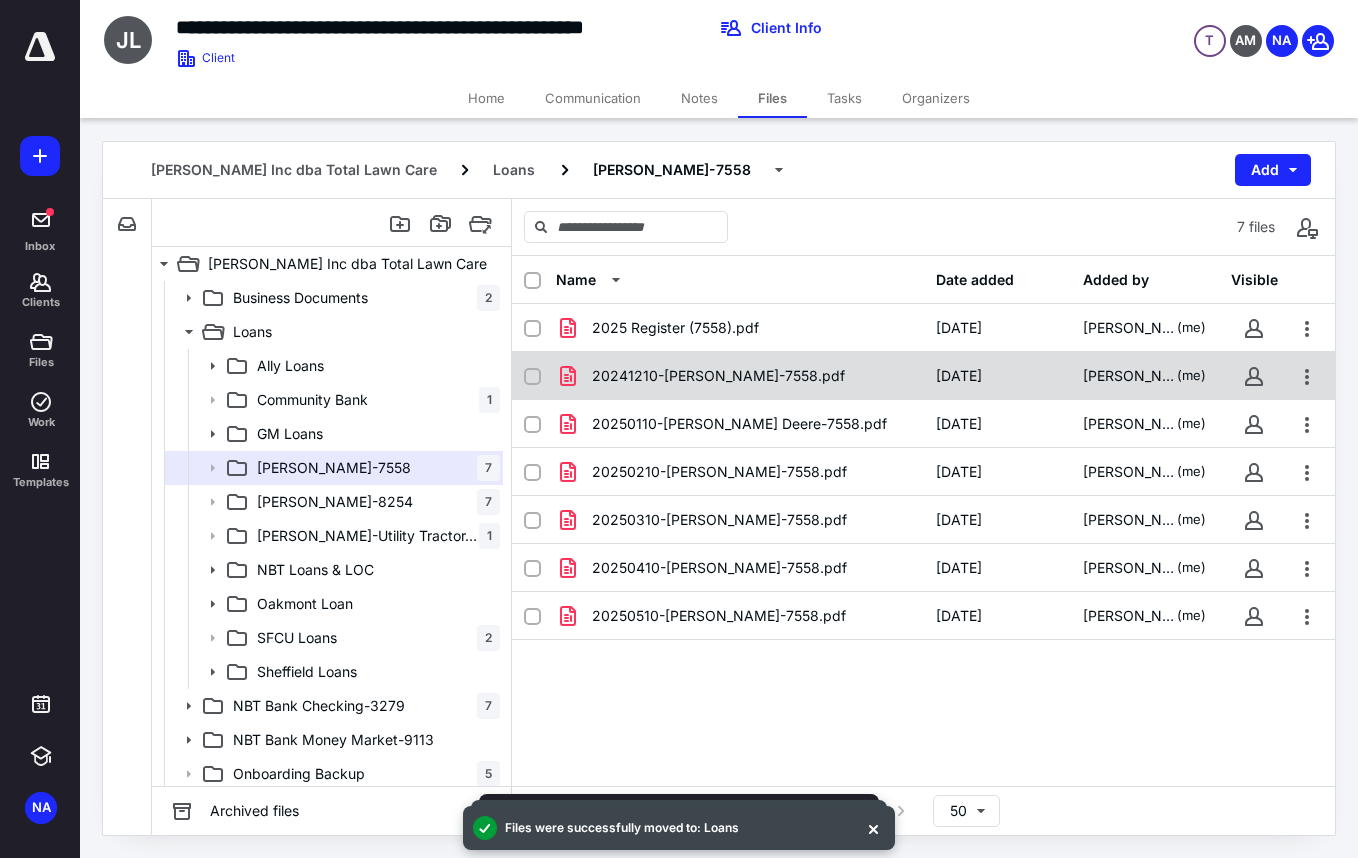 click on "20241210-[PERSON_NAME]-7558.pdf" at bounding box center (718, 376) 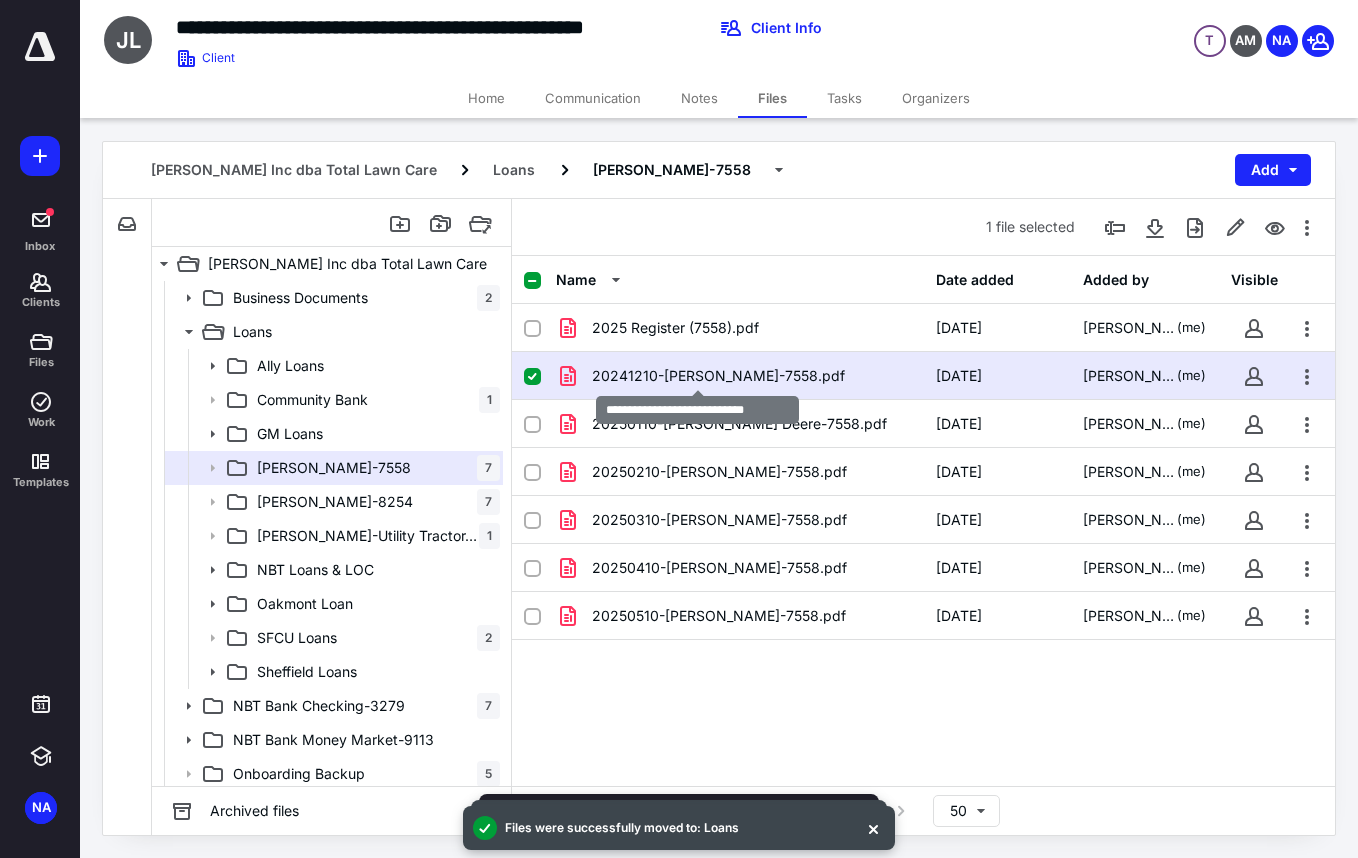 click on "20241210-[PERSON_NAME]-7558.pdf" at bounding box center [718, 376] 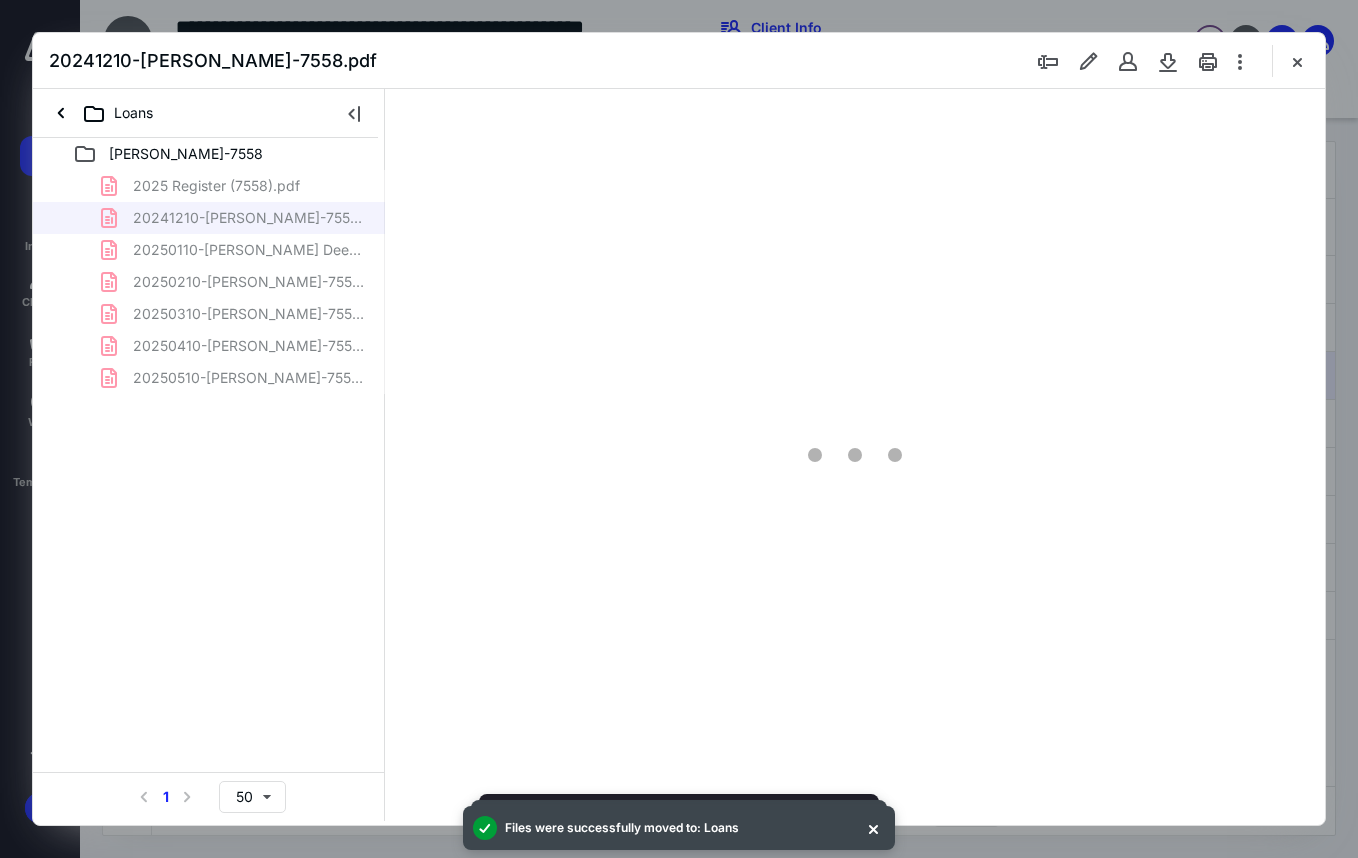 scroll, scrollTop: 0, scrollLeft: 0, axis: both 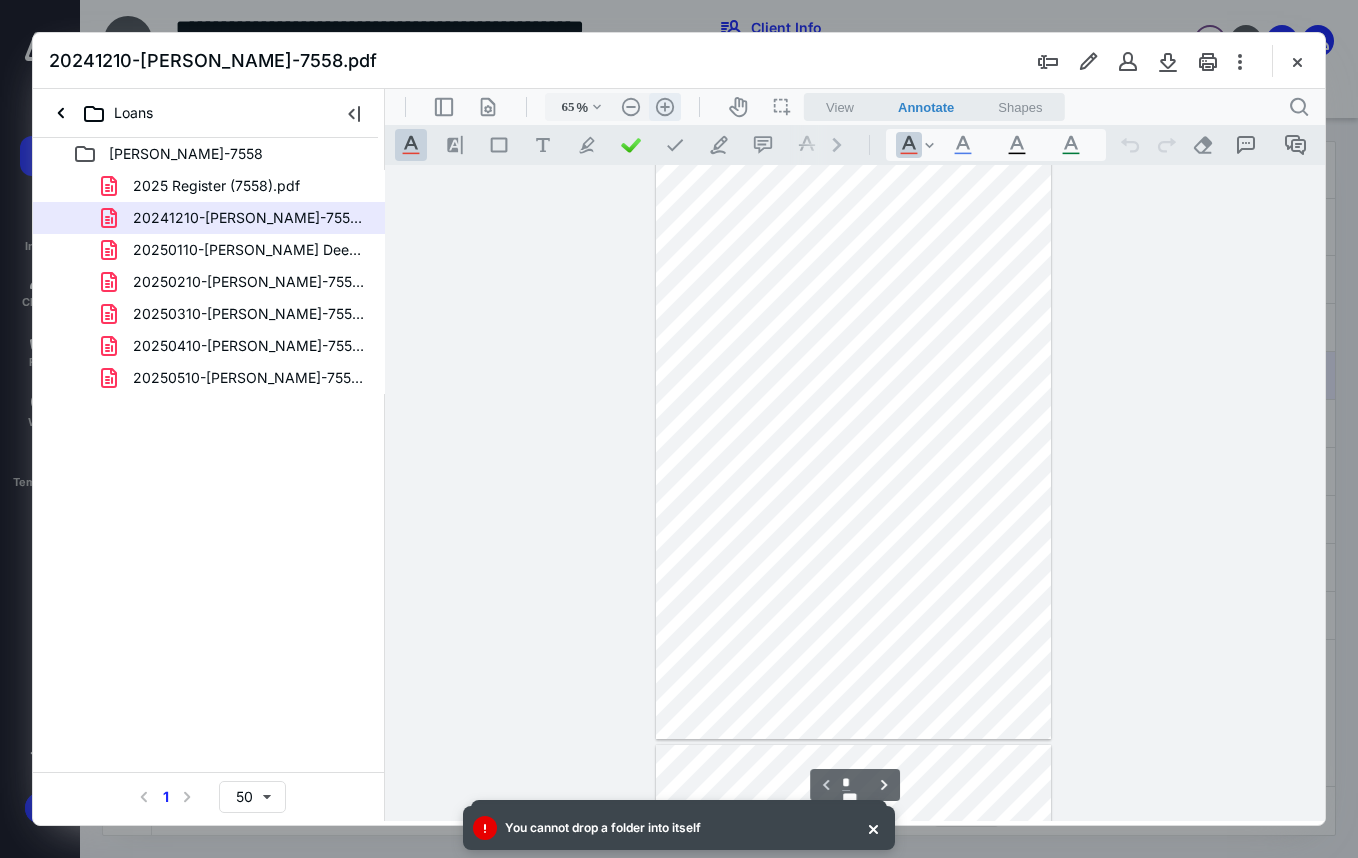 click on ".cls-1{fill:#abb0c4;} icon - header - zoom - in - line" at bounding box center [665, 107] 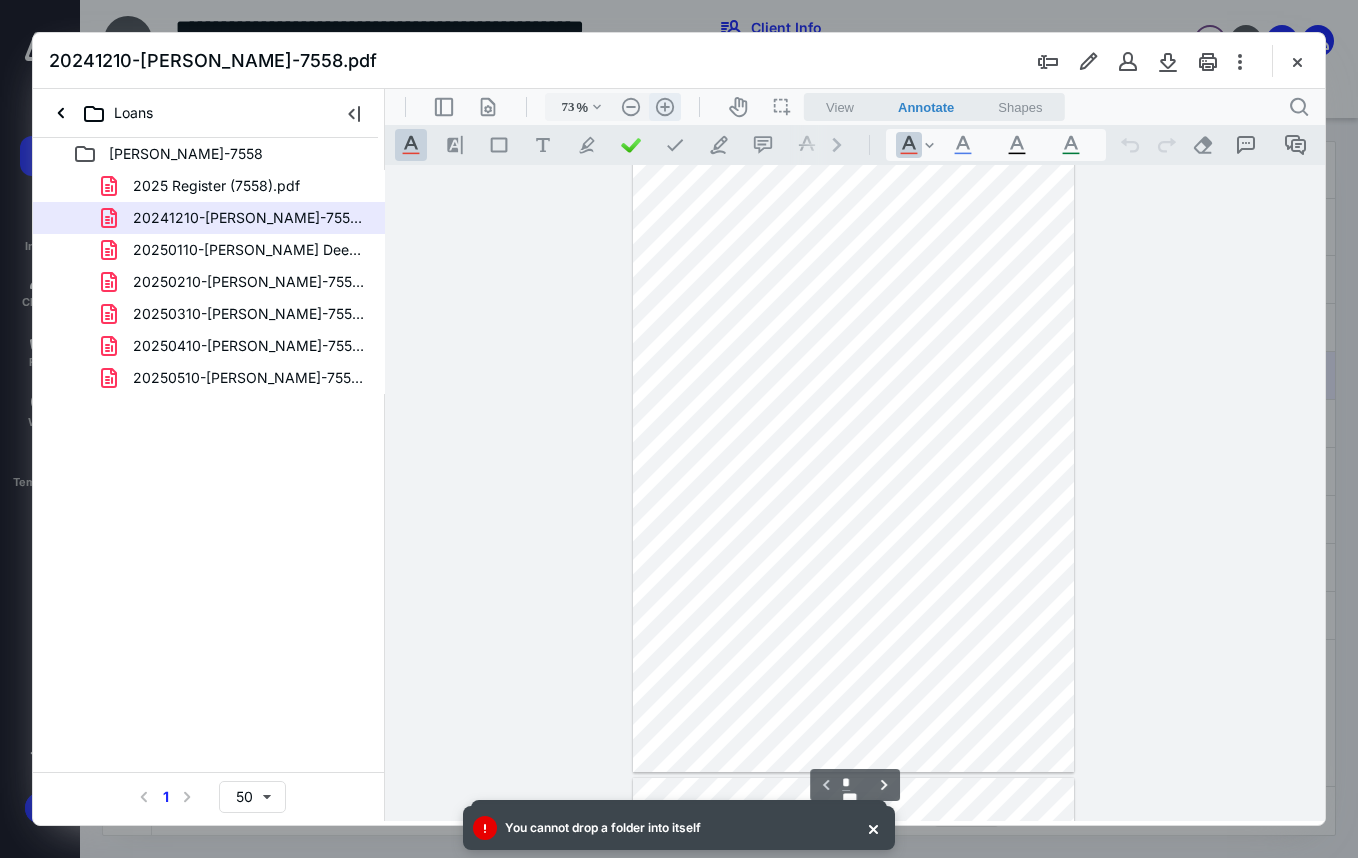 click on ".cls-1{fill:#abb0c4;} icon - header - zoom - in - line" at bounding box center [665, 107] 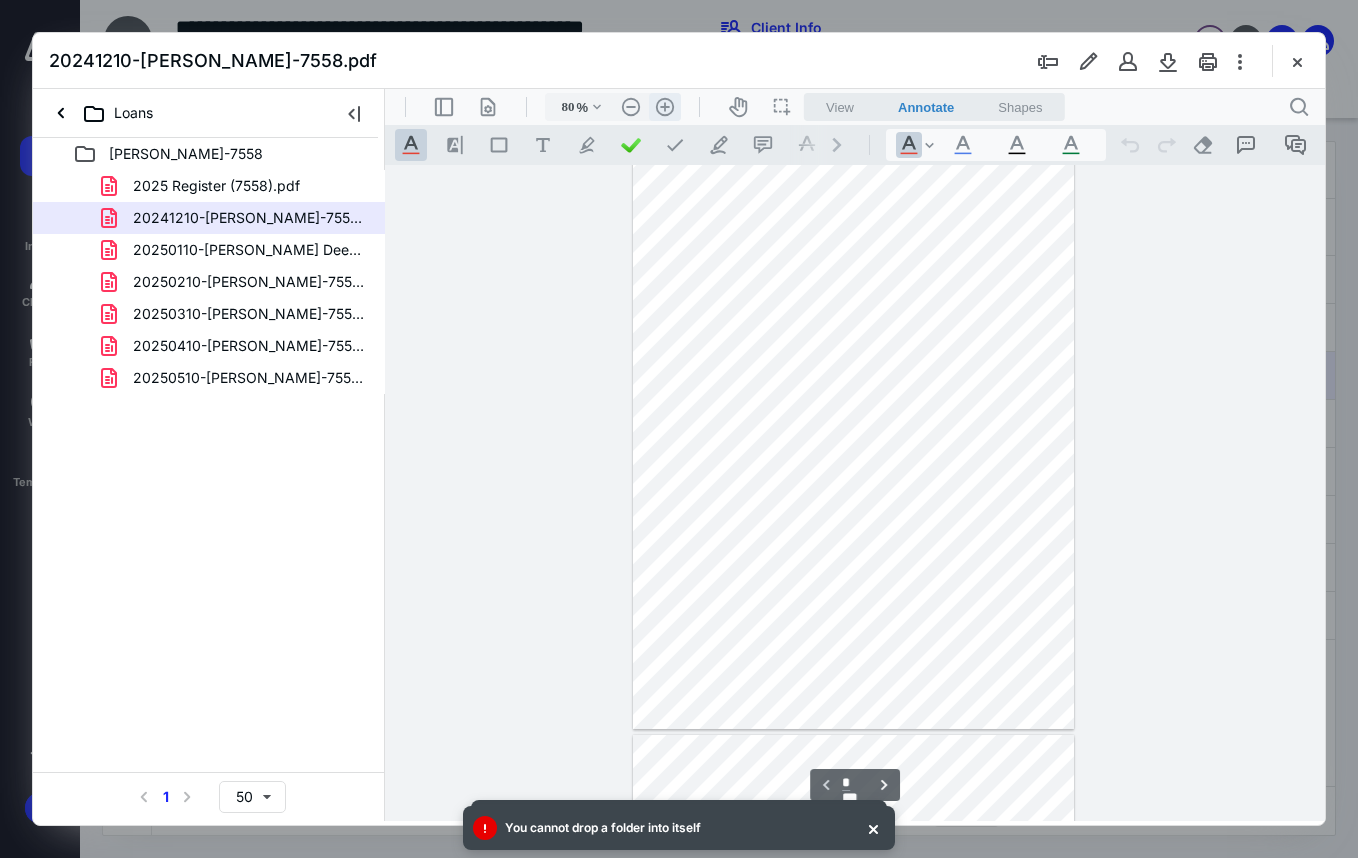 click on ".cls-1{fill:#abb0c4;} icon - header - zoom - in - line" at bounding box center (665, 107) 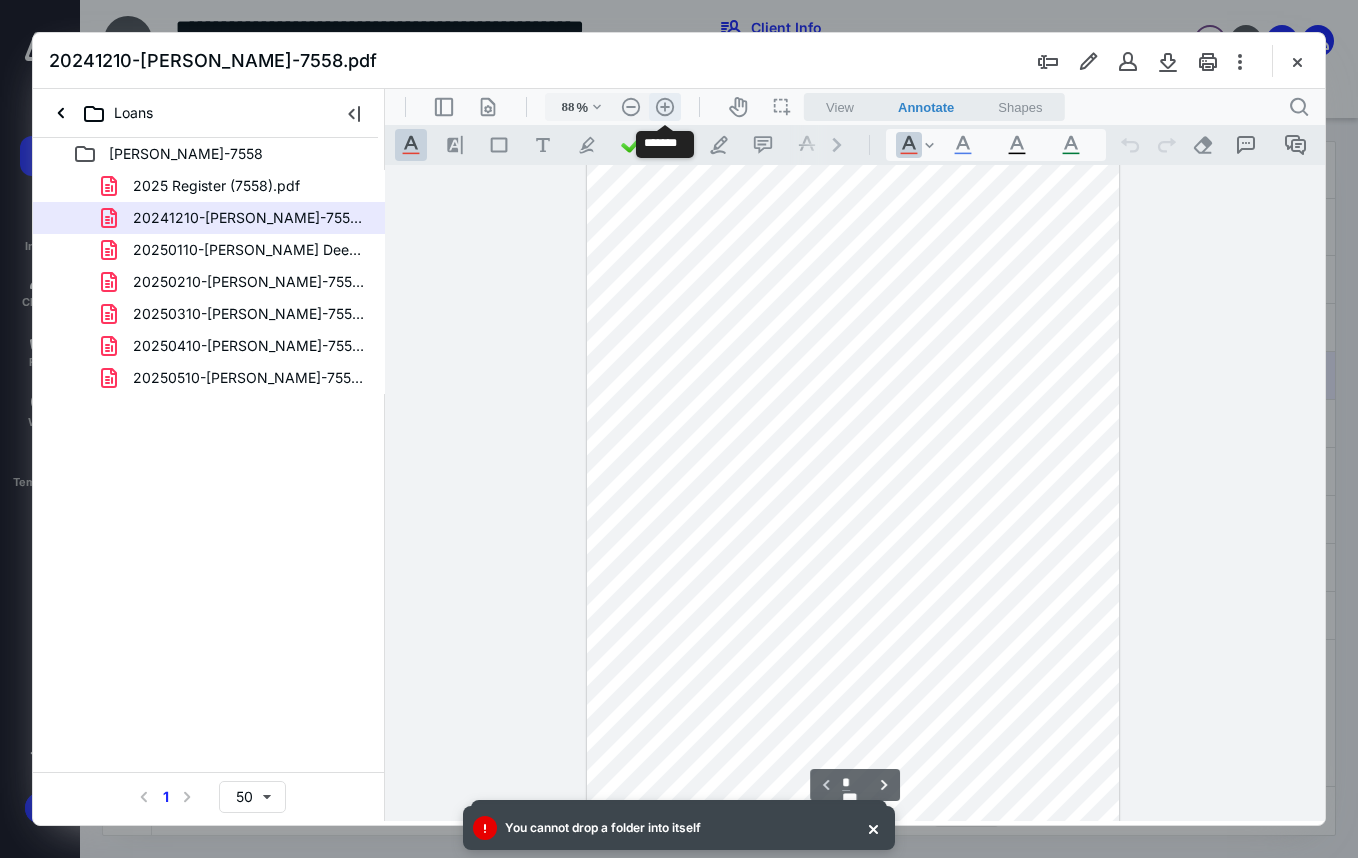 click on ".cls-1{fill:#abb0c4;} icon - header - zoom - in - line" at bounding box center (665, 107) 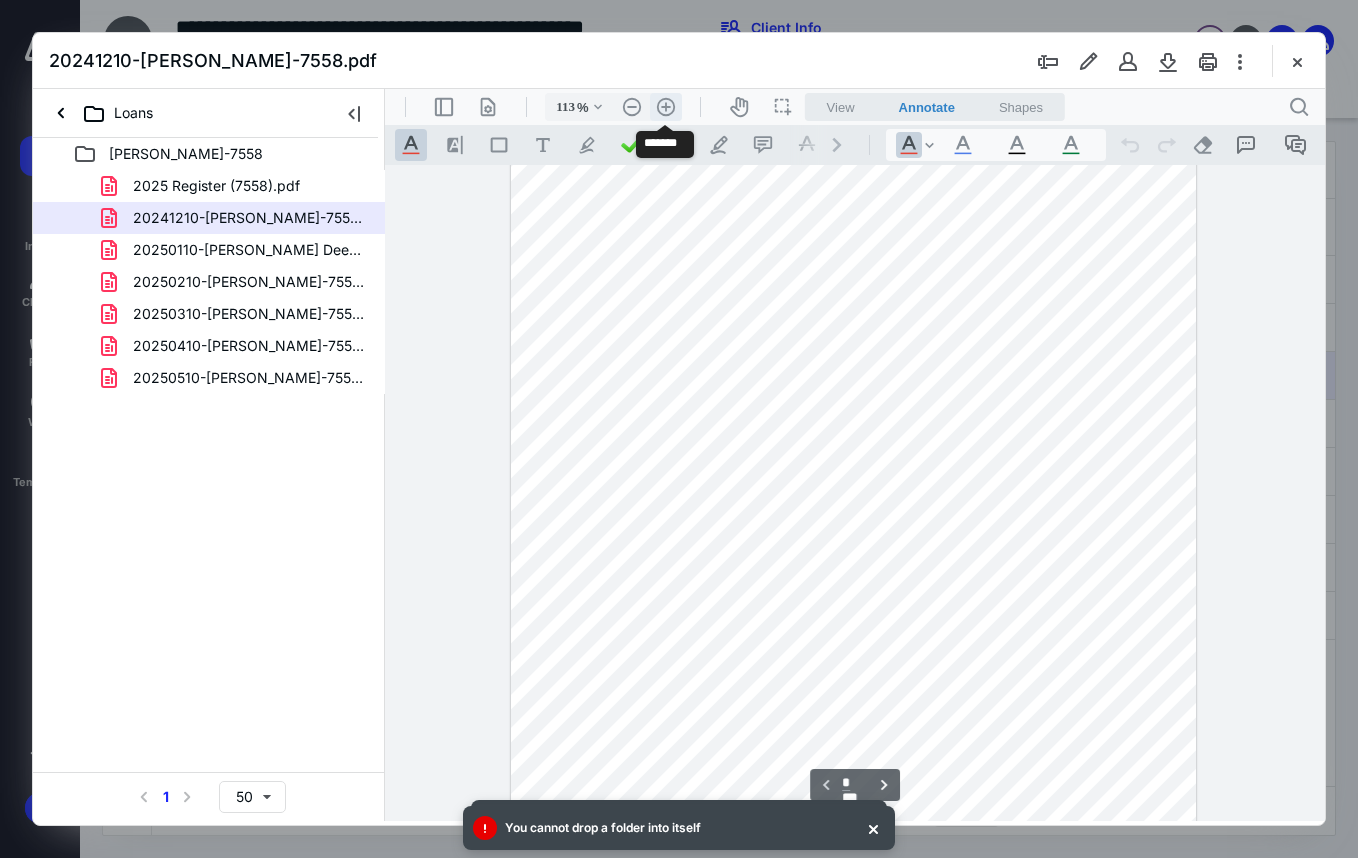click on ".cls-1{fill:#abb0c4;} icon - header - zoom - in - line" at bounding box center (666, 107) 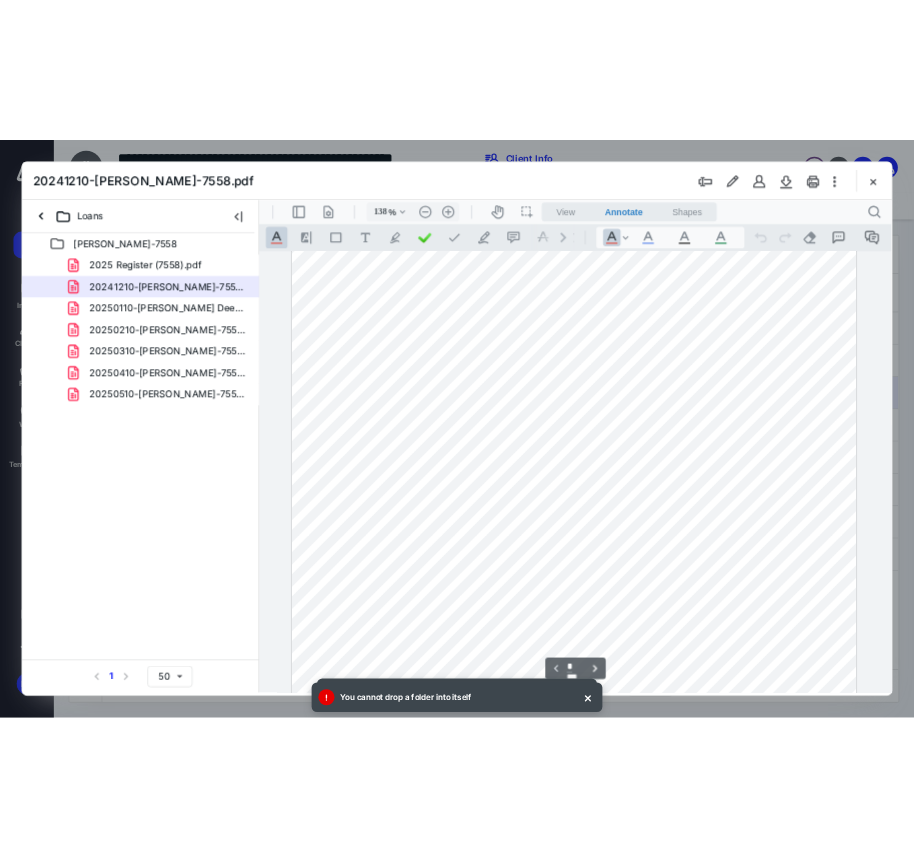 scroll, scrollTop: 0, scrollLeft: 0, axis: both 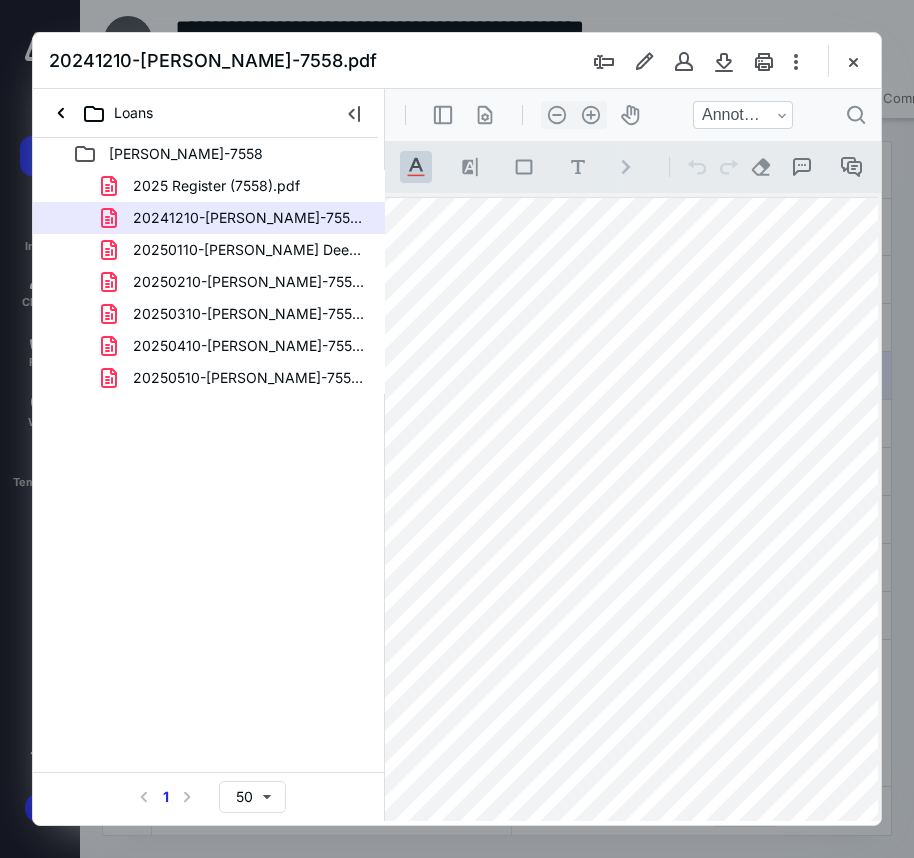 click on "20241210-[PERSON_NAME]-7558.pdf Loans [PERSON_NAME] Deere-7558 2025 Register (7558).pdf 20241210-[PERSON_NAME] Deere-7558.pdf 20250110-[PERSON_NAME] Deere-7558.pdf 20250210-[PERSON_NAME]-7558.pdf 20250310-[PERSON_NAME] Deere-7558.pdf 20250410-[PERSON_NAME]-7558.pdf 20250510-[PERSON_NAME]-7558.pdf Select a page number for more results 1 50" at bounding box center (457, 429) 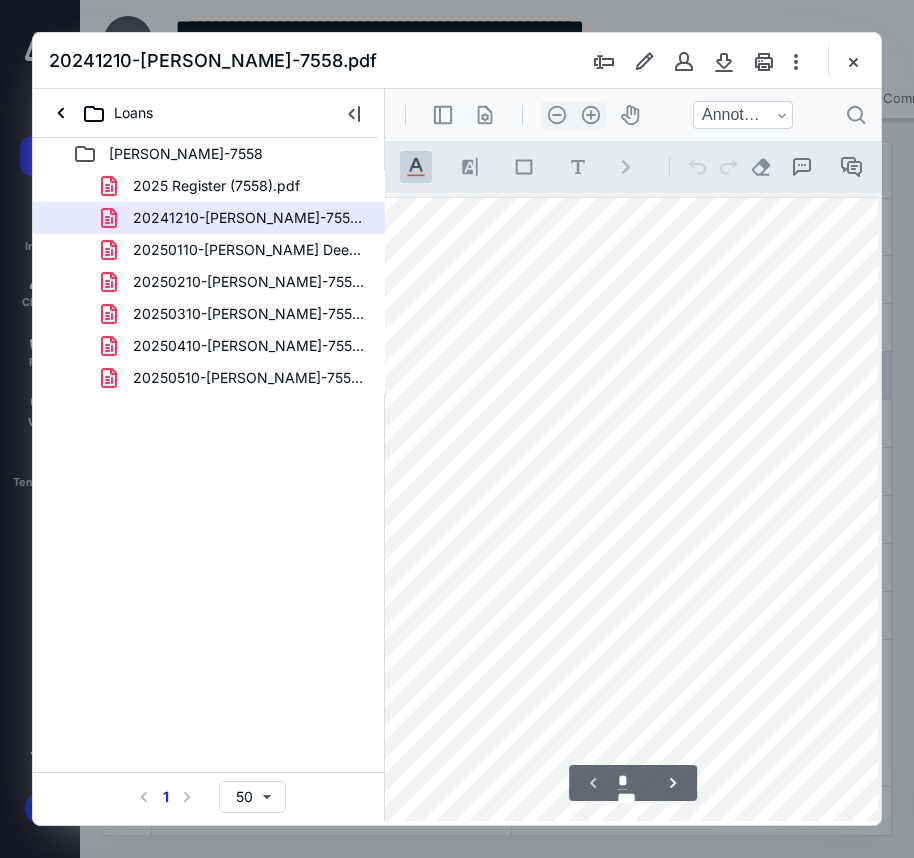 scroll, scrollTop: 0, scrollLeft: 267, axis: horizontal 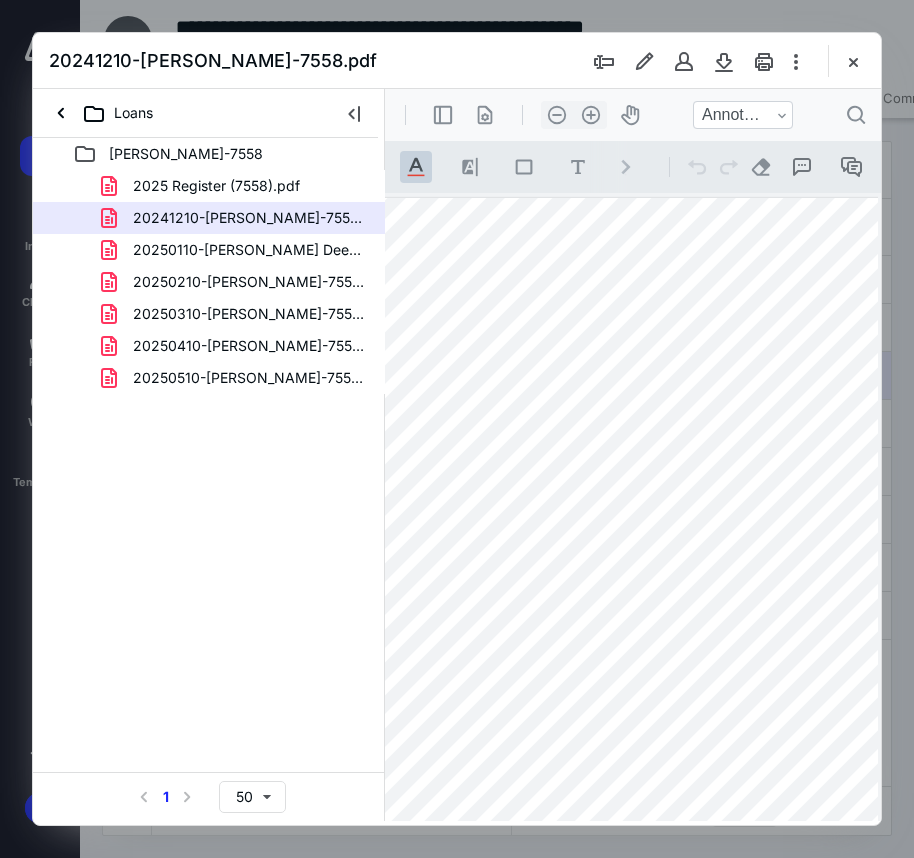 click at bounding box center [542, 889] 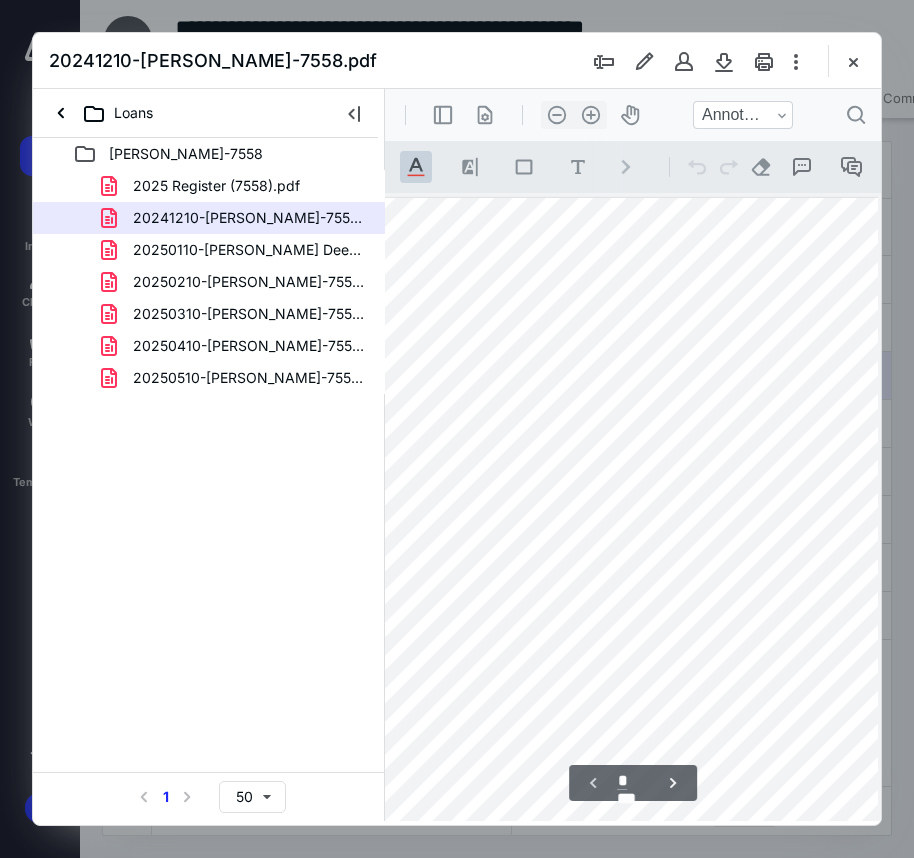scroll, scrollTop: 0, scrollLeft: 56, axis: horizontal 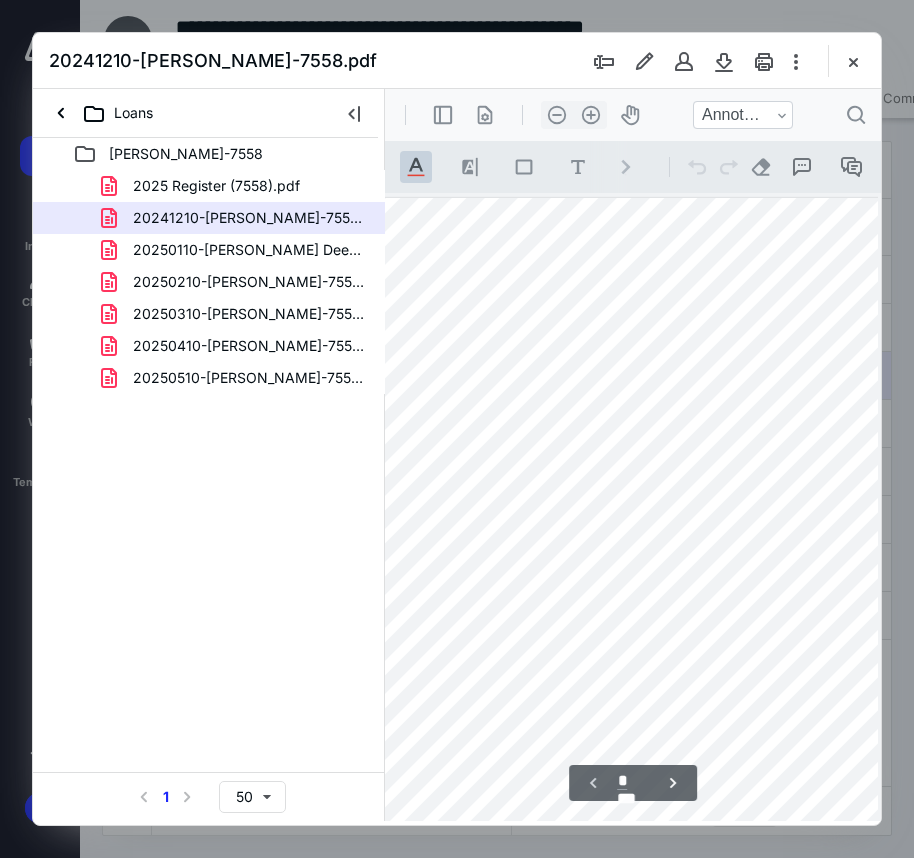 drag, startPoint x: 558, startPoint y: 819, endPoint x: 833, endPoint y: 918, distance: 292.27725 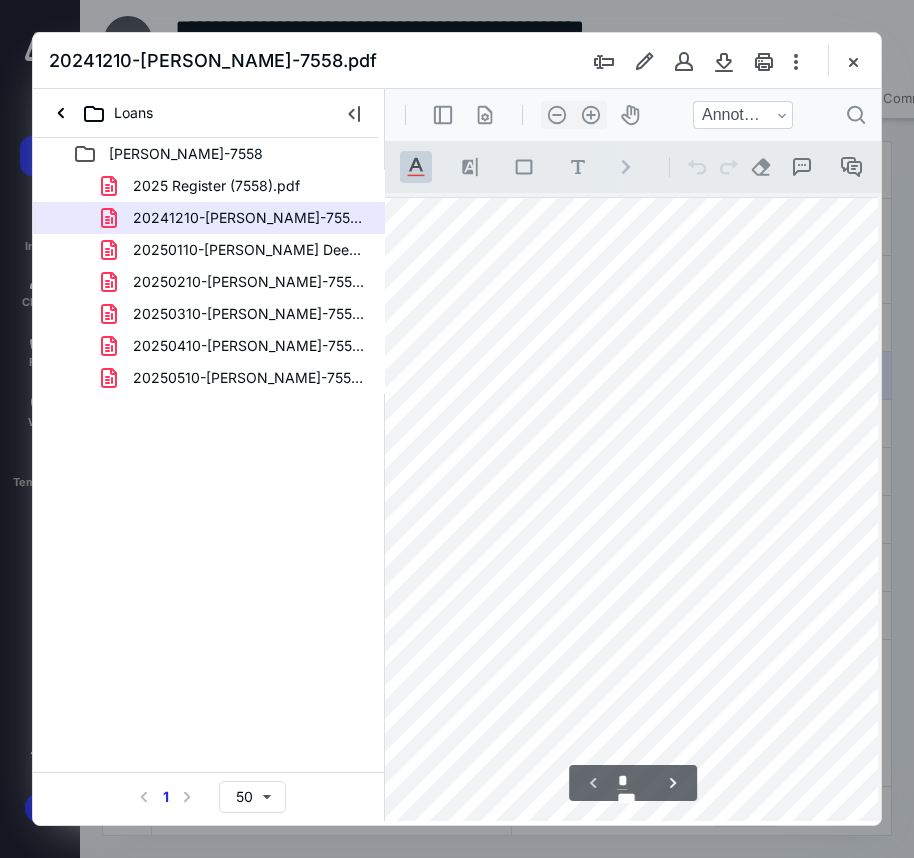 scroll, scrollTop: 0, scrollLeft: 345, axis: horizontal 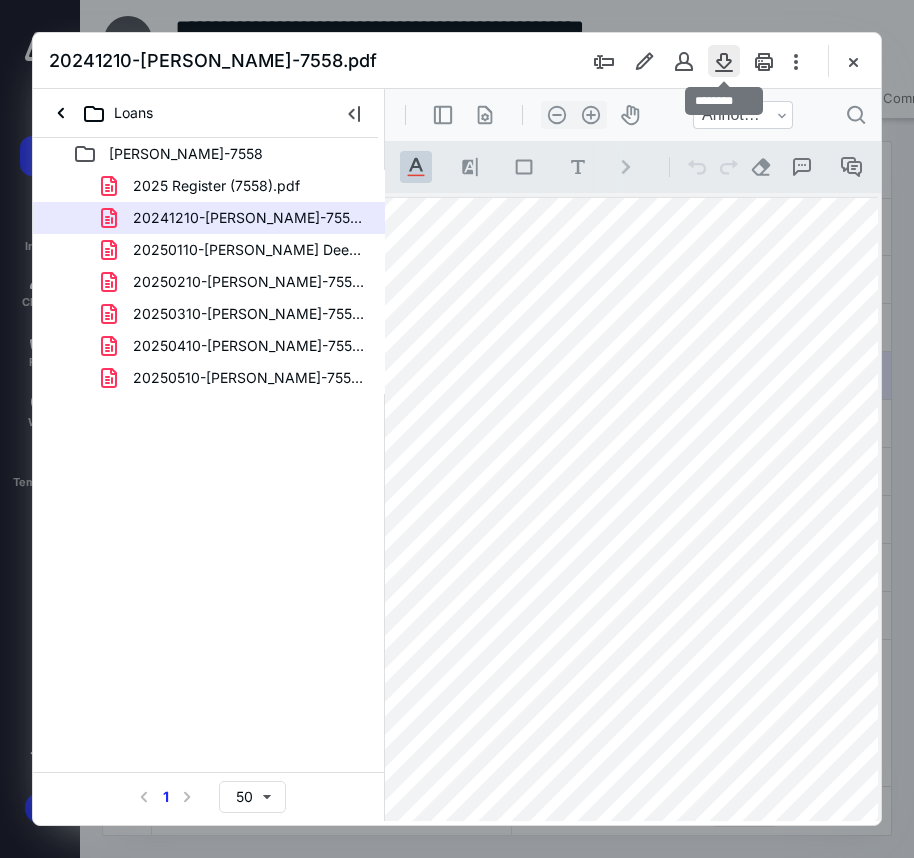 click at bounding box center [724, 61] 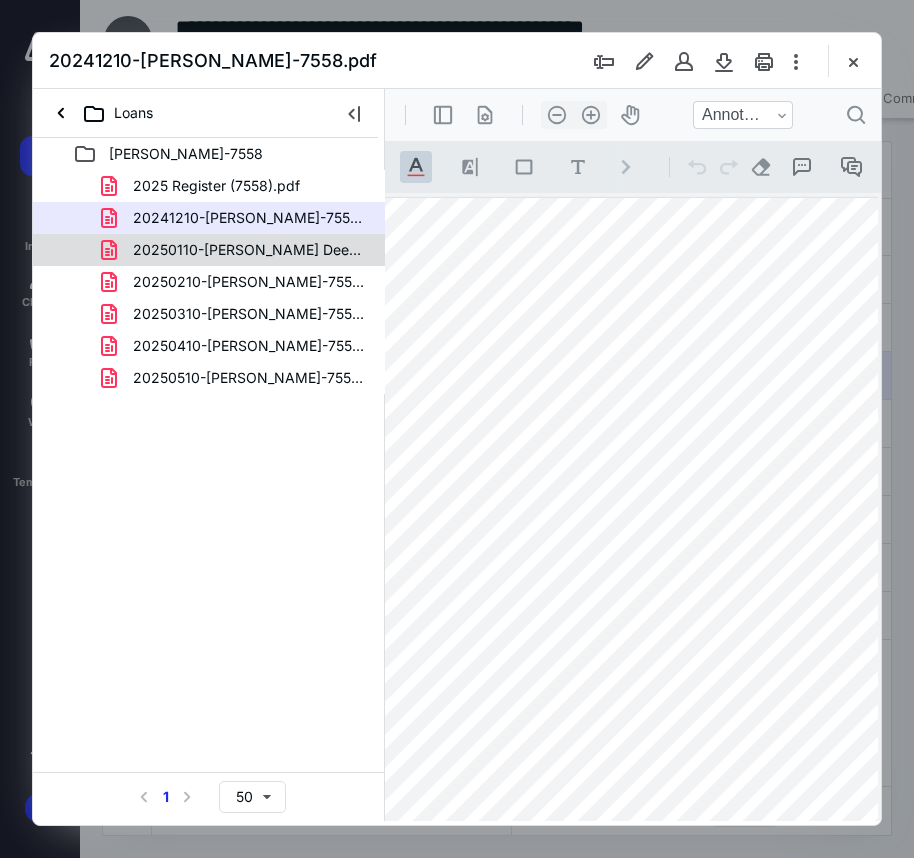 click on "20250110-[PERSON_NAME] Deere-7558.pdf" at bounding box center (249, 250) 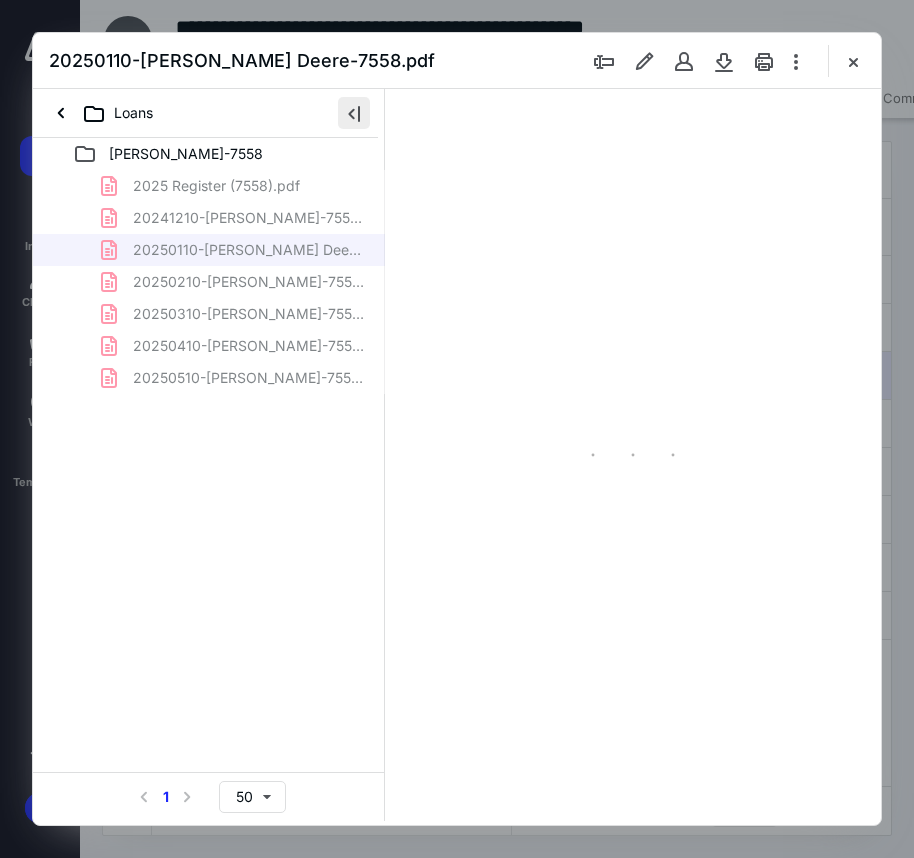 scroll, scrollTop: 106, scrollLeft: 0, axis: vertical 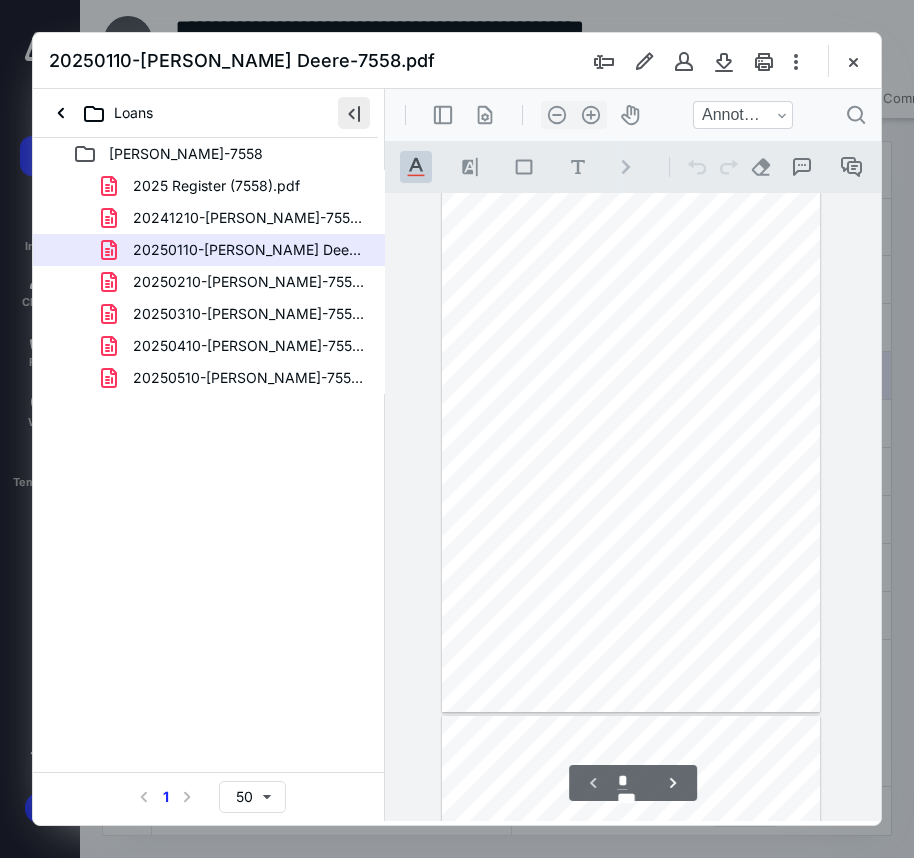 click at bounding box center [354, 113] 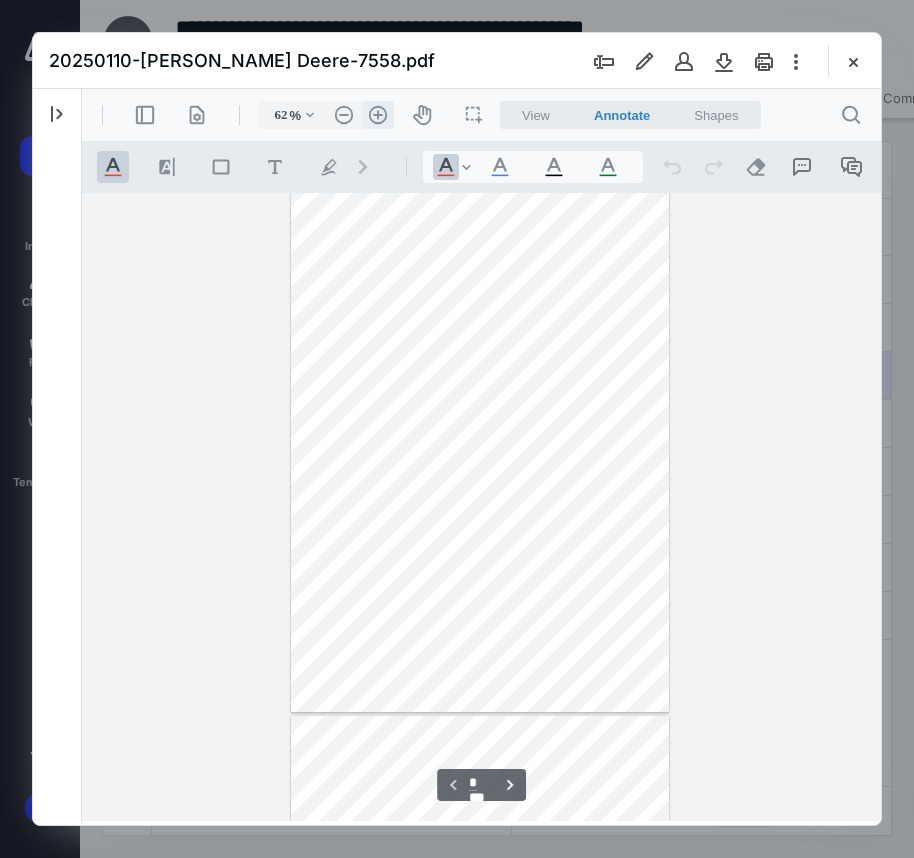 click on ".cls-1{fill:#abb0c4;} icon - header - zoom - in - line" at bounding box center [378, 115] 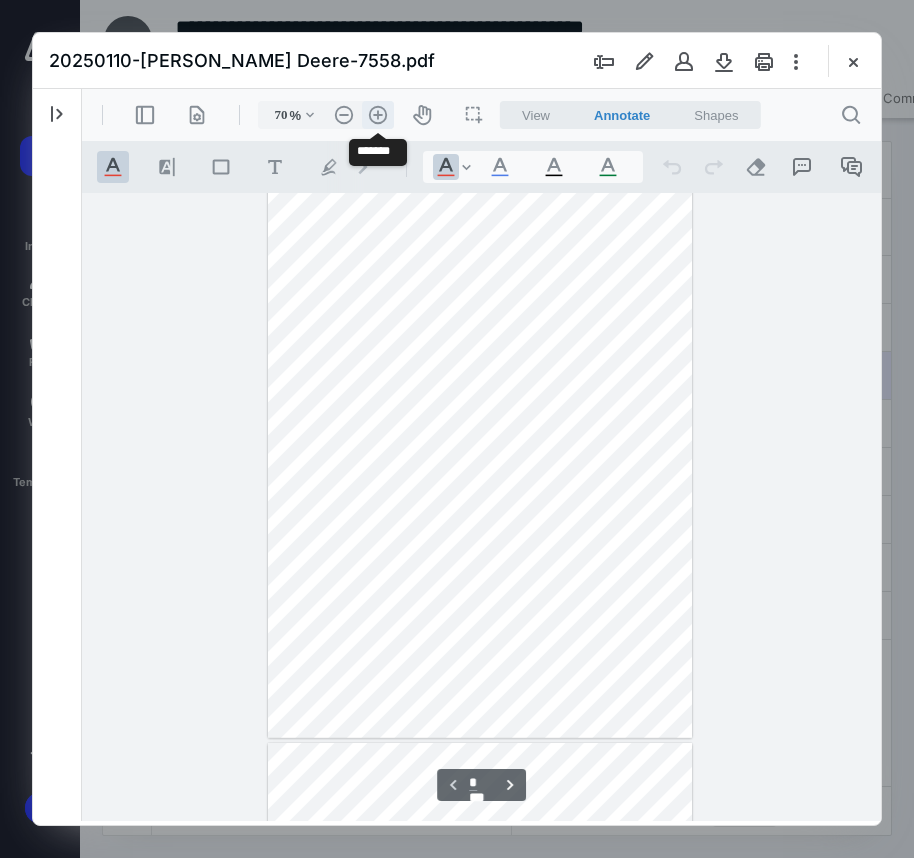 click on ".cls-1{fill:#abb0c4;} icon - header - zoom - in - line" at bounding box center (378, 115) 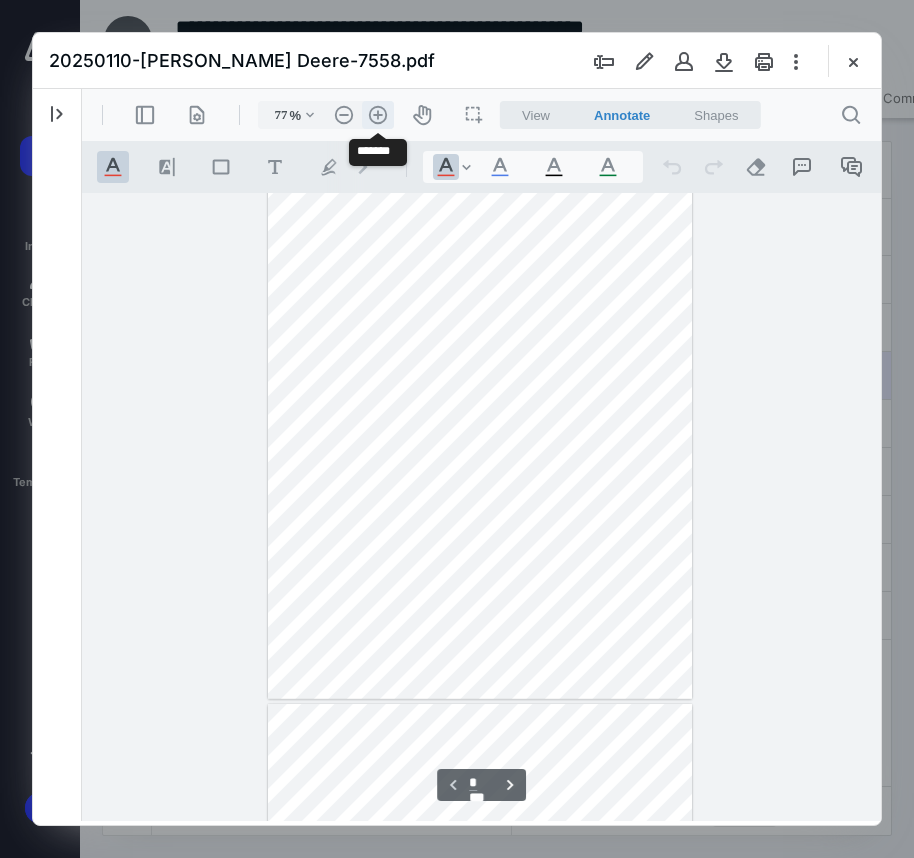 click on ".cls-1{fill:#abb0c4;} icon - header - zoom - in - line" at bounding box center (378, 115) 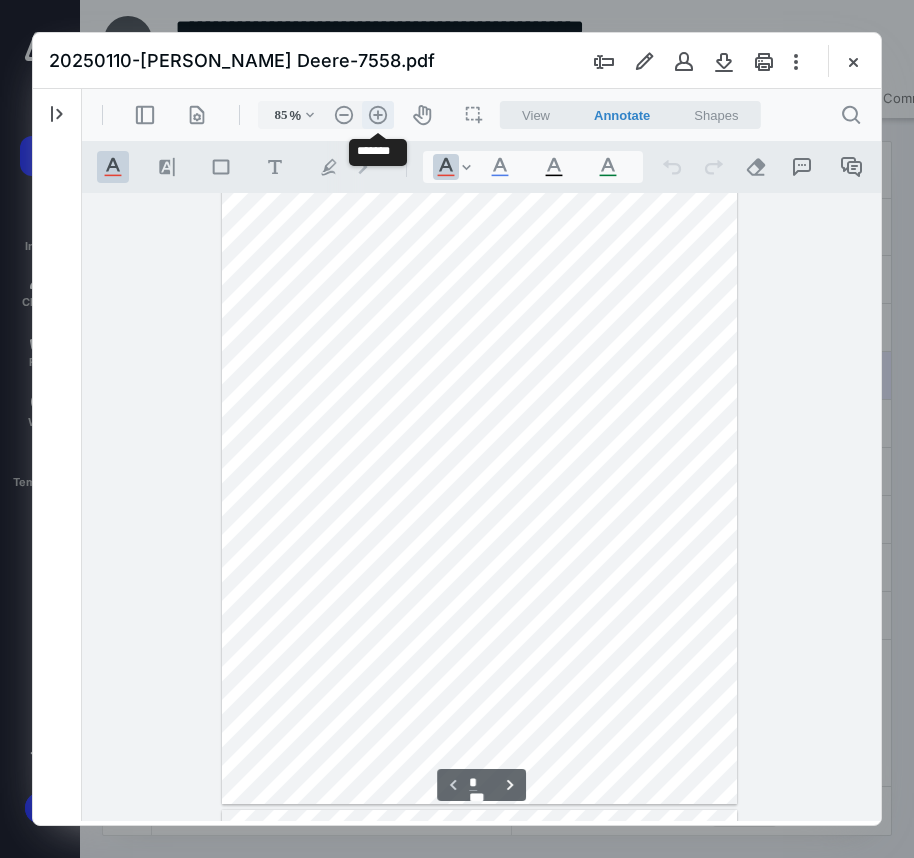 click on ".cls-1{fill:#abb0c4;} icon - header - zoom - in - line" at bounding box center (378, 115) 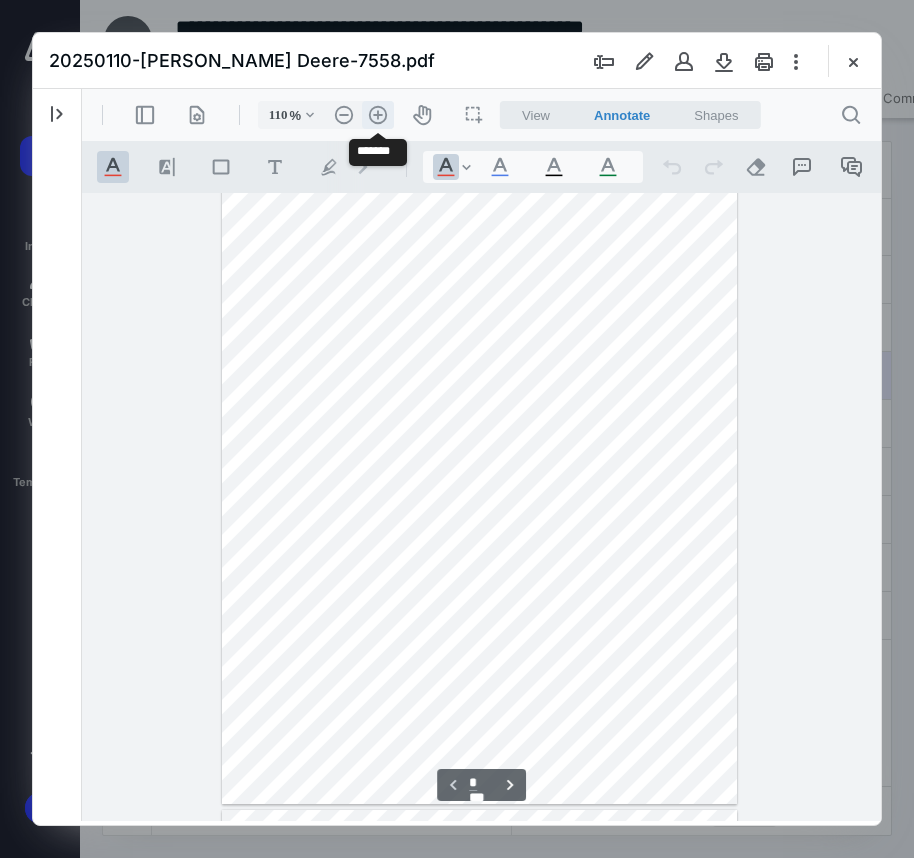scroll, scrollTop: 390, scrollLeft: 0, axis: vertical 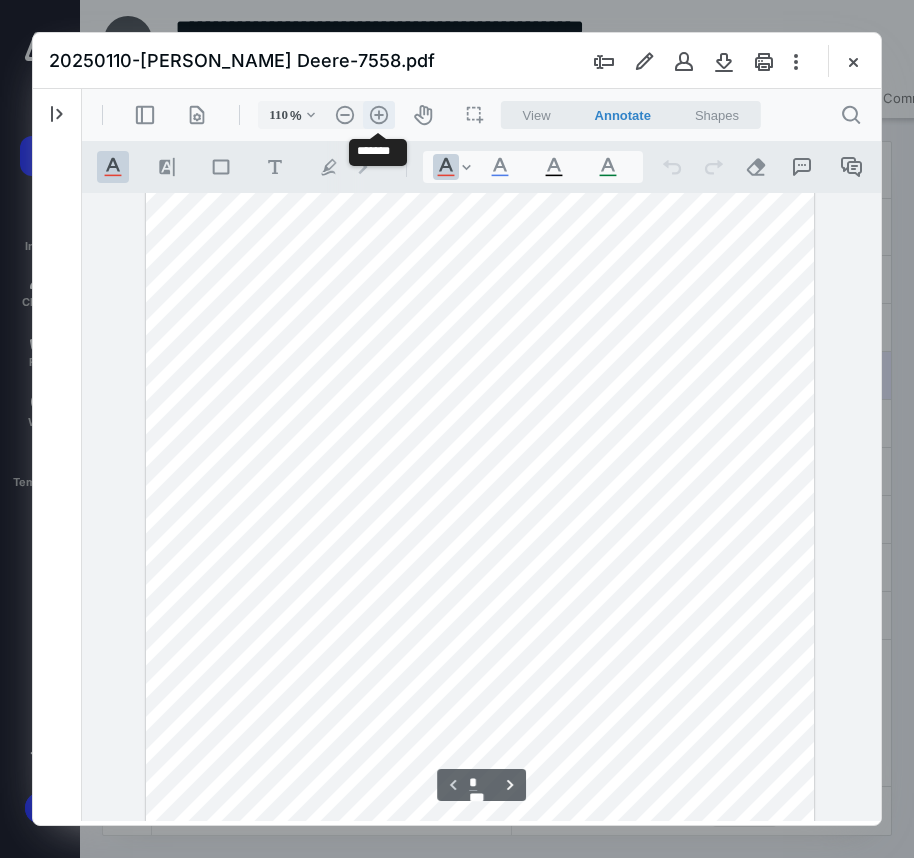 click on ".cls-1{fill:#abb0c4;} icon - header - zoom - in - line" at bounding box center (379, 115) 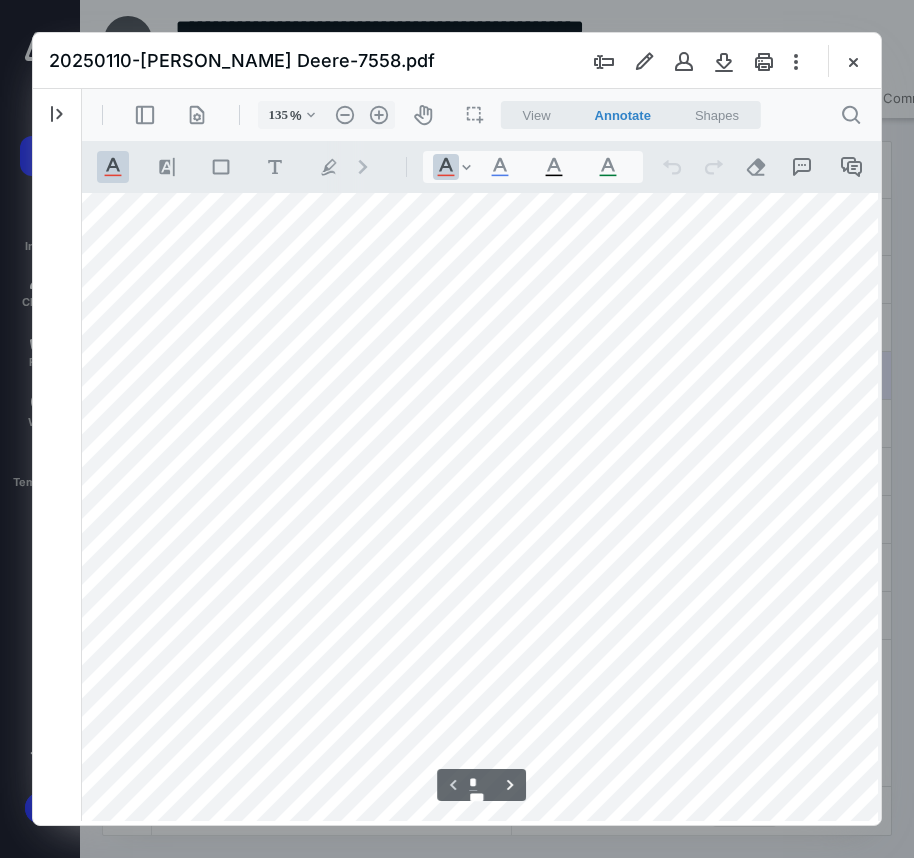 scroll, scrollTop: 39, scrollLeft: 23, axis: both 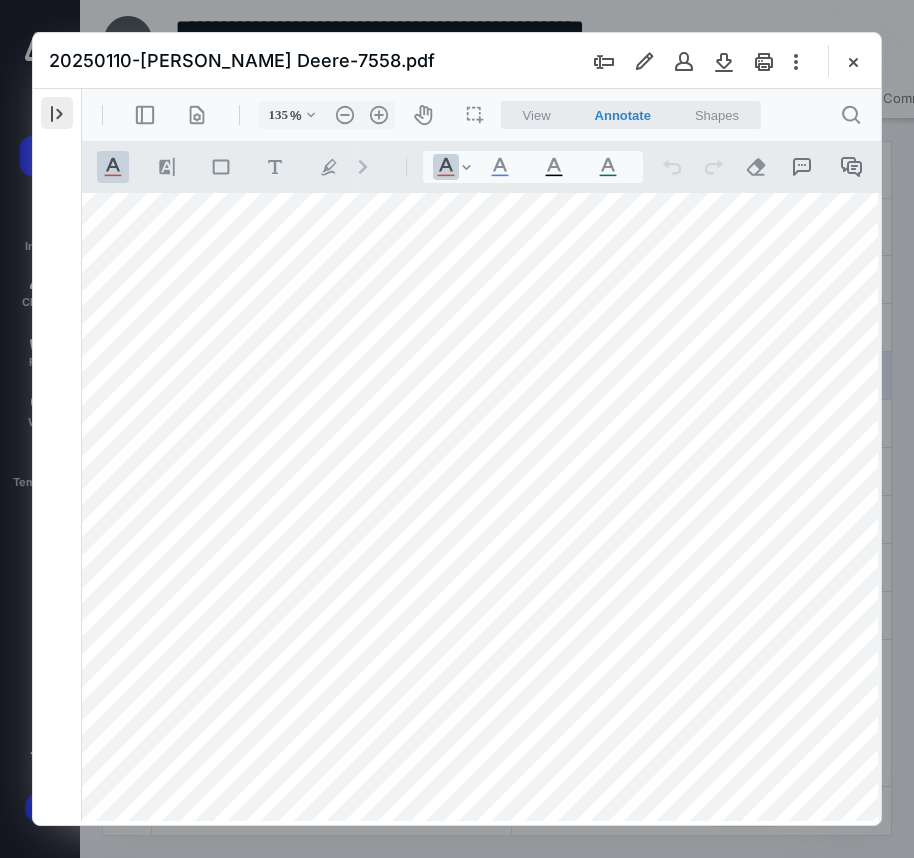 click at bounding box center [57, 113] 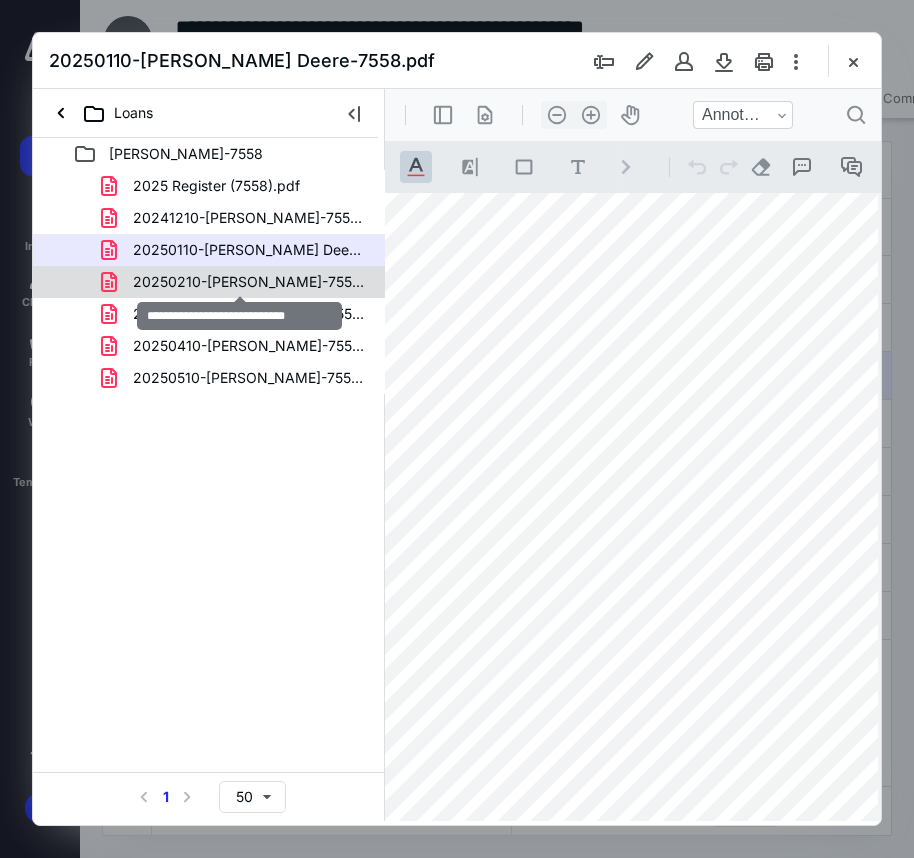 click on "20250210-[PERSON_NAME]-7558.pdf" at bounding box center (249, 282) 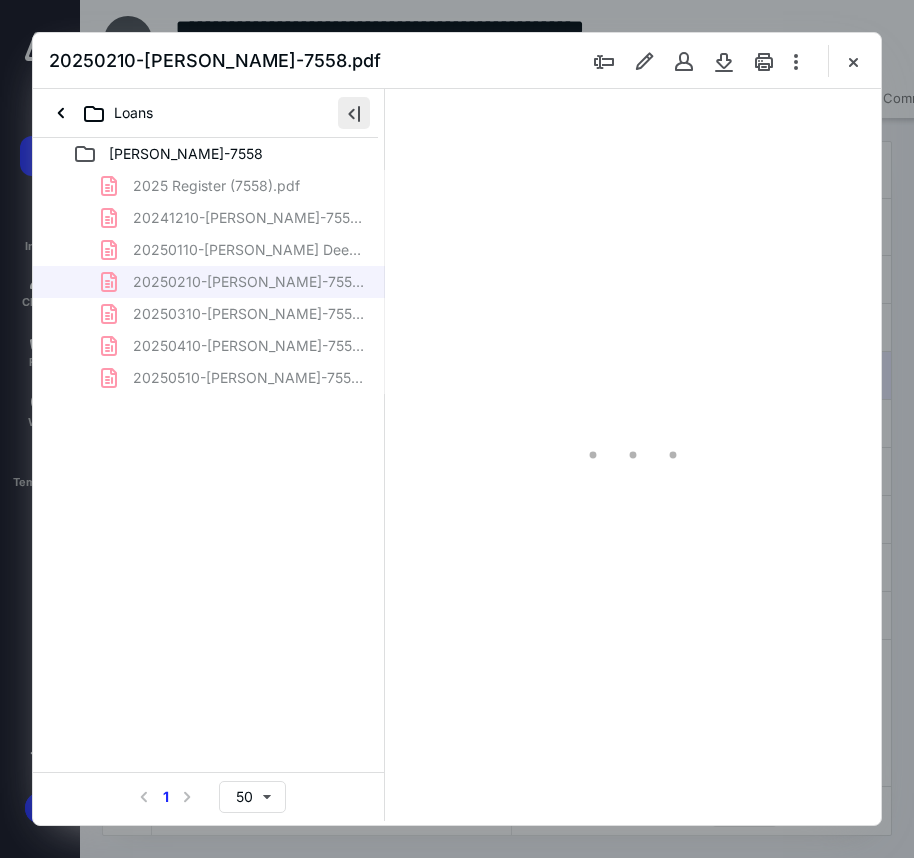 click at bounding box center (354, 113) 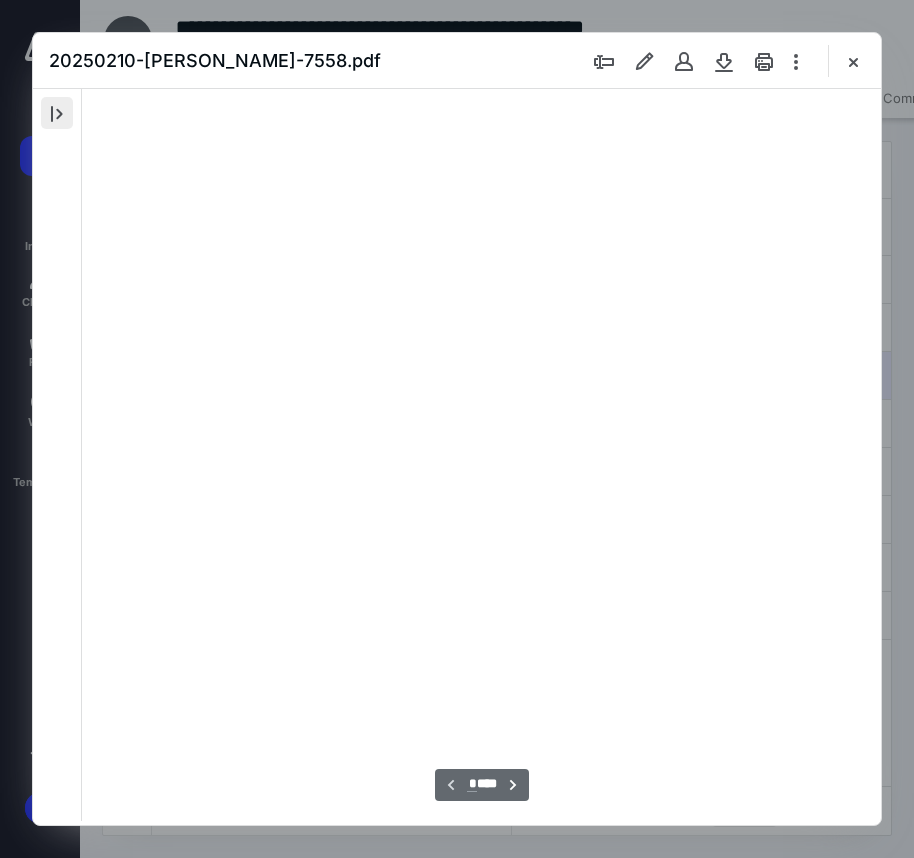 scroll, scrollTop: 106, scrollLeft: 0, axis: vertical 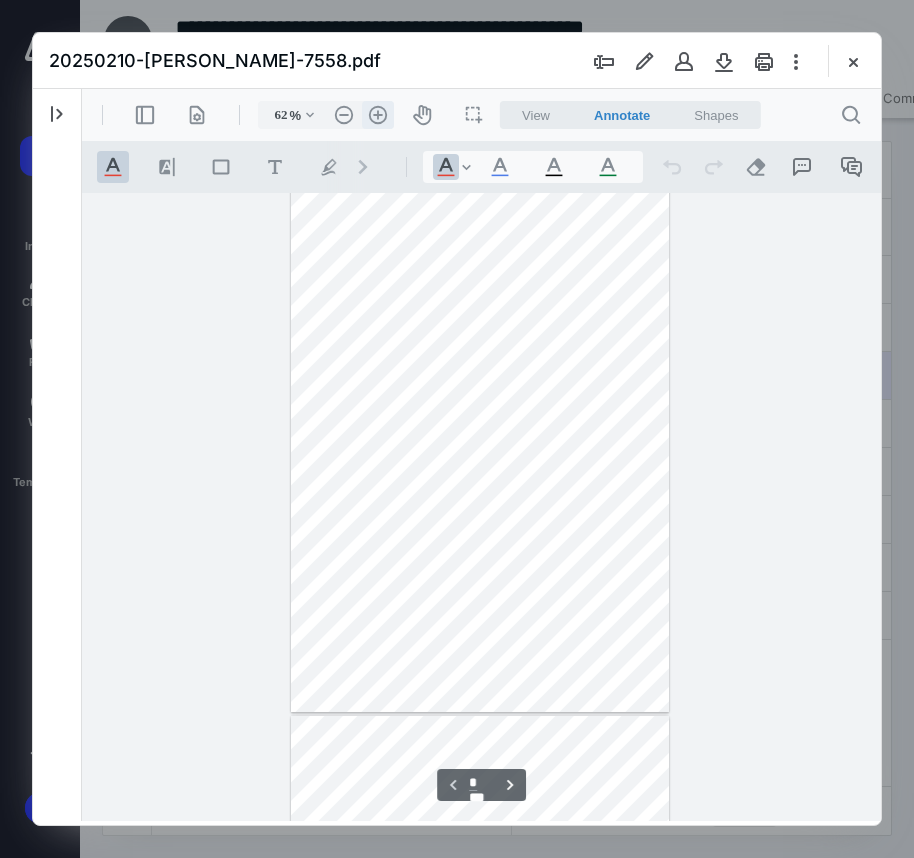 click on ".cls-1{fill:#abb0c4;} icon - header - zoom - in - line" at bounding box center [378, 115] 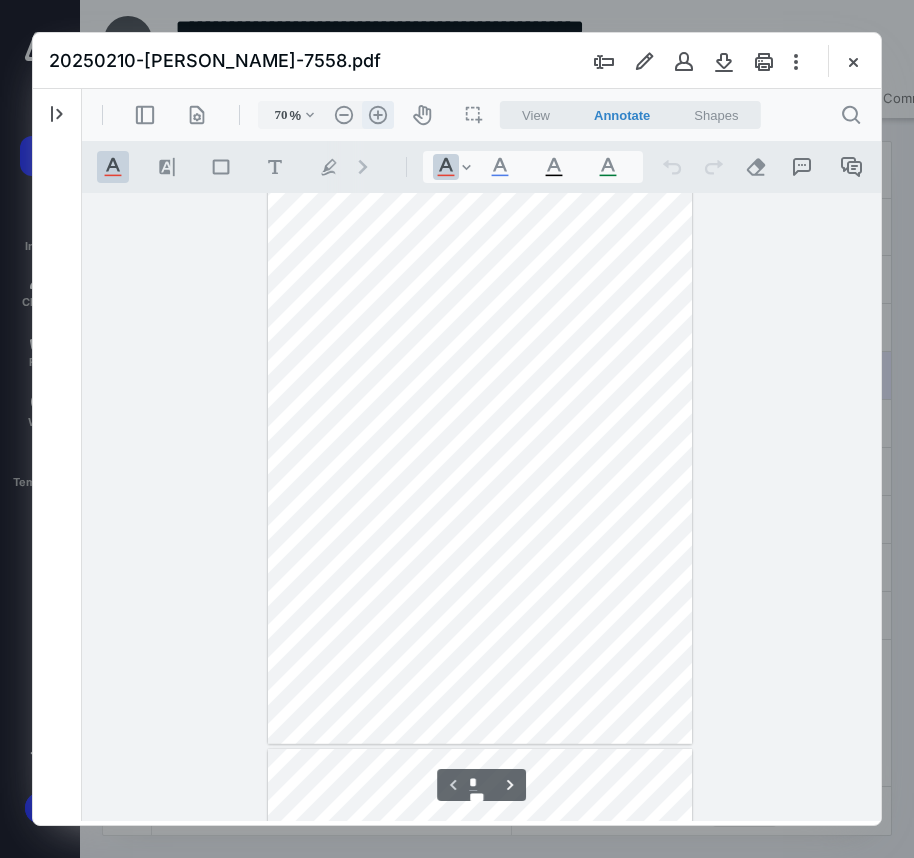 click on ".cls-1{fill:#abb0c4;} icon - header - zoom - in - line" at bounding box center (378, 115) 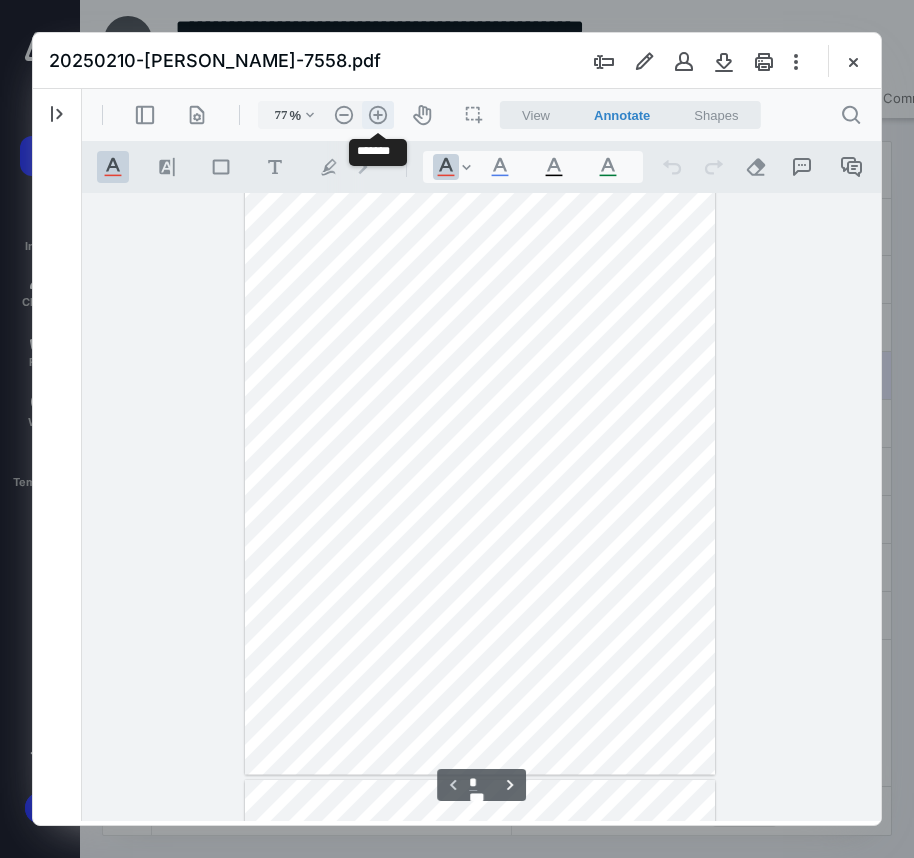 click on ".cls-1{fill:#abb0c4;} icon - header - zoom - in - line" at bounding box center [378, 115] 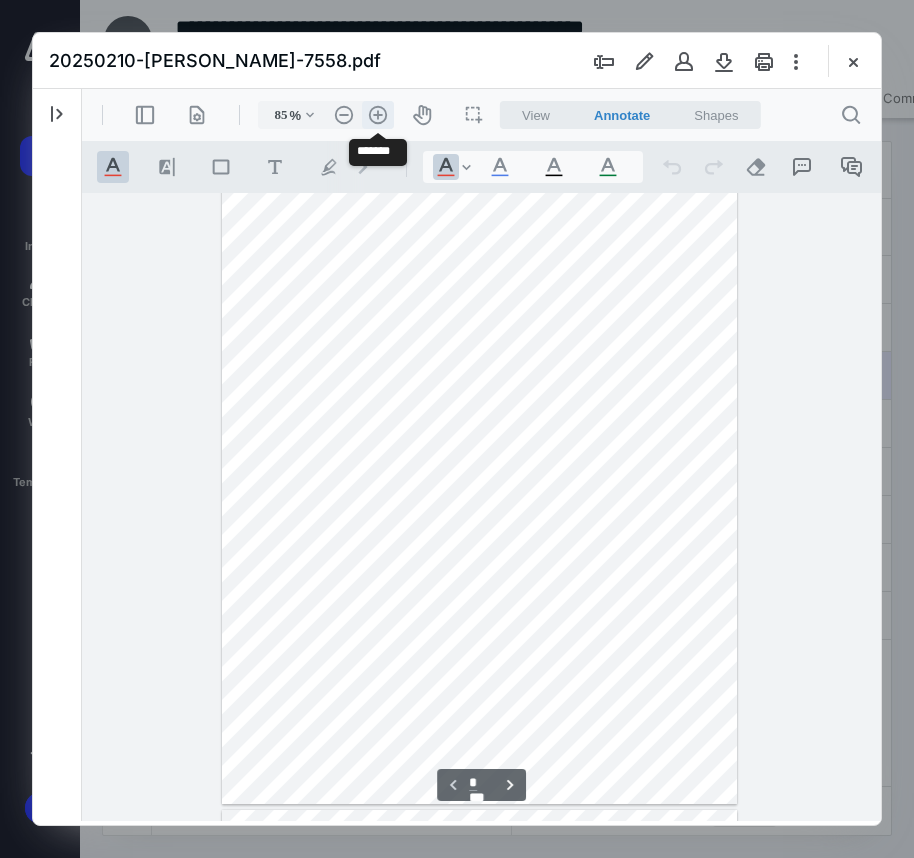 click on ".cls-1{fill:#abb0c4;} icon - header - zoom - in - line" at bounding box center [378, 115] 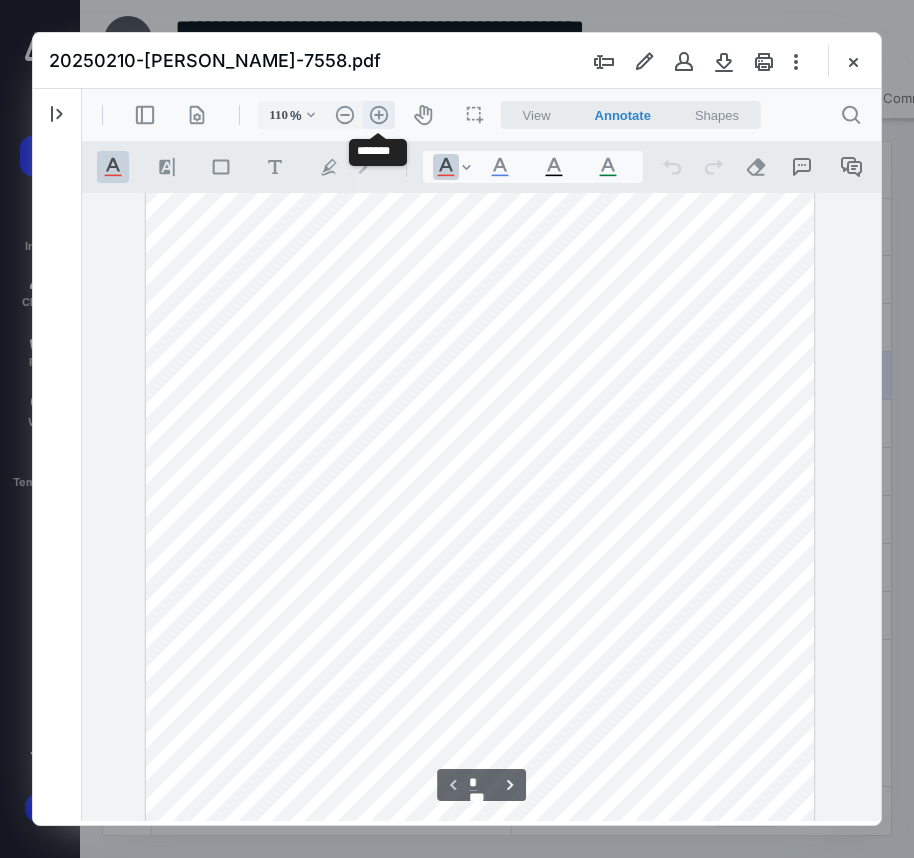 scroll, scrollTop: 390, scrollLeft: 0, axis: vertical 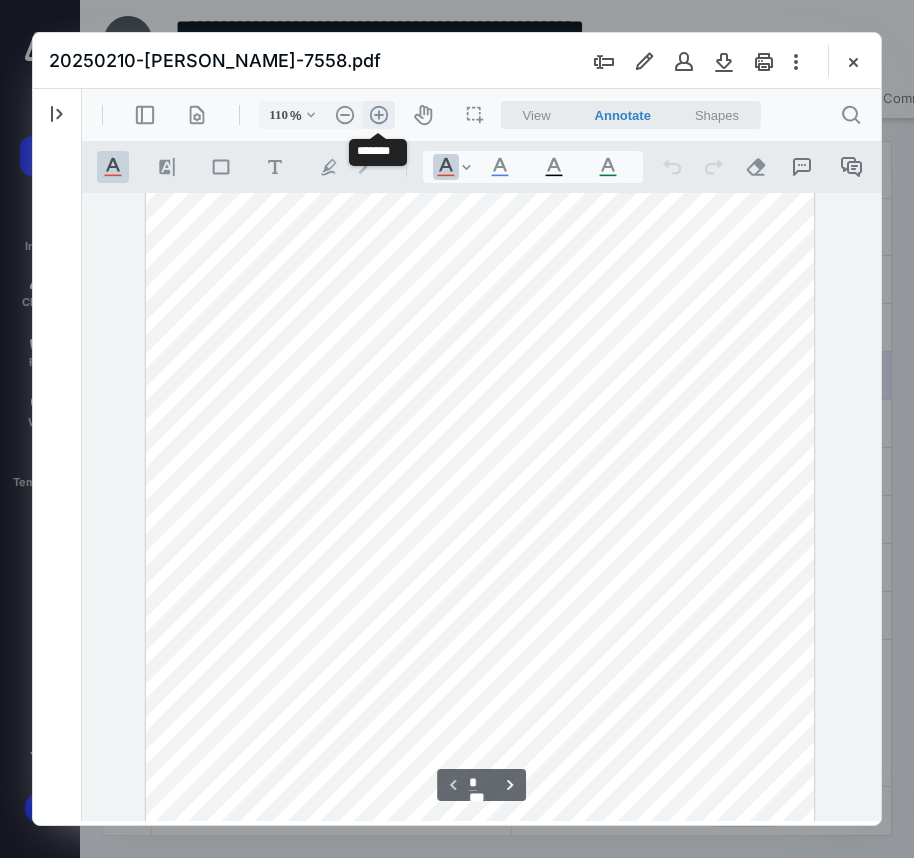 click on ".cls-1{fill:#abb0c4;} icon - header - zoom - in - line" at bounding box center [379, 115] 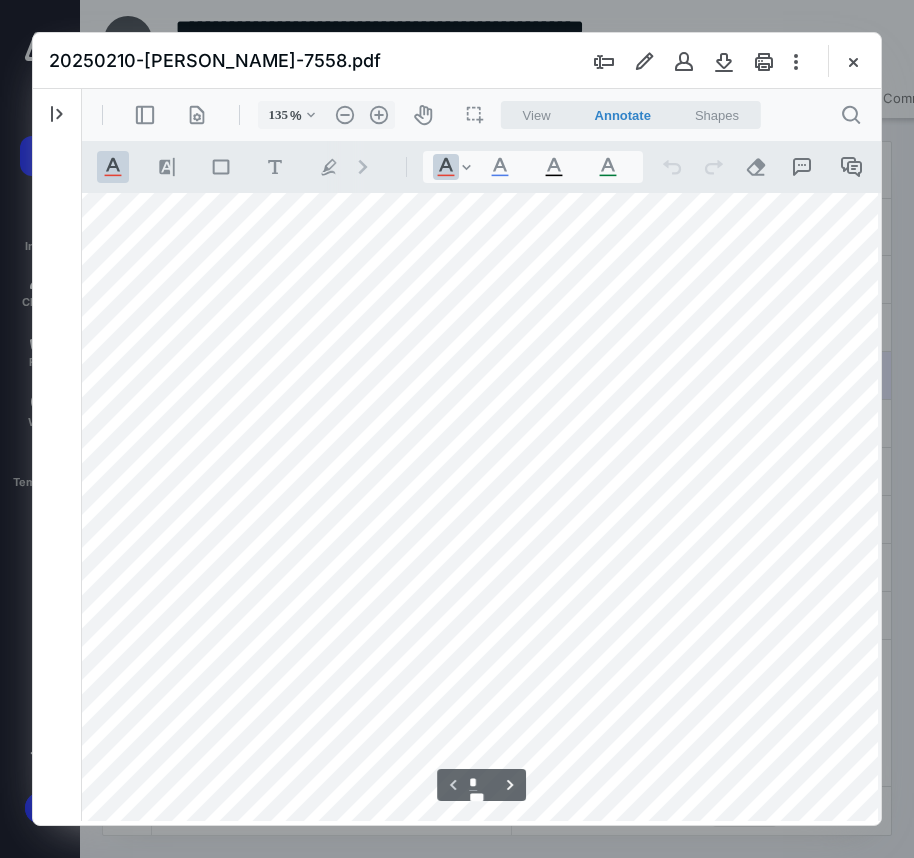 scroll, scrollTop: 39, scrollLeft: 23, axis: both 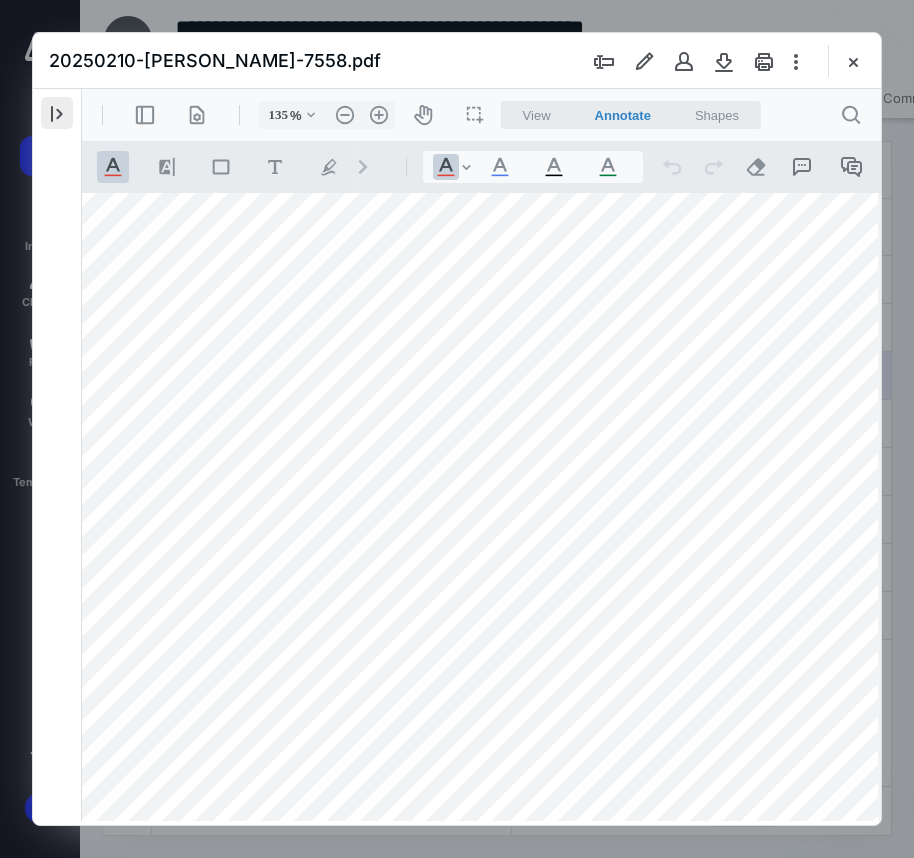 click at bounding box center [57, 113] 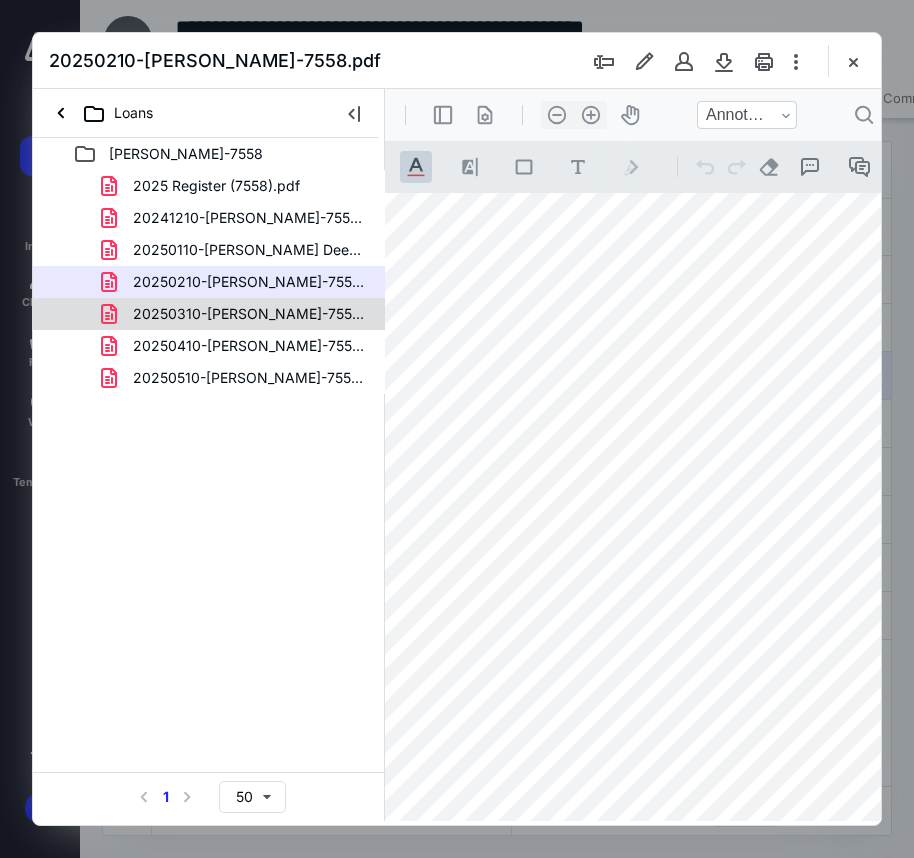 click on "20250310-[PERSON_NAME]-7558.pdf" at bounding box center [249, 314] 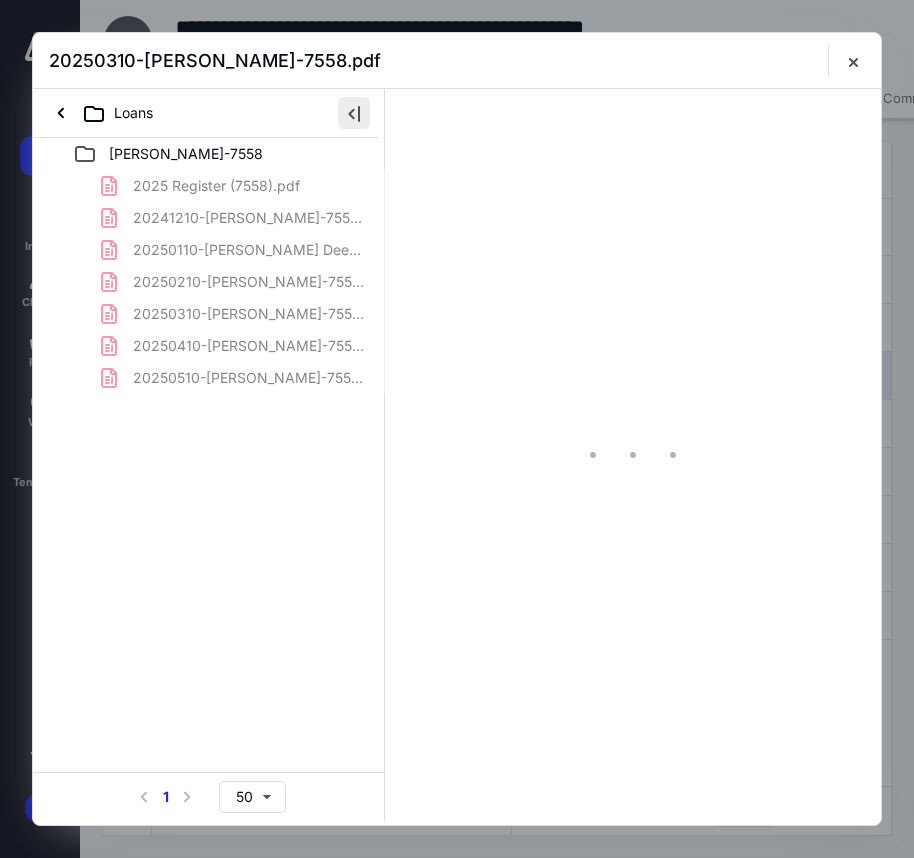 click at bounding box center (354, 113) 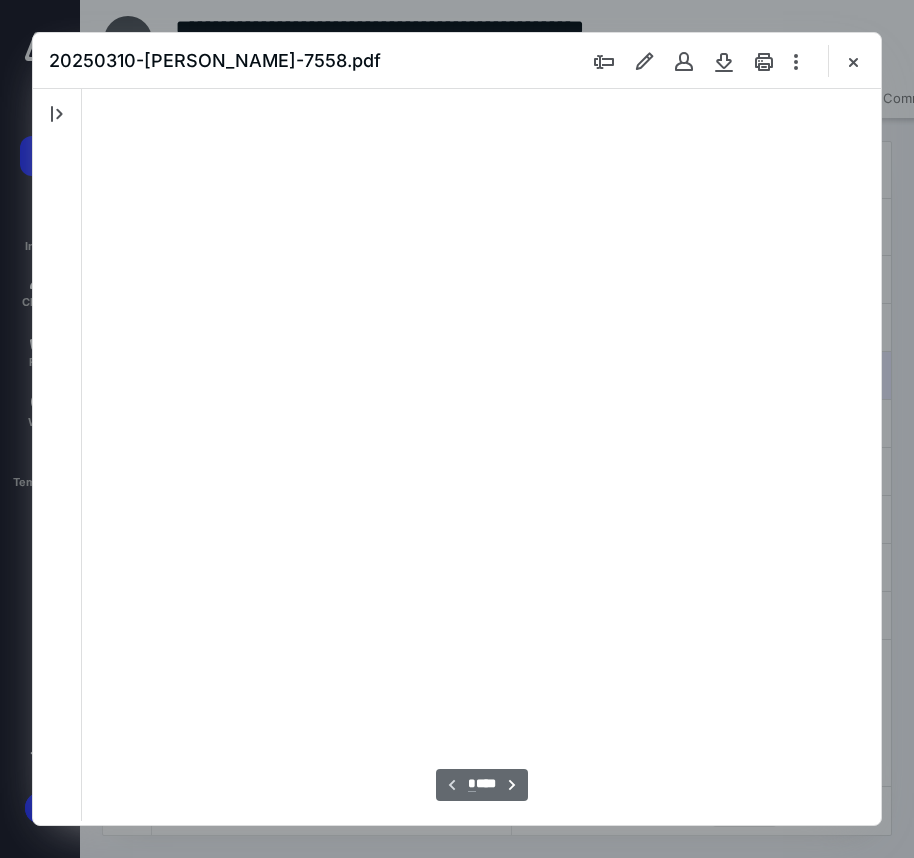 scroll, scrollTop: 106, scrollLeft: 0, axis: vertical 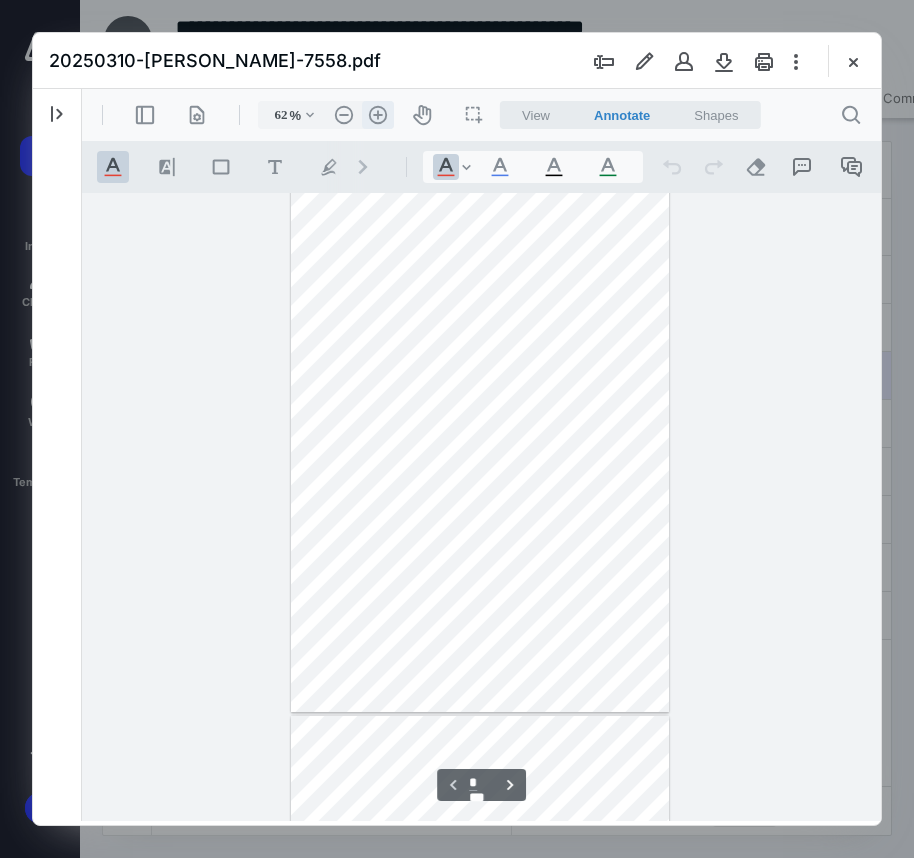 click on ".cls-1{fill:#abb0c4;} icon - header - zoom - in - line" at bounding box center (378, 115) 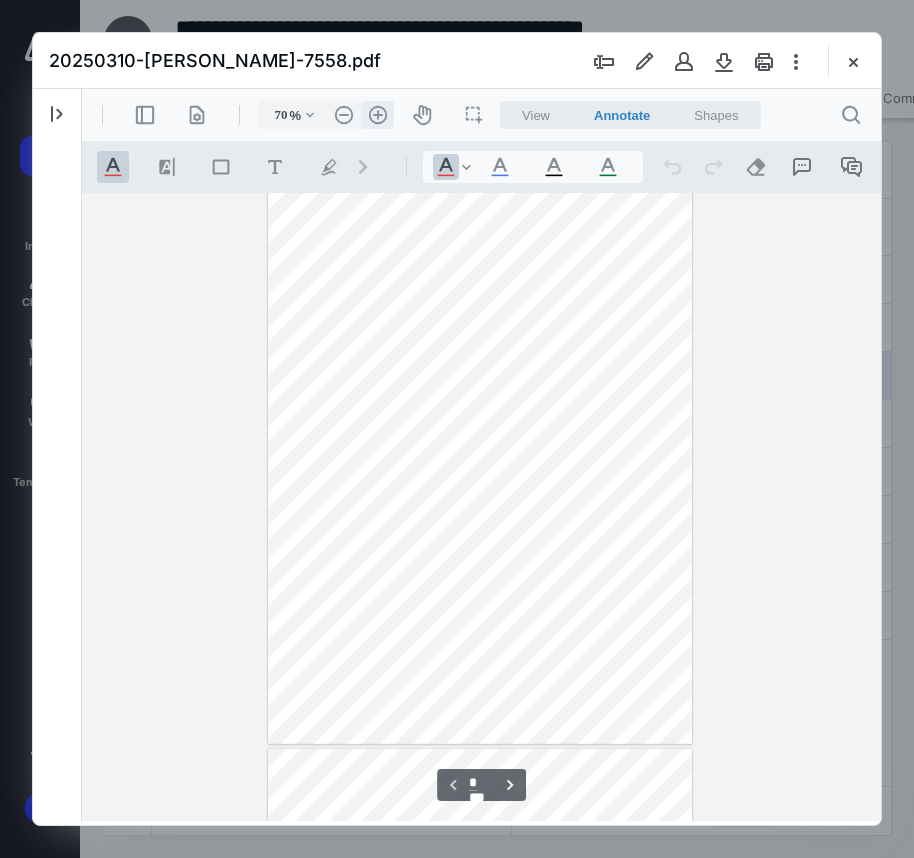 click on ".cls-1{fill:#abb0c4;} icon - header - zoom - in - line" at bounding box center [378, 115] 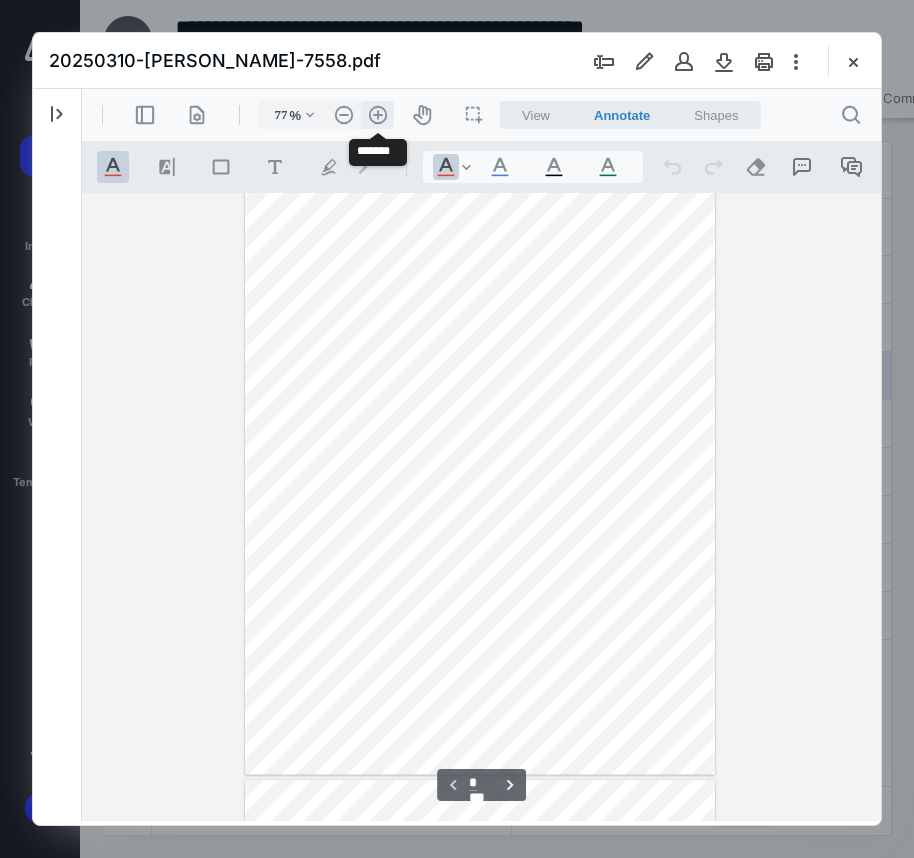 click on ".cls-1{fill:#abb0c4;} icon - header - zoom - in - line" at bounding box center [378, 115] 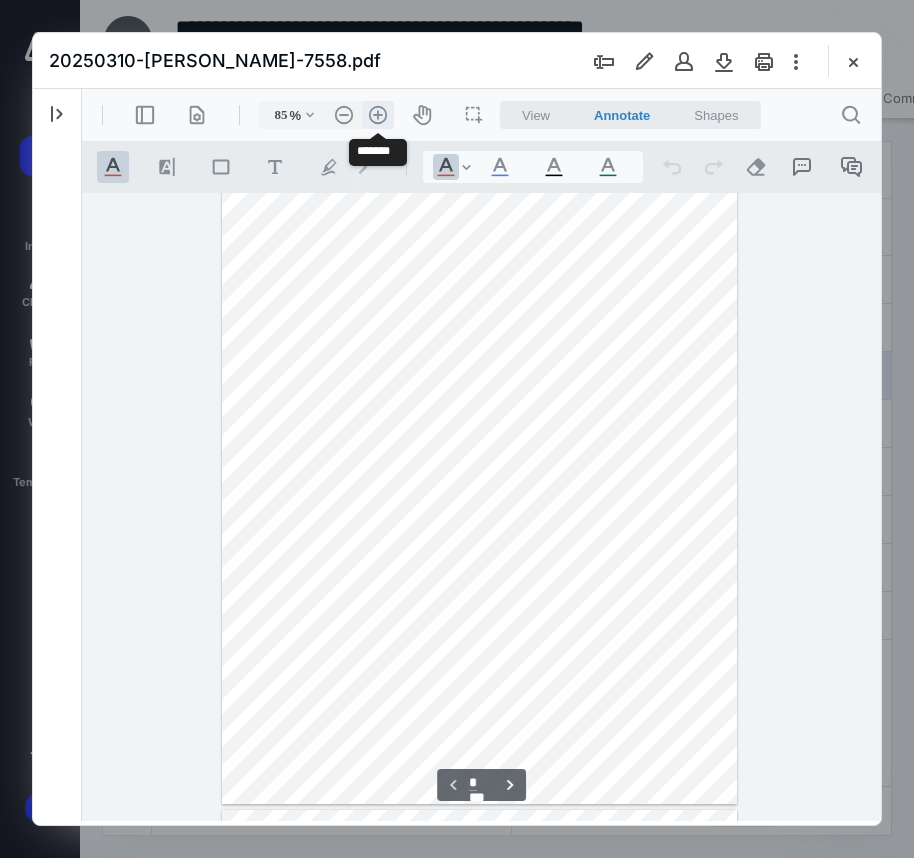 click on ".cls-1{fill:#abb0c4;} icon - header - zoom - in - line" at bounding box center (378, 115) 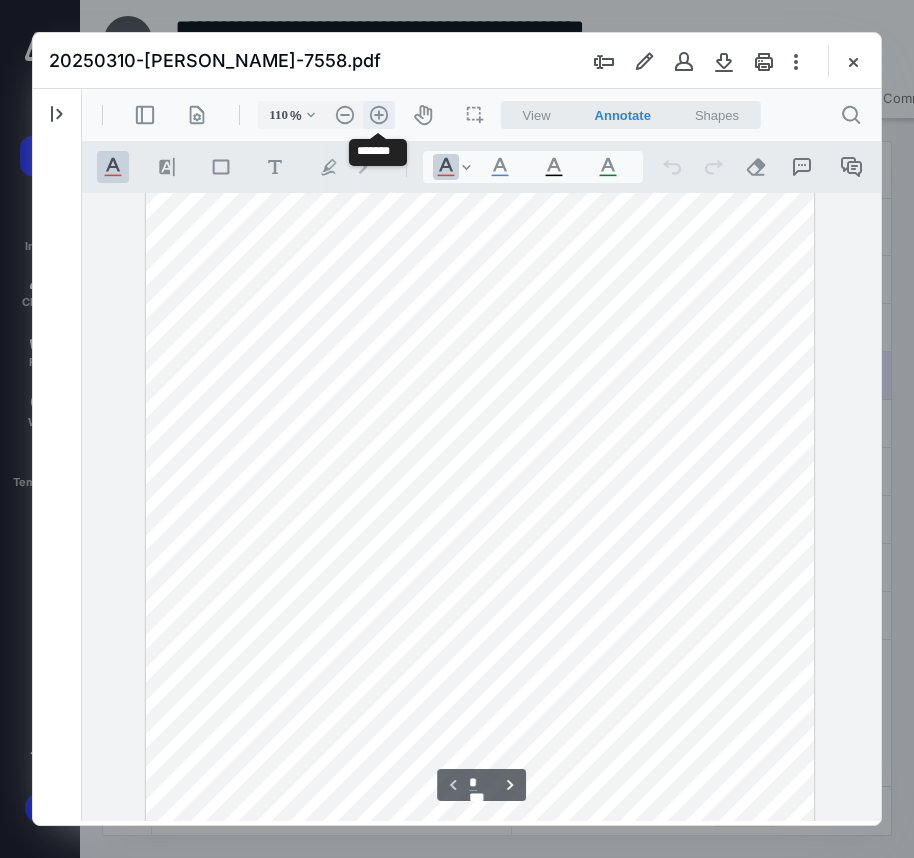 scroll, scrollTop: 390, scrollLeft: 0, axis: vertical 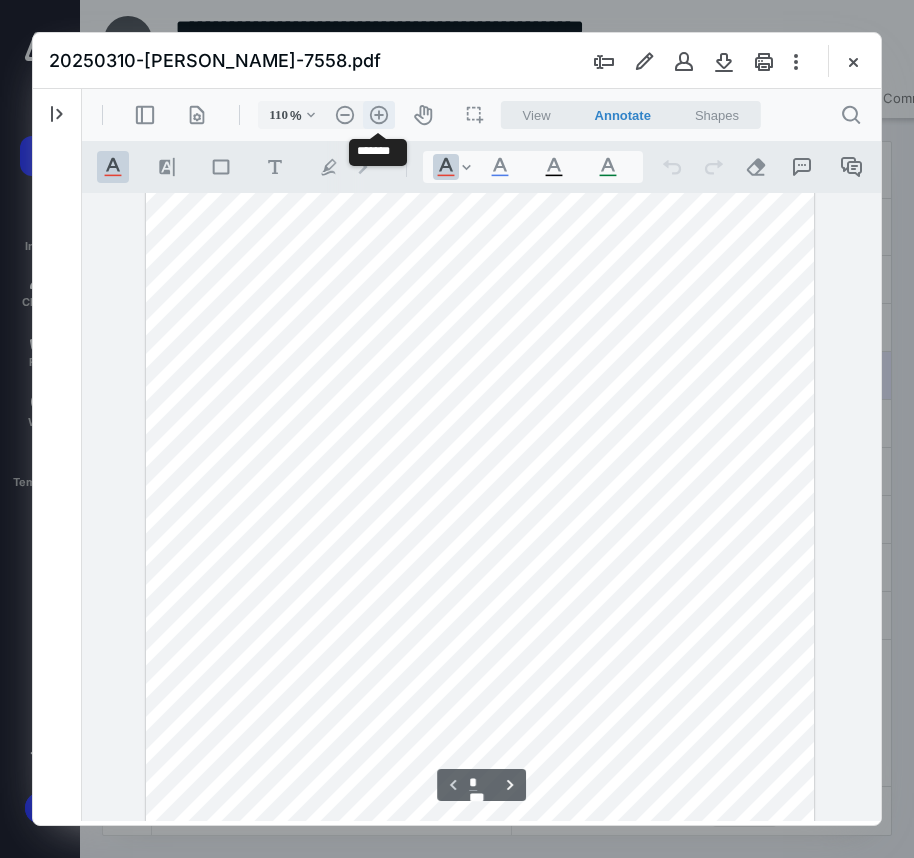 click on ".cls-1{fill:#abb0c4;} icon - header - zoom - in - line" at bounding box center (379, 115) 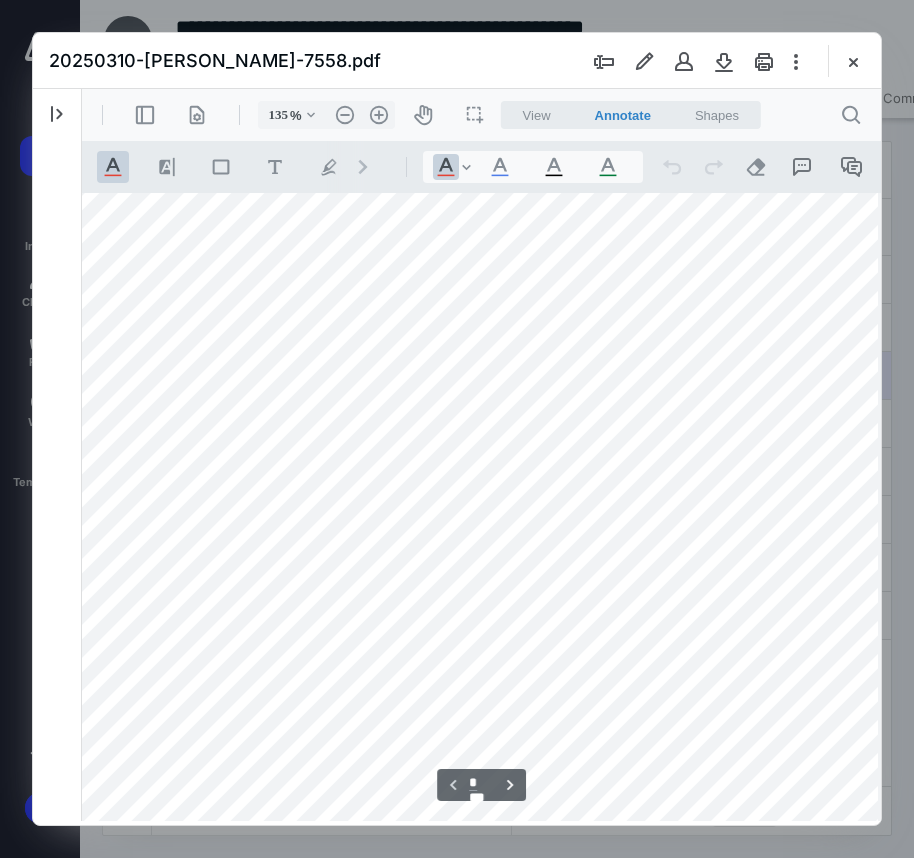 scroll, scrollTop: 39, scrollLeft: 23, axis: both 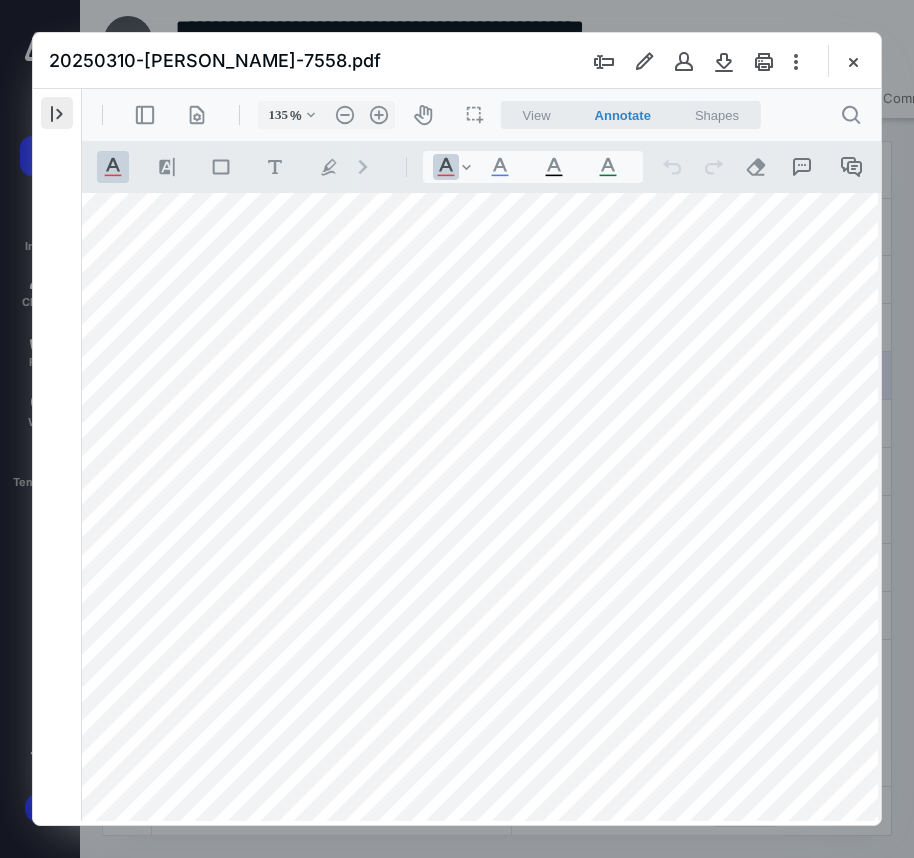 click at bounding box center (57, 113) 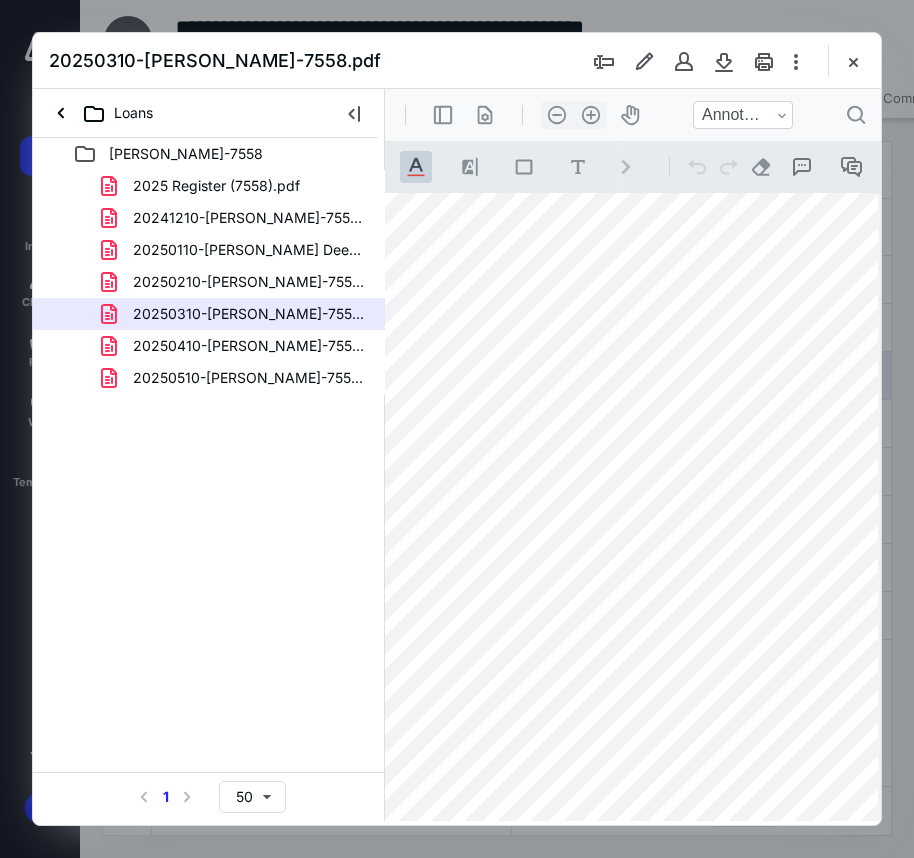 drag, startPoint x: 173, startPoint y: 332, endPoint x: 202, endPoint y: 316, distance: 33.12099 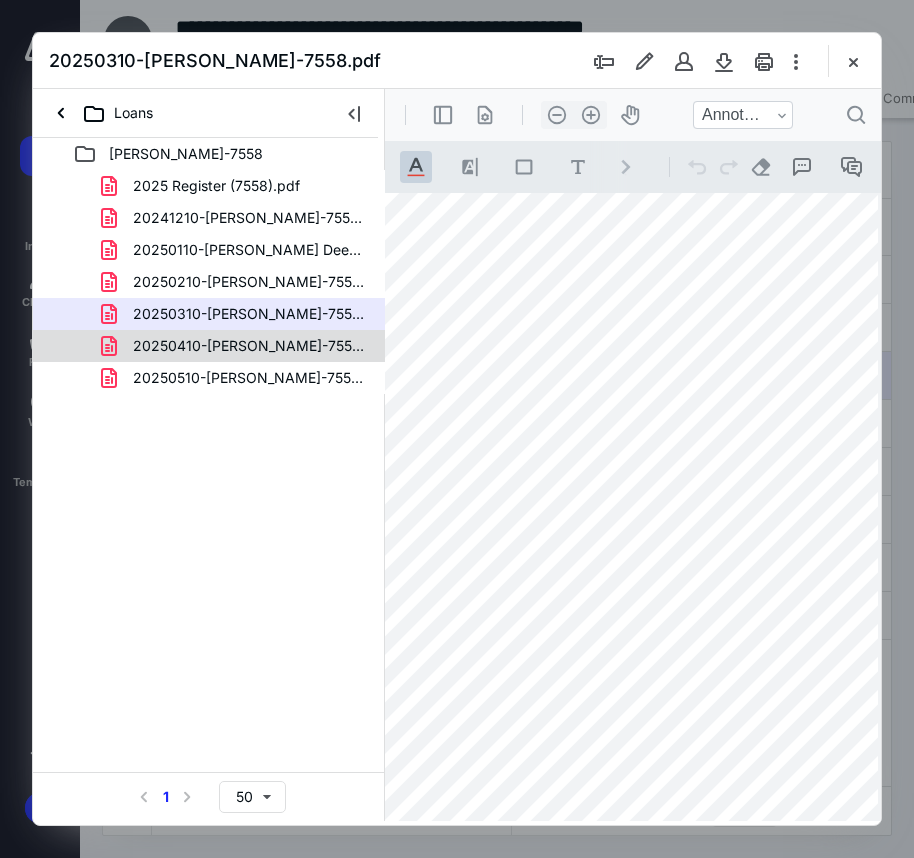 click on "20250410-[PERSON_NAME]-7558.pdf" at bounding box center (209, 346) 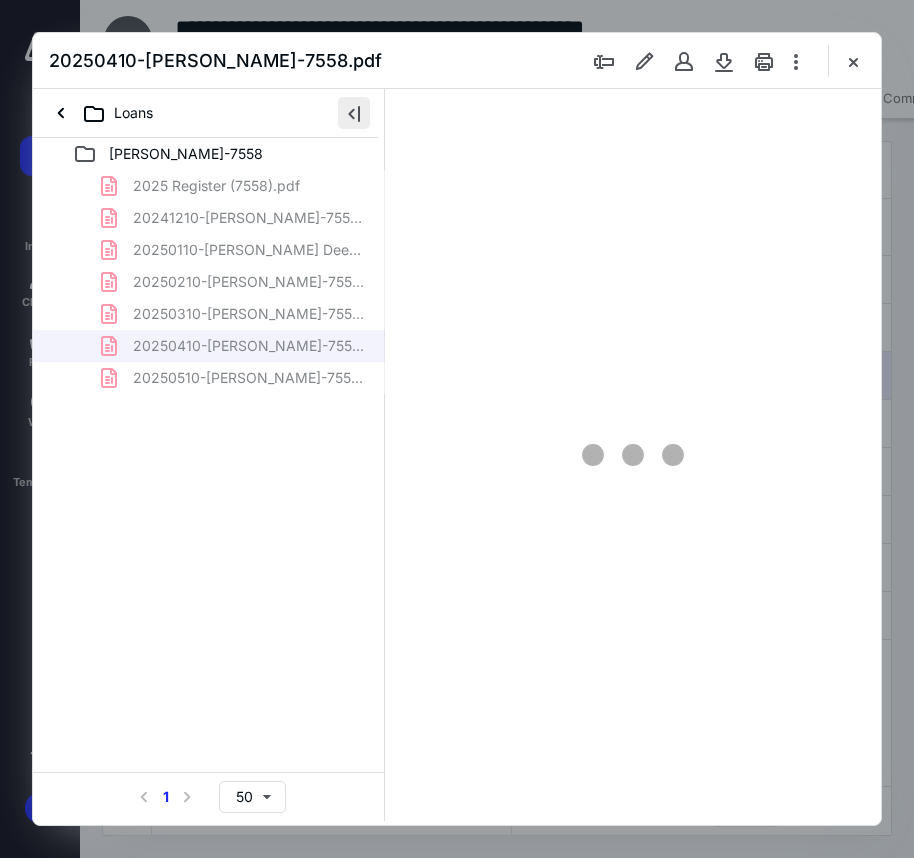 click at bounding box center (354, 113) 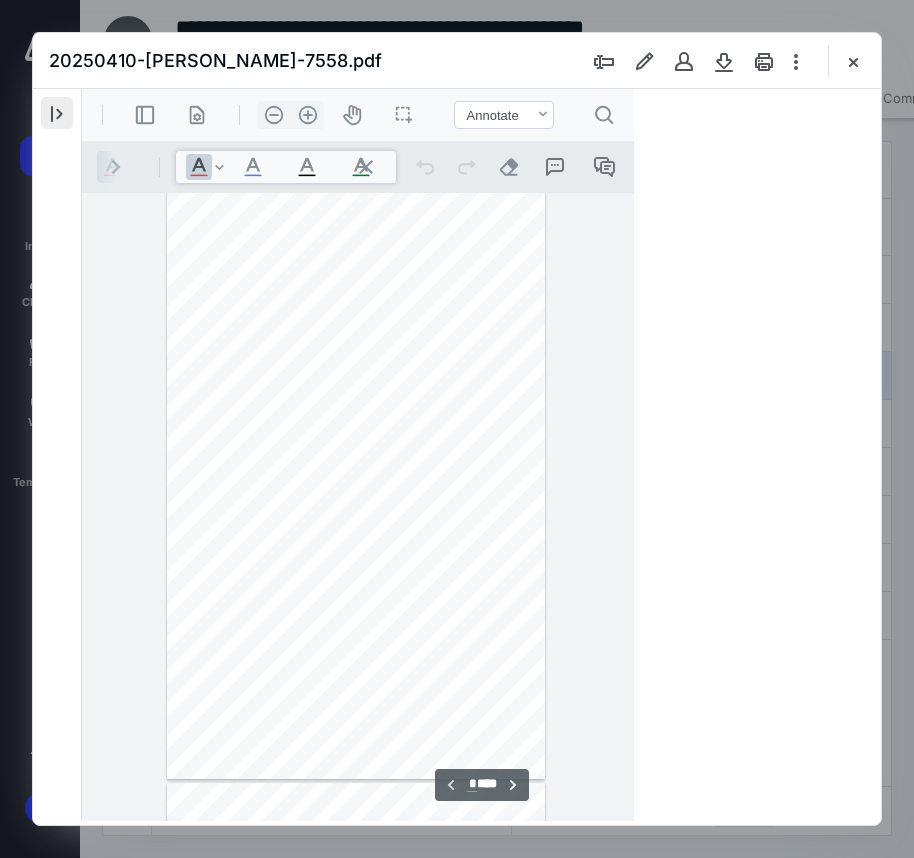scroll, scrollTop: 106, scrollLeft: 0, axis: vertical 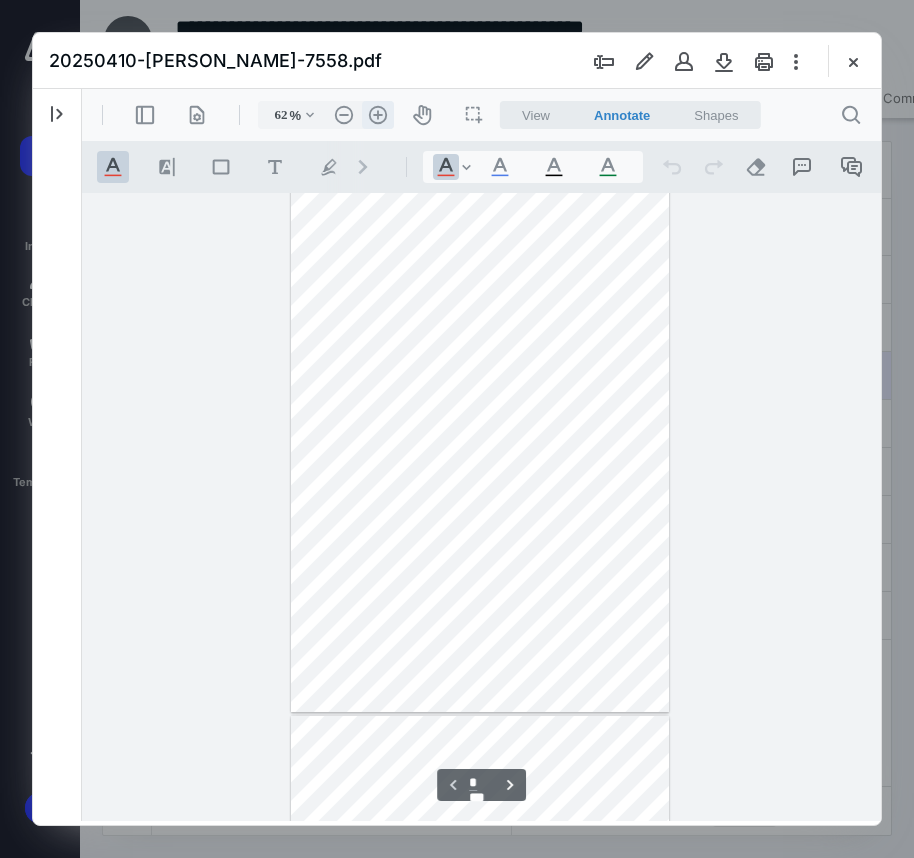 click on ".cls-1{fill:#abb0c4;} icon - header - zoom - in - line" at bounding box center [378, 115] 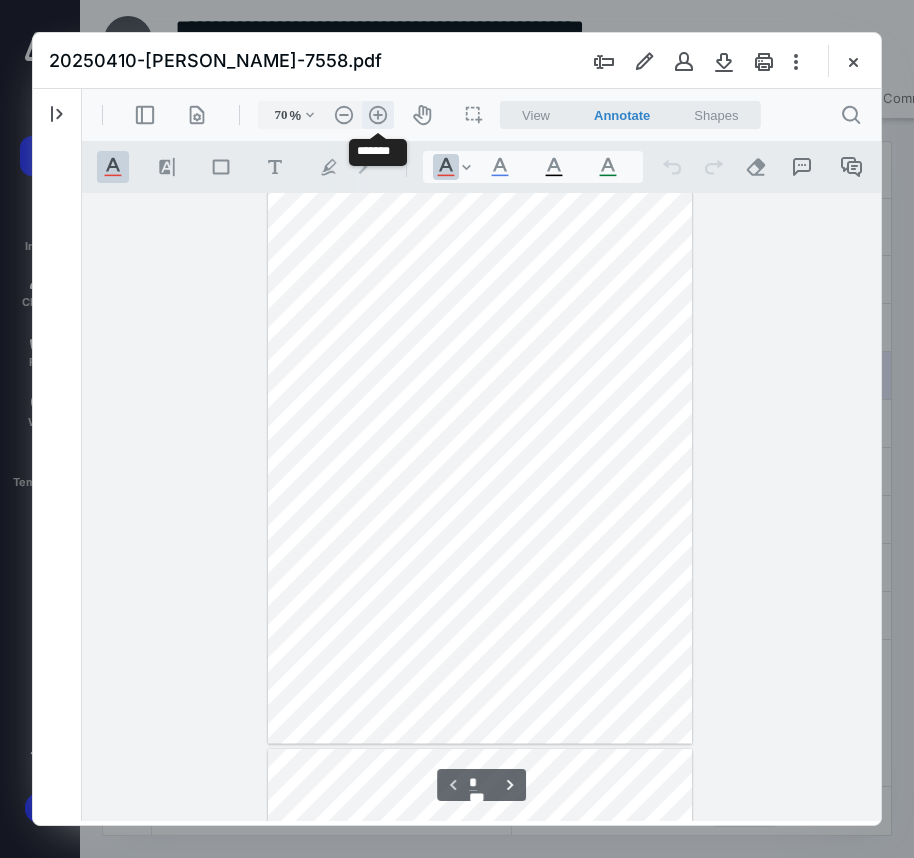 click on ".cls-1{fill:#abb0c4;} icon - header - zoom - in - line" at bounding box center (378, 115) 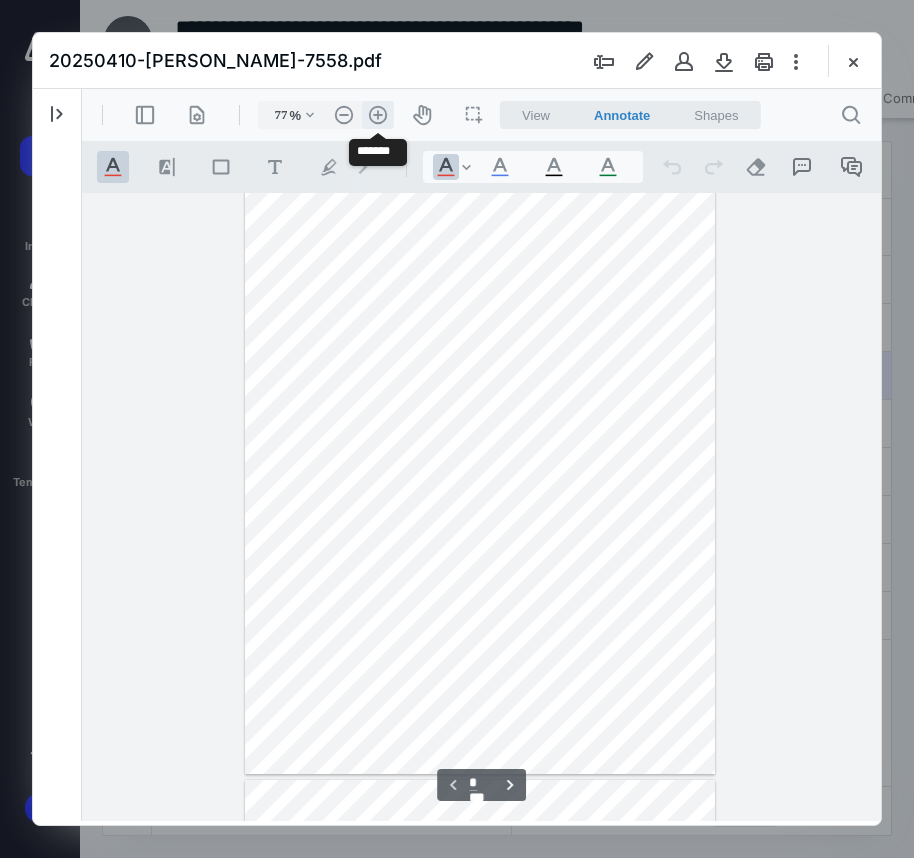 click on ".cls-1{fill:#abb0c4;} icon - header - zoom - in - line" at bounding box center [378, 115] 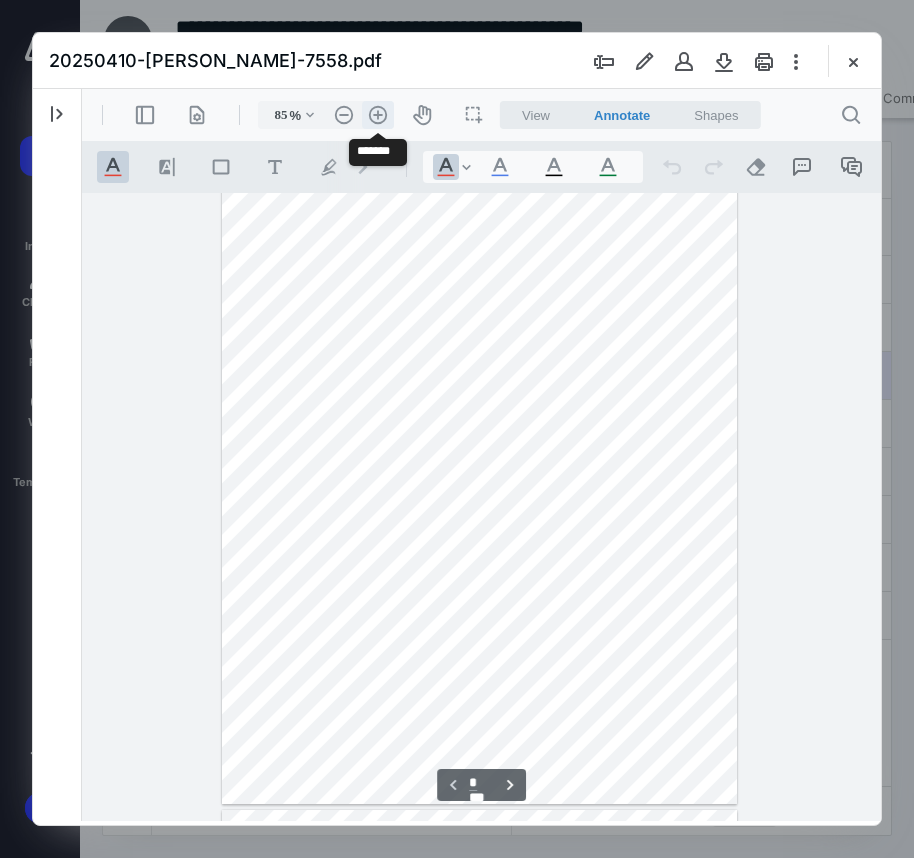 click on ".cls-1{fill:#abb0c4;} icon - header - zoom - in - line" at bounding box center (378, 115) 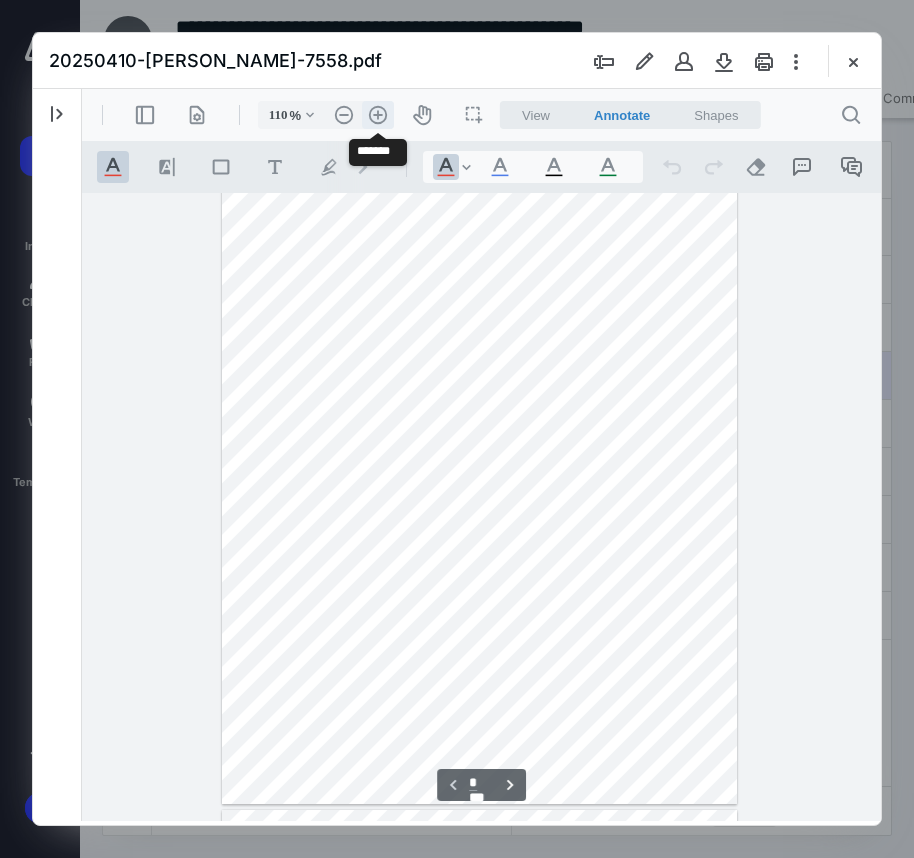 scroll, scrollTop: 390, scrollLeft: 0, axis: vertical 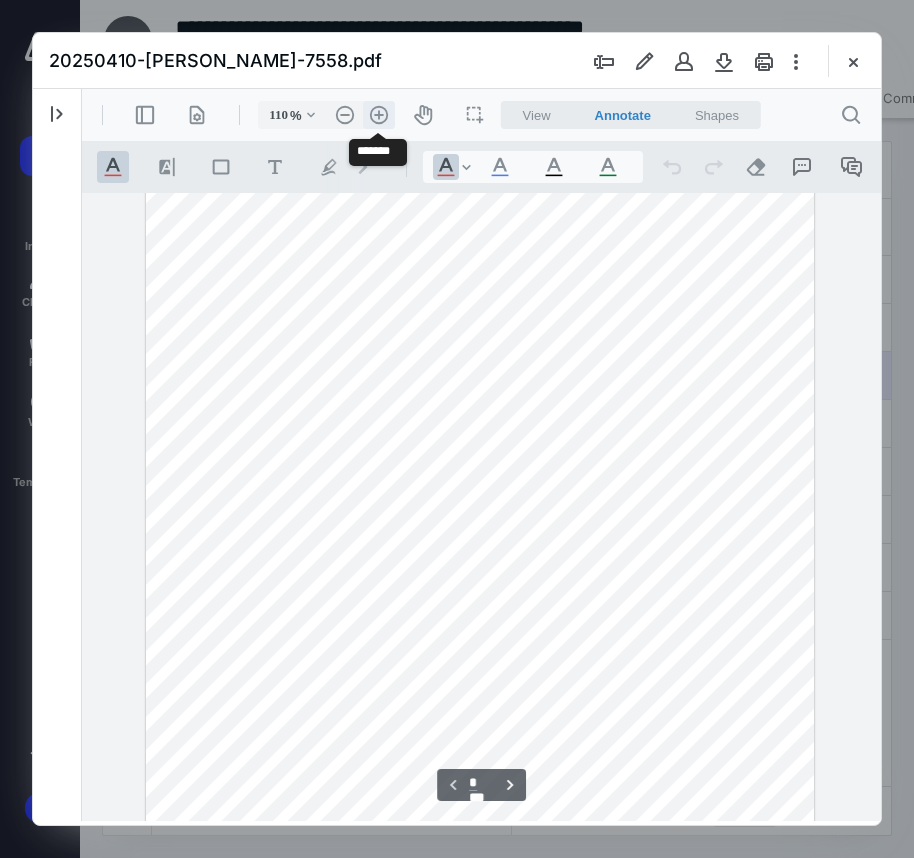 click on ".cls-1{fill:#abb0c4;} icon - header - zoom - in - line" at bounding box center [379, 115] 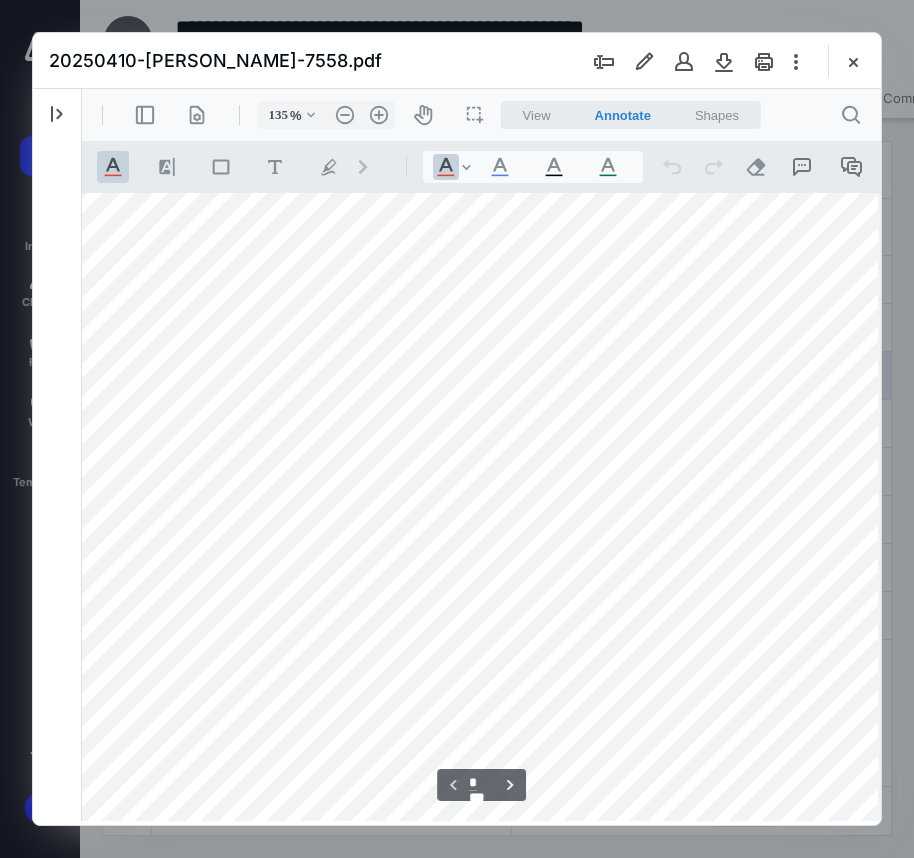 scroll, scrollTop: 139, scrollLeft: 23, axis: both 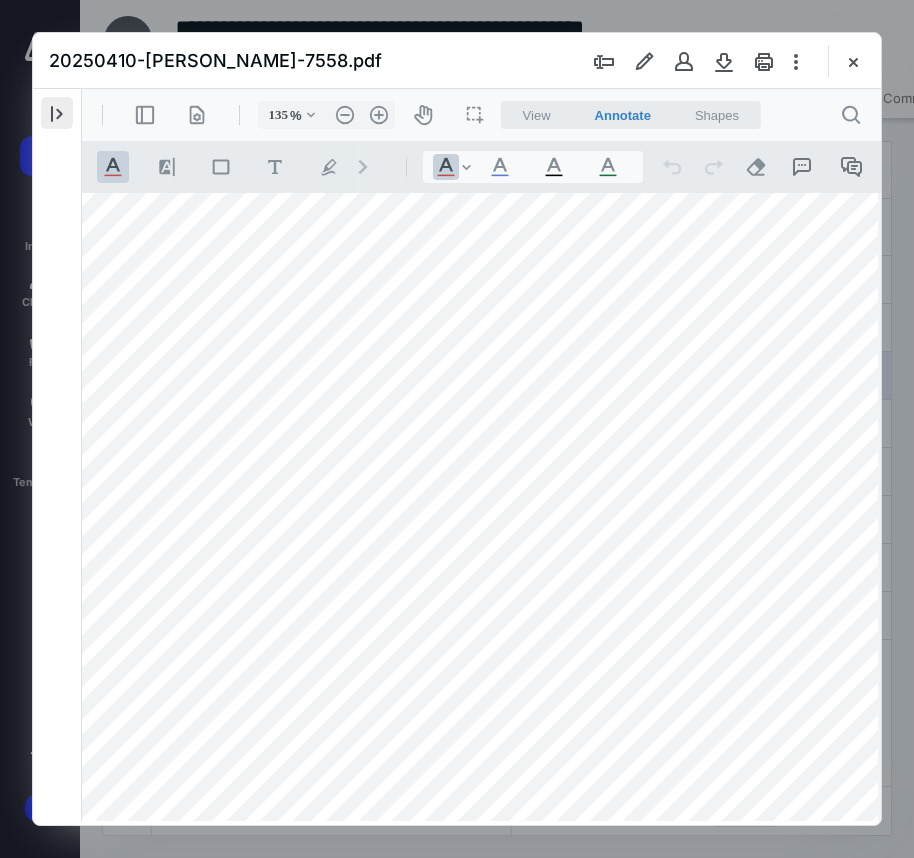 click at bounding box center [57, 113] 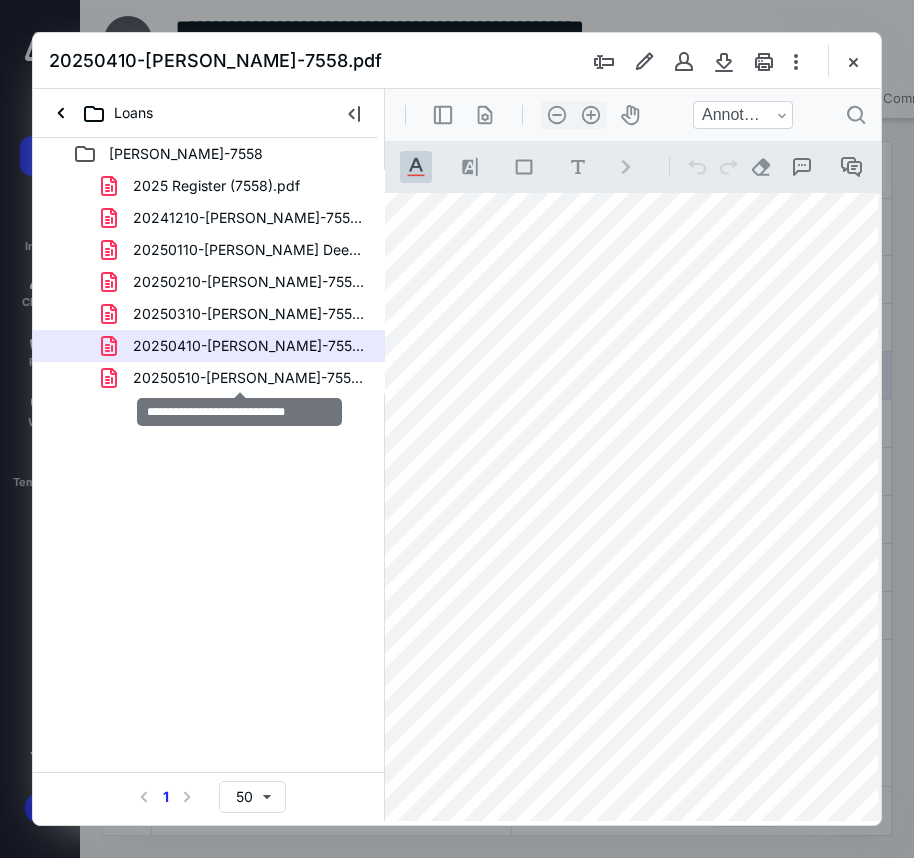 drag, startPoint x: 223, startPoint y: 374, endPoint x: 313, endPoint y: 205, distance: 191.47063 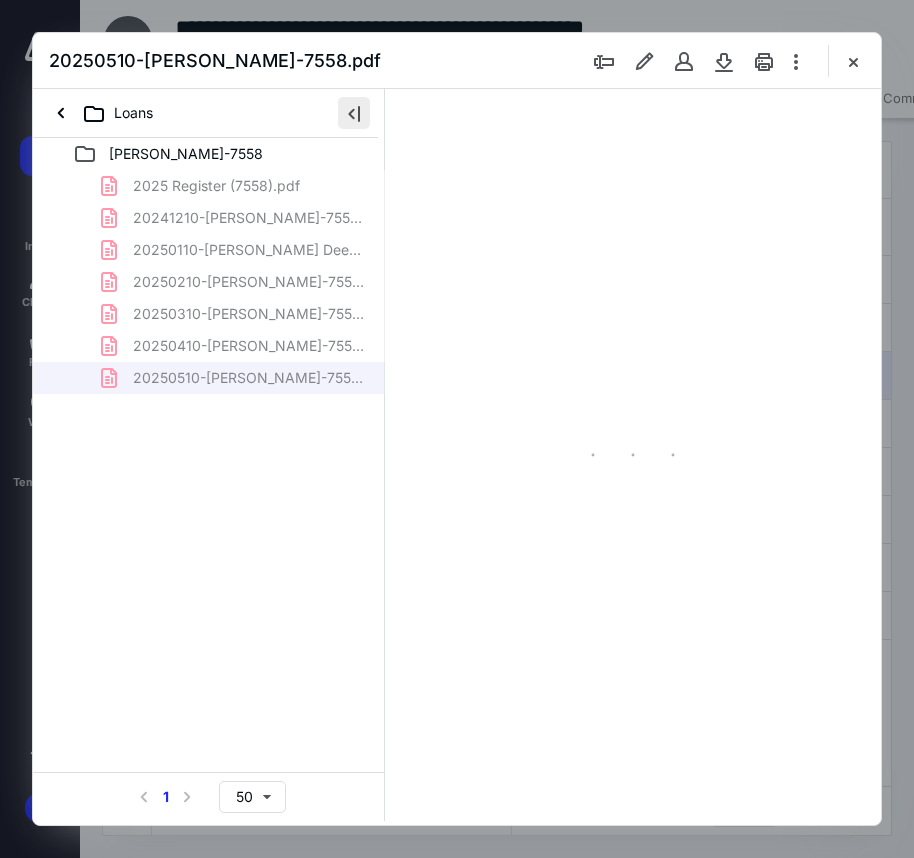 click at bounding box center [354, 113] 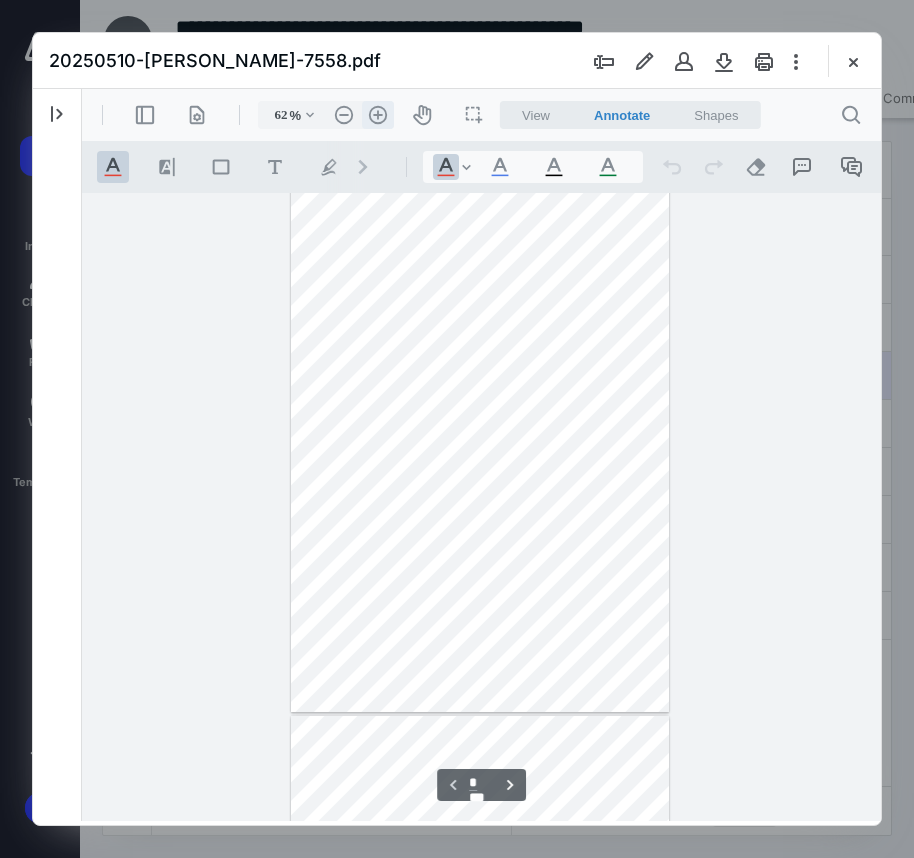 click on ".cls-1{fill:#abb0c4;} icon - header - zoom - in - line" at bounding box center [378, 115] 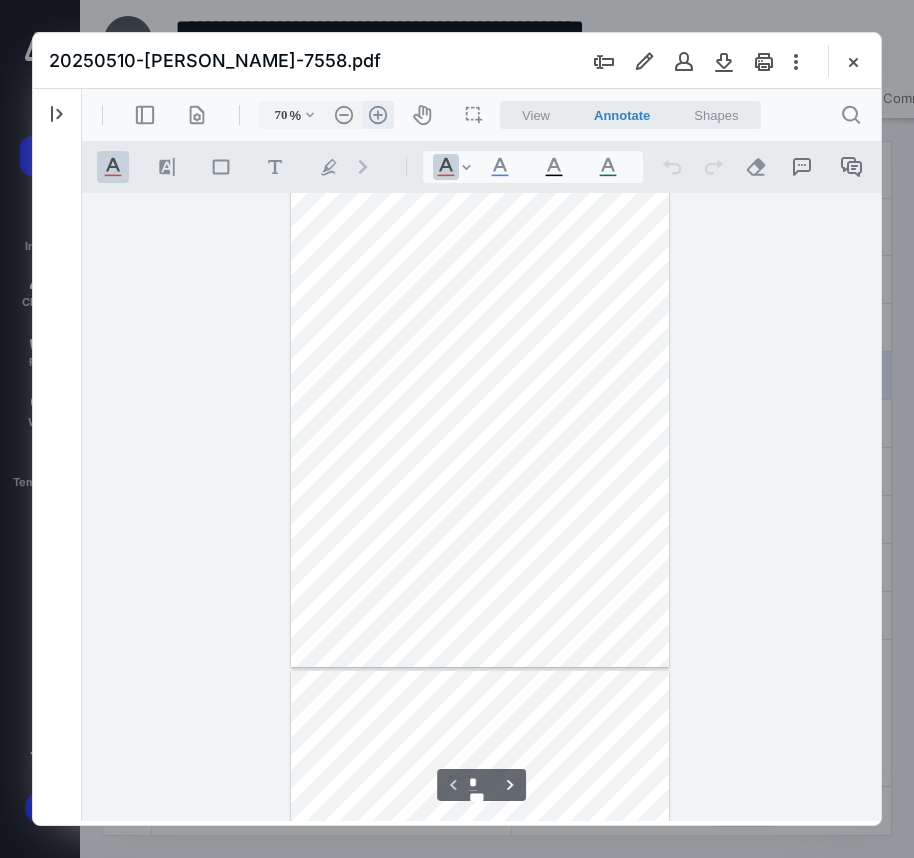 click on ".cls-1{fill:#abb0c4;} icon - header - zoom - in - line" at bounding box center (378, 115) 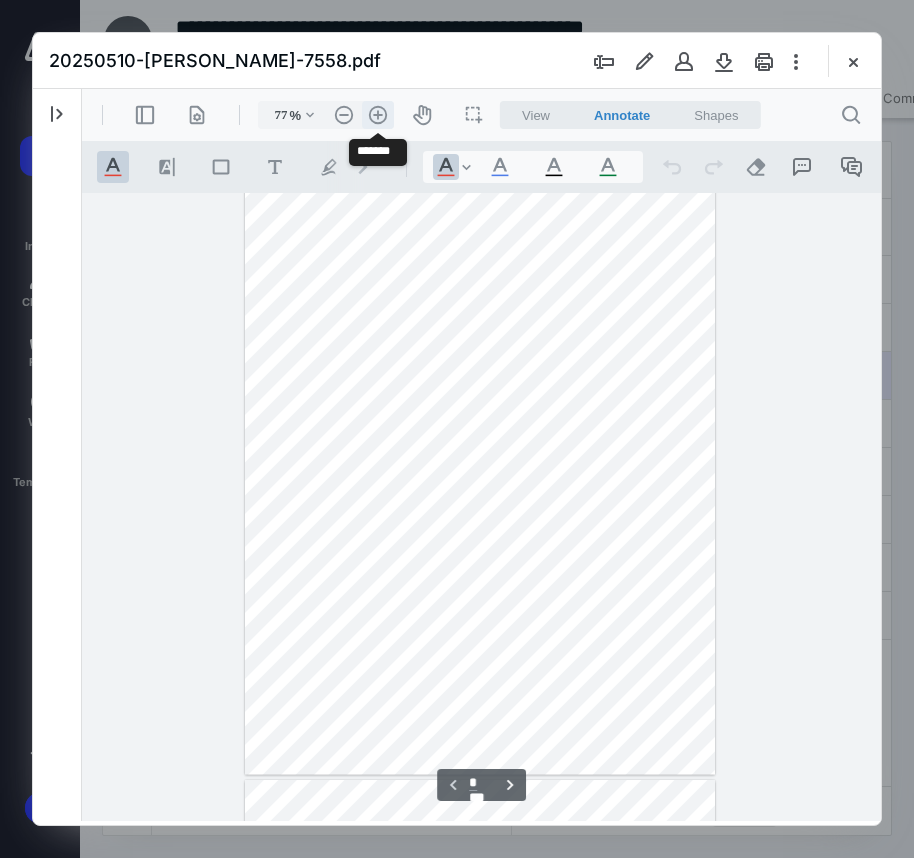 click on ".cls-1{fill:#abb0c4;} icon - header - zoom - in - line" at bounding box center (378, 115) 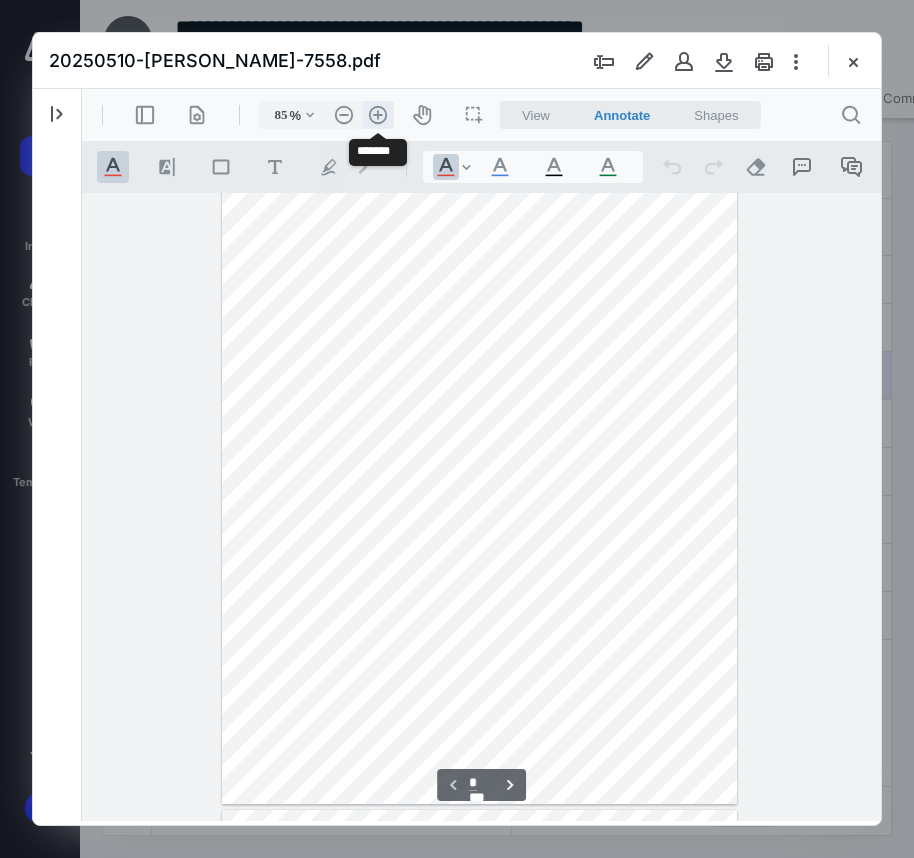click on ".cls-1{fill:#abb0c4;} icon - header - zoom - in - line" at bounding box center (378, 115) 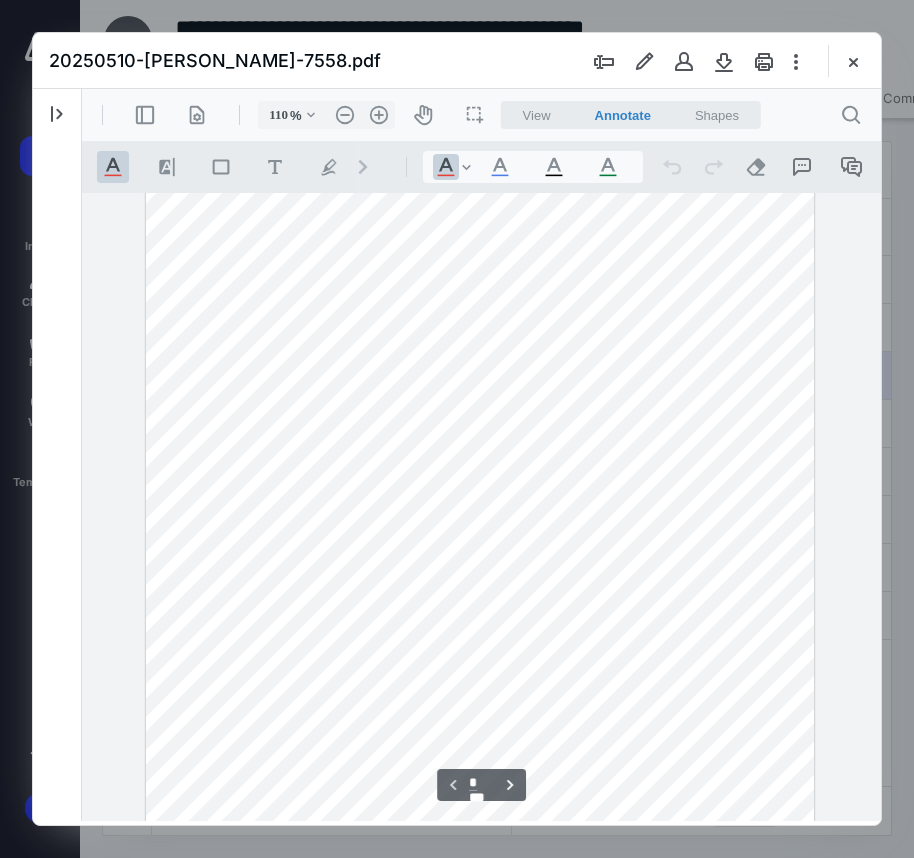 scroll, scrollTop: 273, scrollLeft: 0, axis: vertical 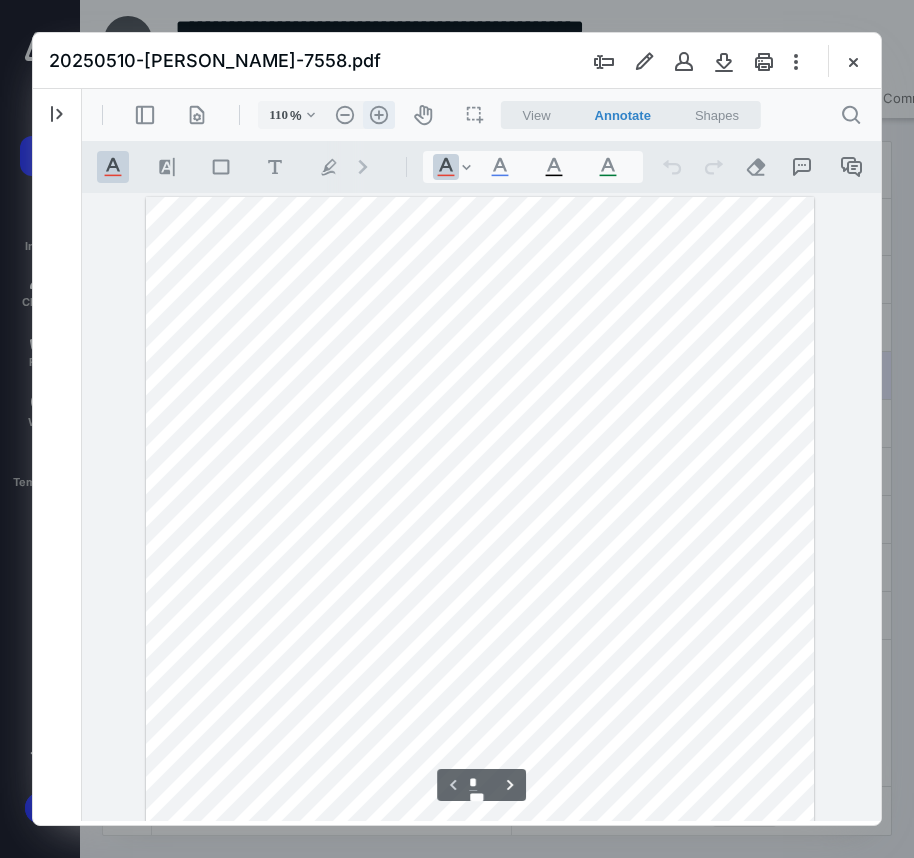 click on ".cls-1{fill:#abb0c4;} icon - header - zoom - in - line" at bounding box center [379, 115] 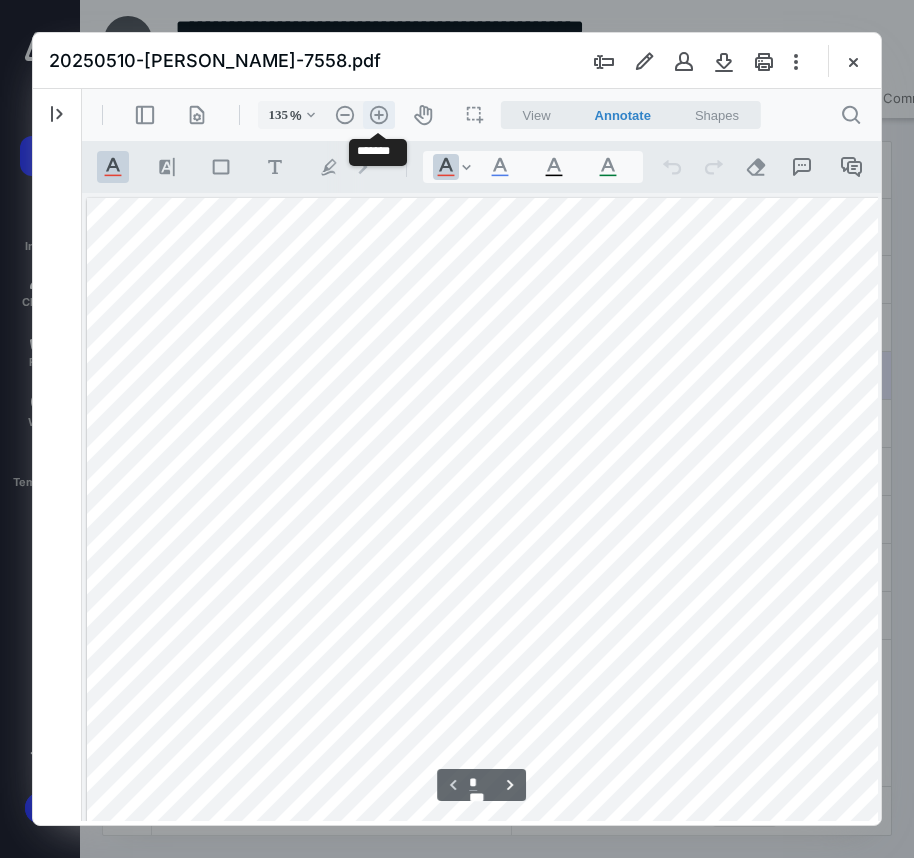 scroll, scrollTop: 60, scrollLeft: 23, axis: both 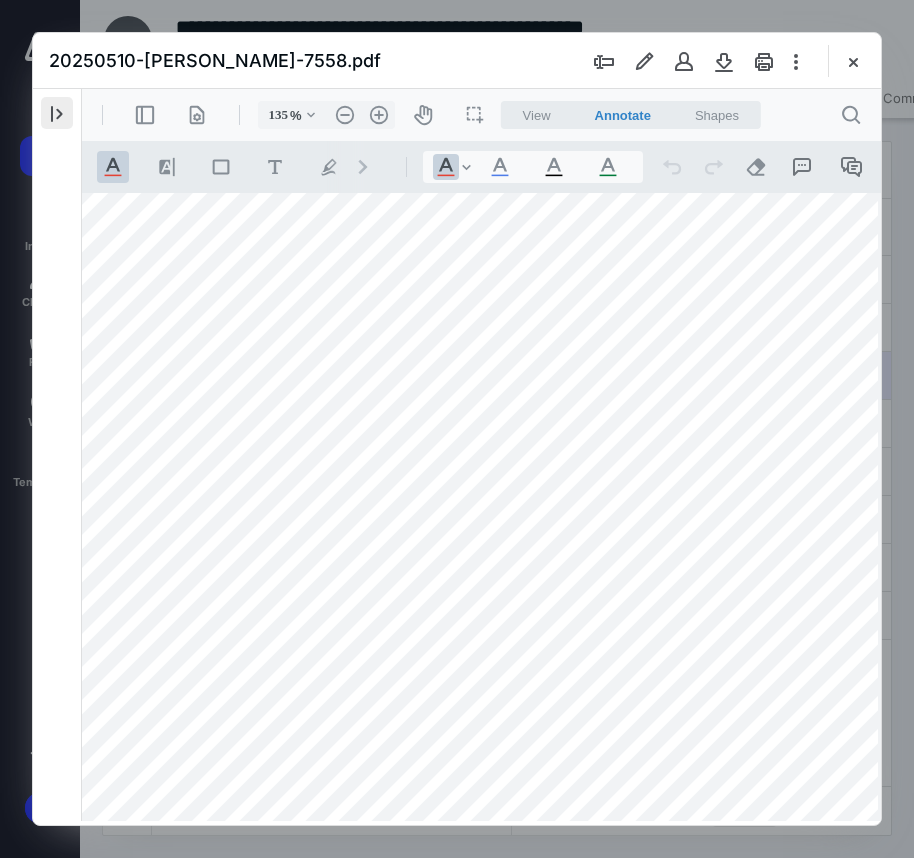click at bounding box center (57, 113) 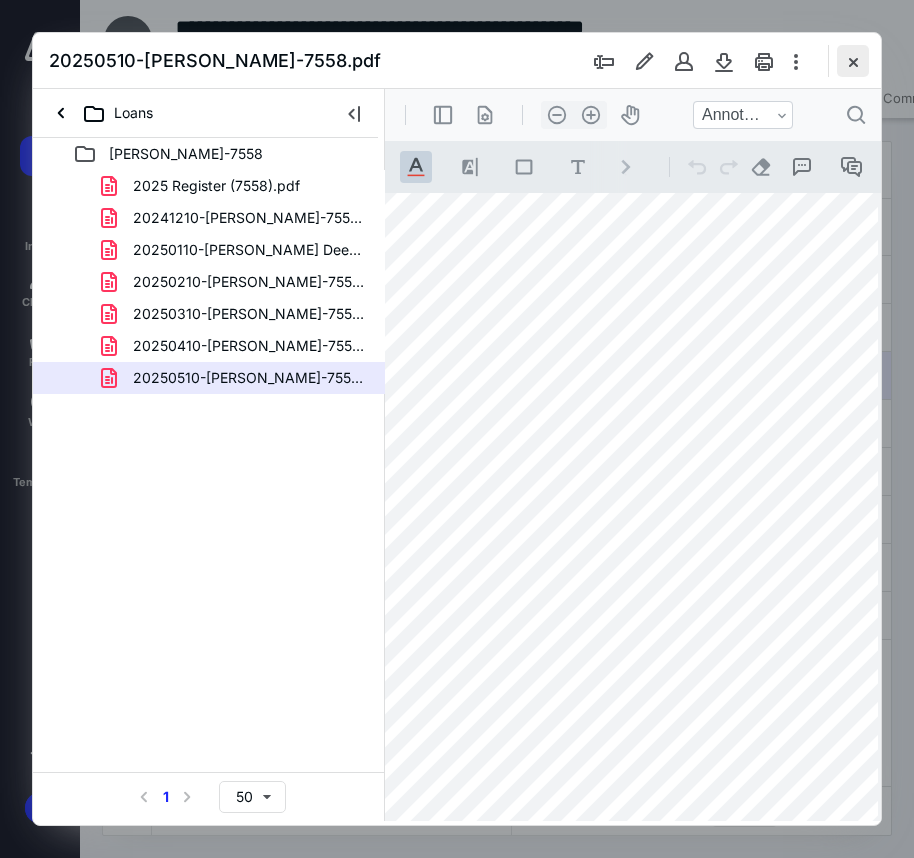 click at bounding box center (853, 61) 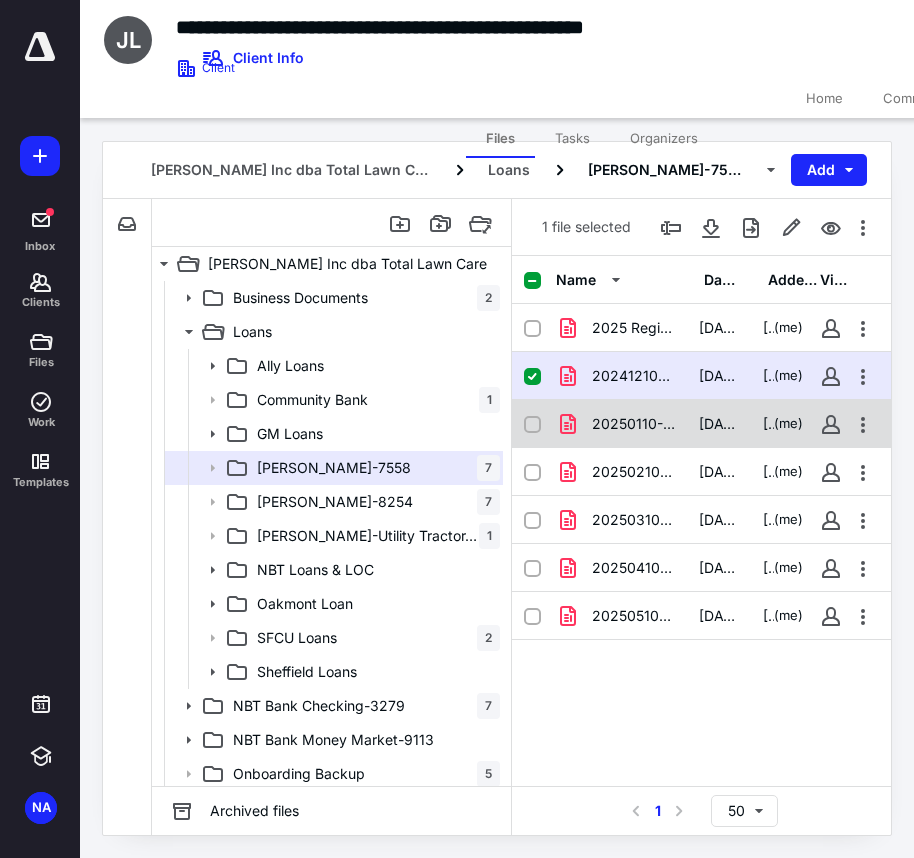 click on "20250110-[PERSON_NAME] Deere-7558.pdf" at bounding box center (621, 424) 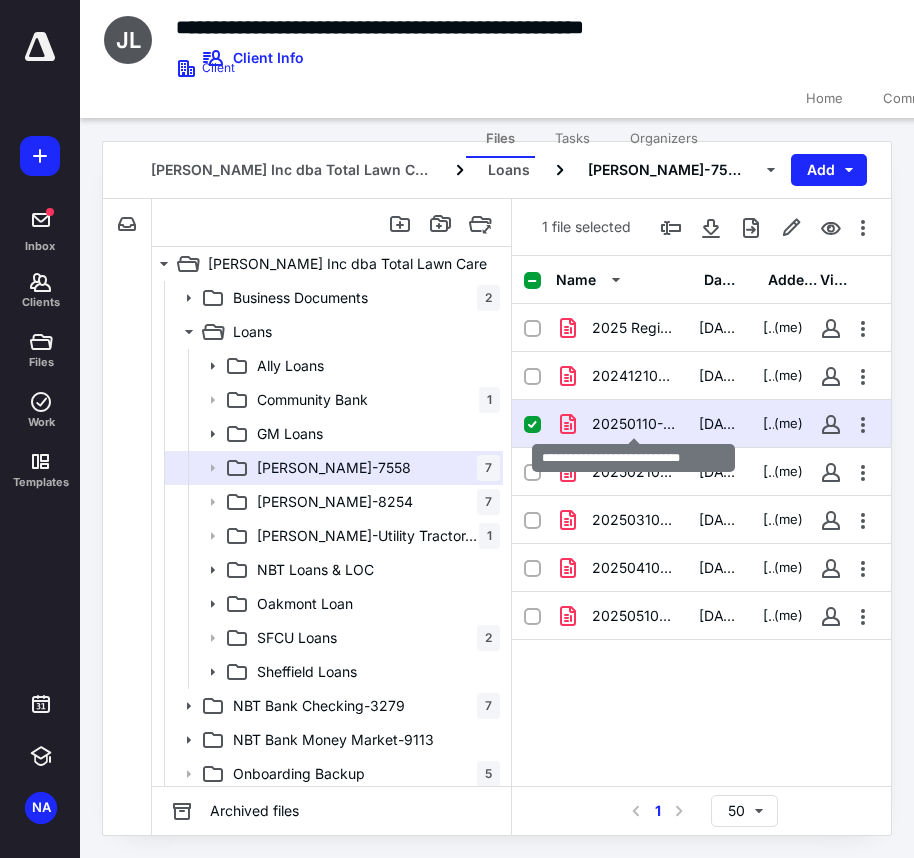 click on "20250110-[PERSON_NAME] Deere-7558.pdf" at bounding box center (633, 424) 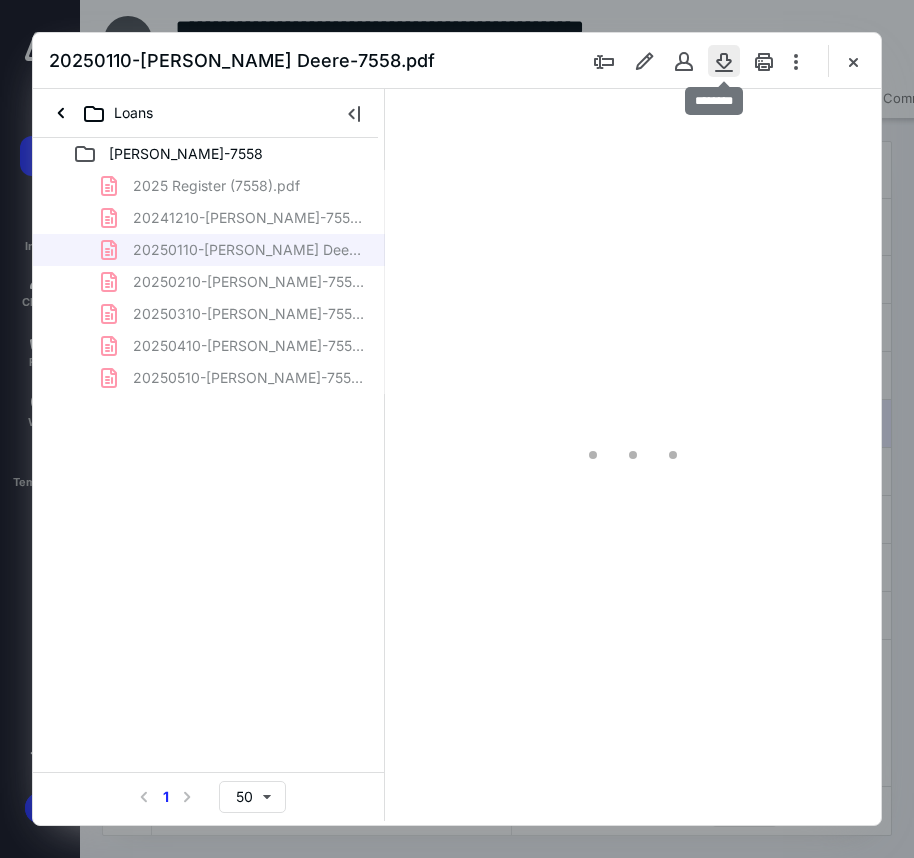 scroll, scrollTop: 0, scrollLeft: 0, axis: both 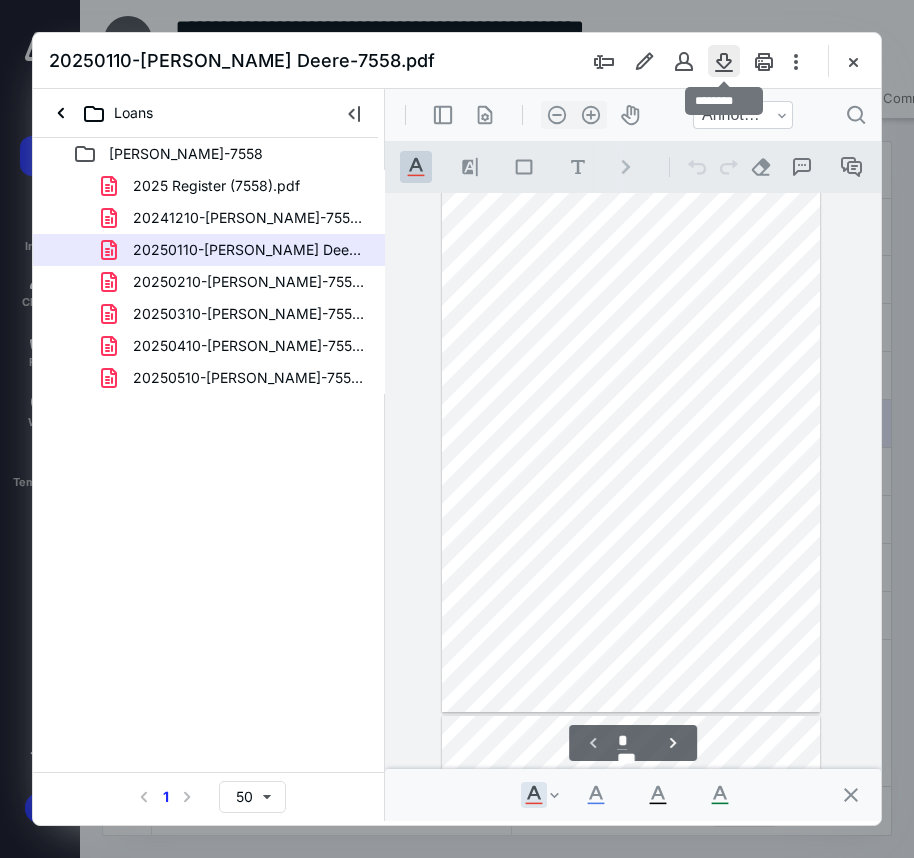 click at bounding box center [724, 61] 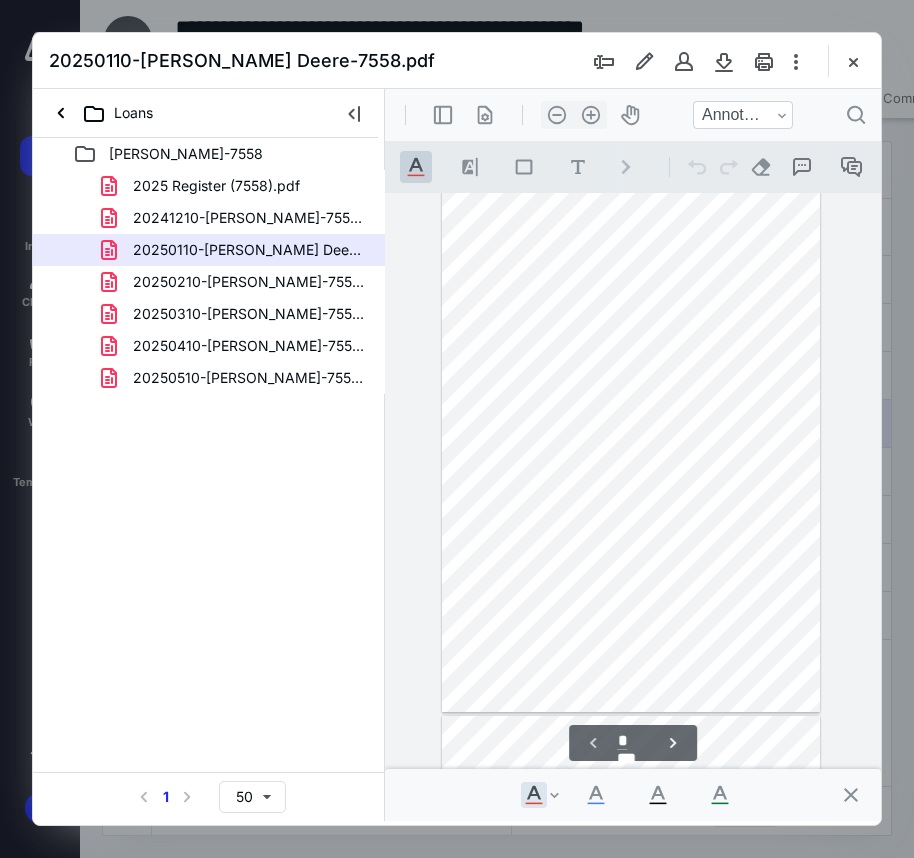 drag, startPoint x: 256, startPoint y: 284, endPoint x: 425, endPoint y: 237, distance: 175.4138 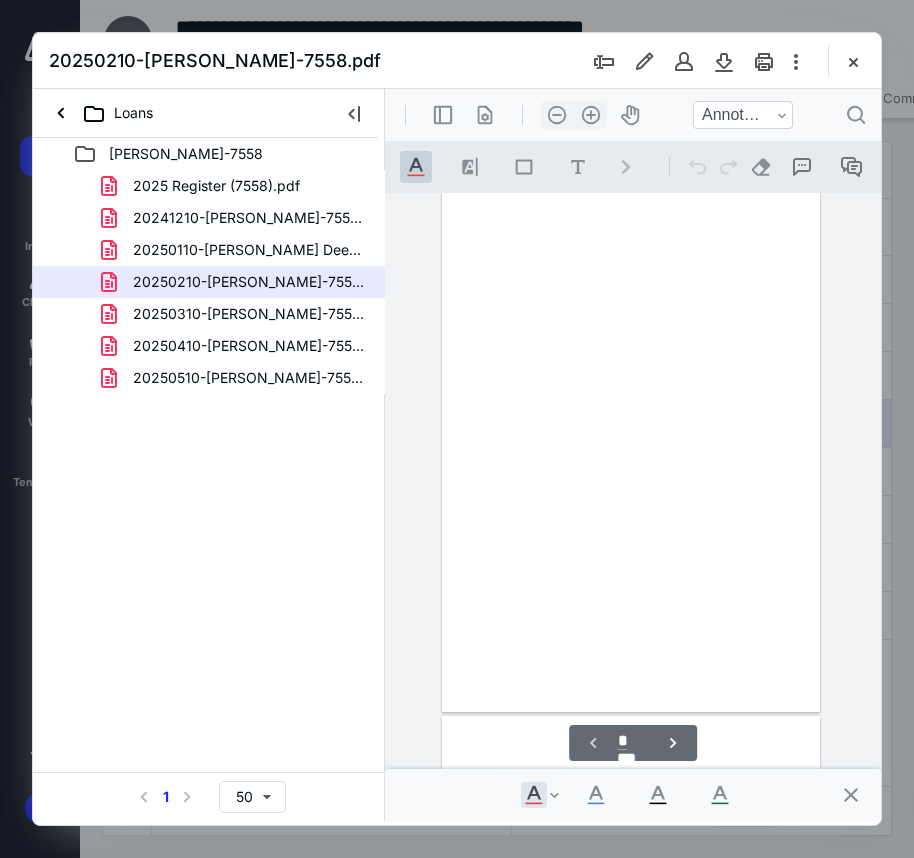 scroll, scrollTop: 106, scrollLeft: 0, axis: vertical 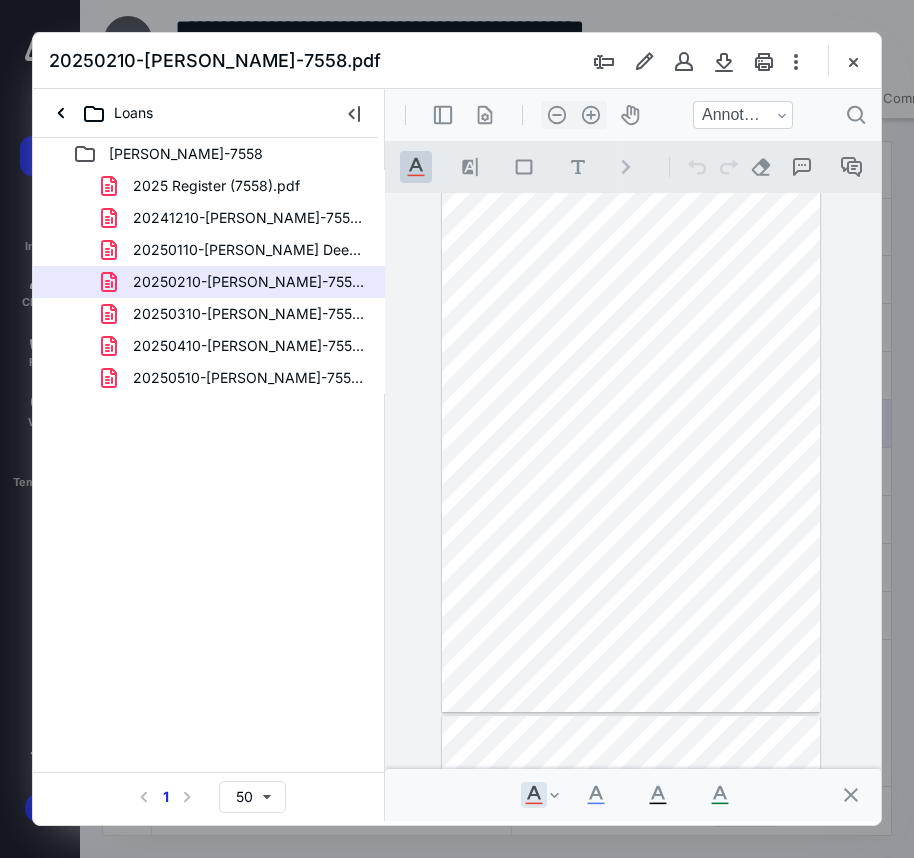 click on "20250210-[PERSON_NAME]-7558.pdf" at bounding box center (209, 282) 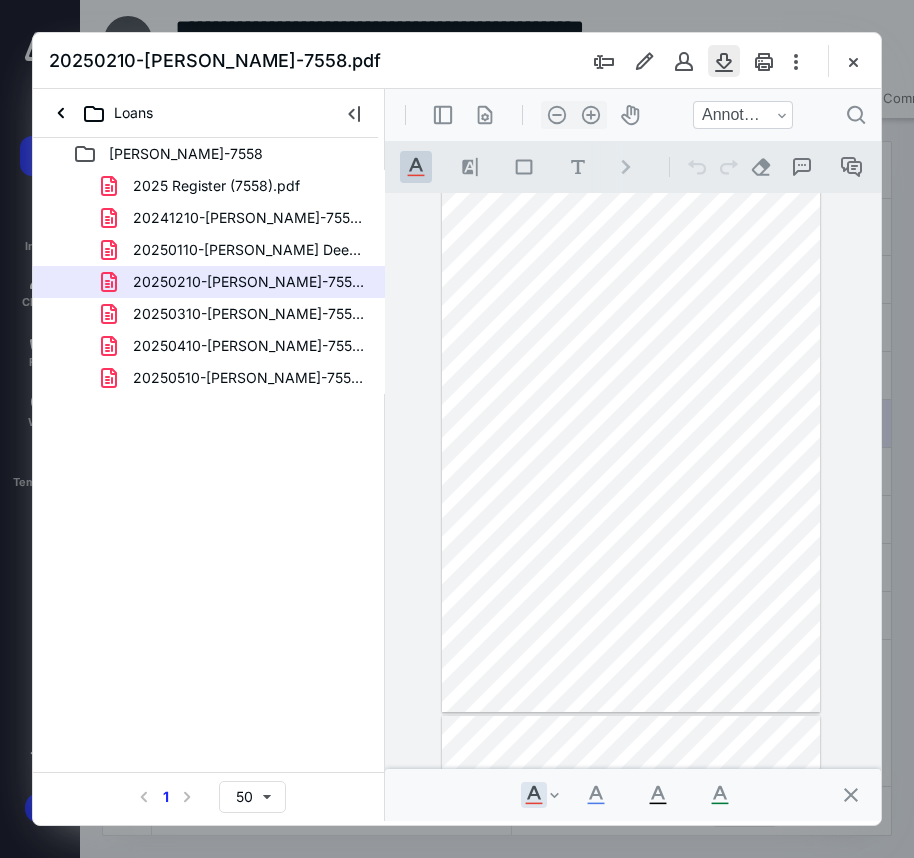 click at bounding box center [724, 61] 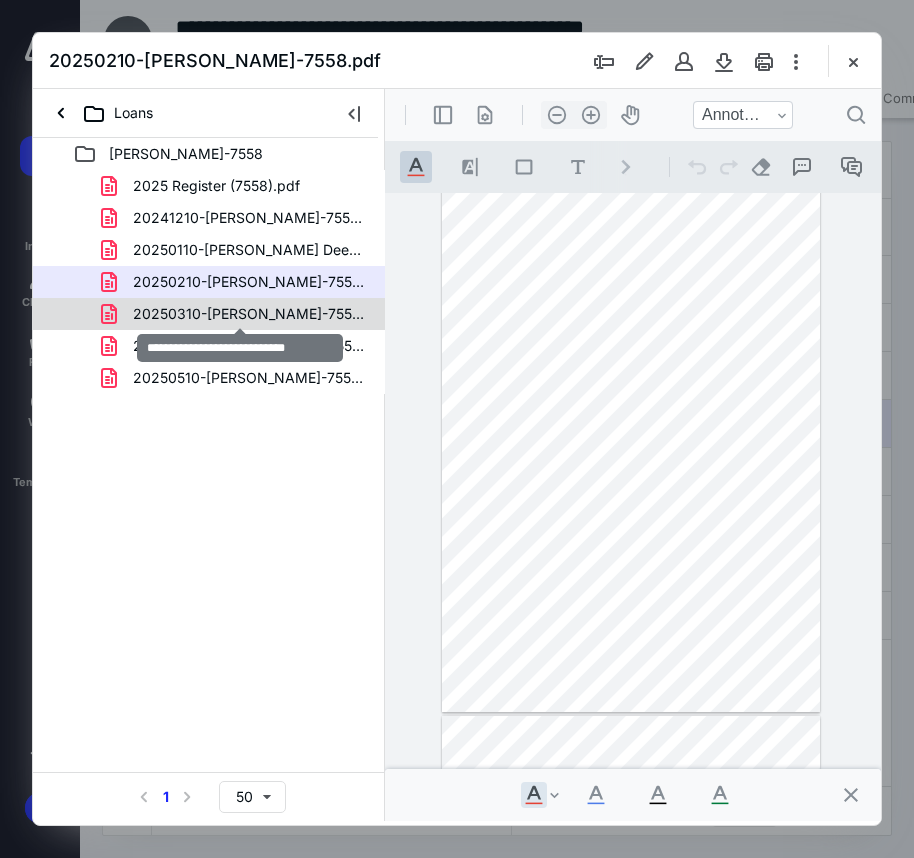 click on "20250310-[PERSON_NAME]-7558.pdf" at bounding box center [249, 314] 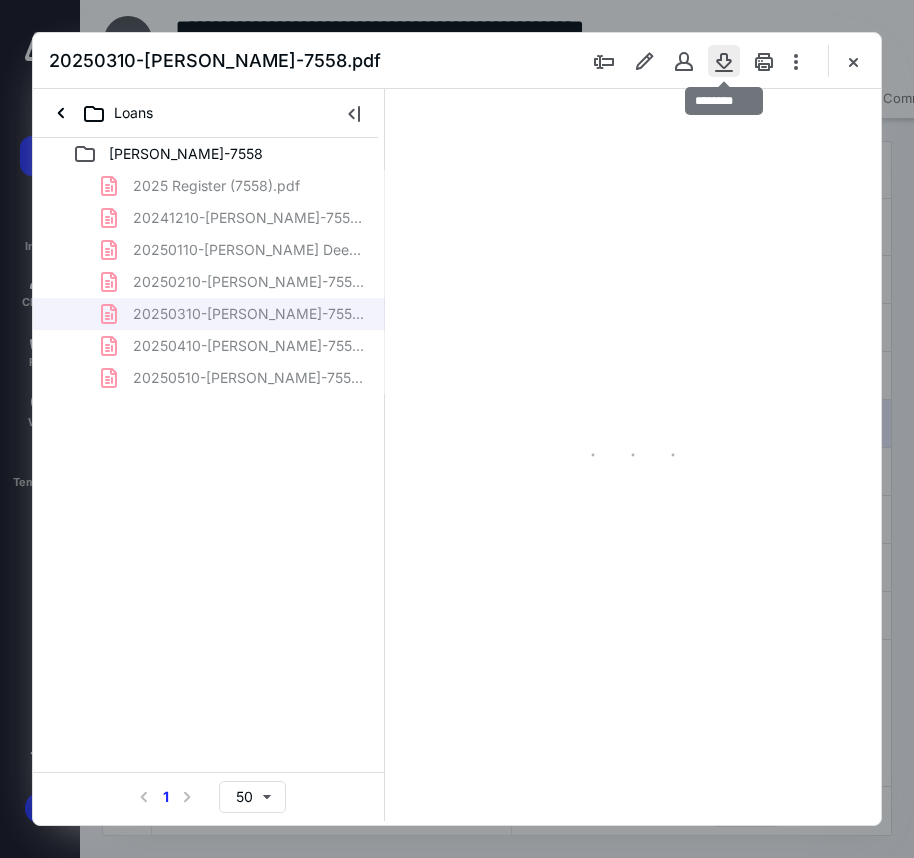scroll, scrollTop: 106, scrollLeft: 0, axis: vertical 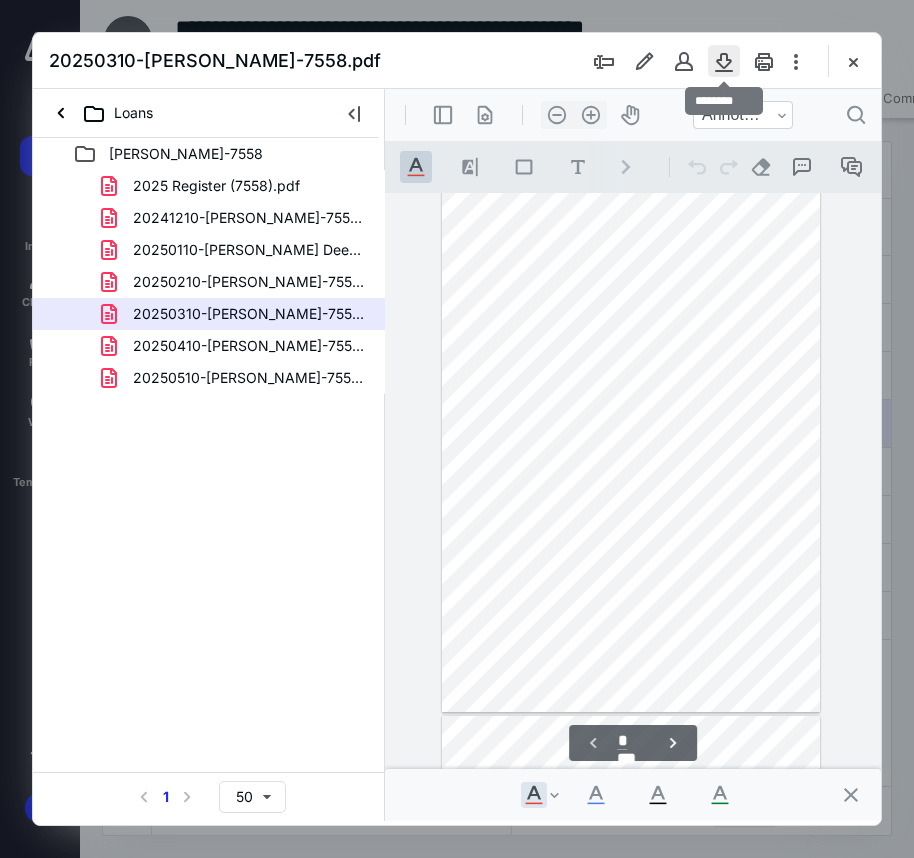 click at bounding box center (724, 61) 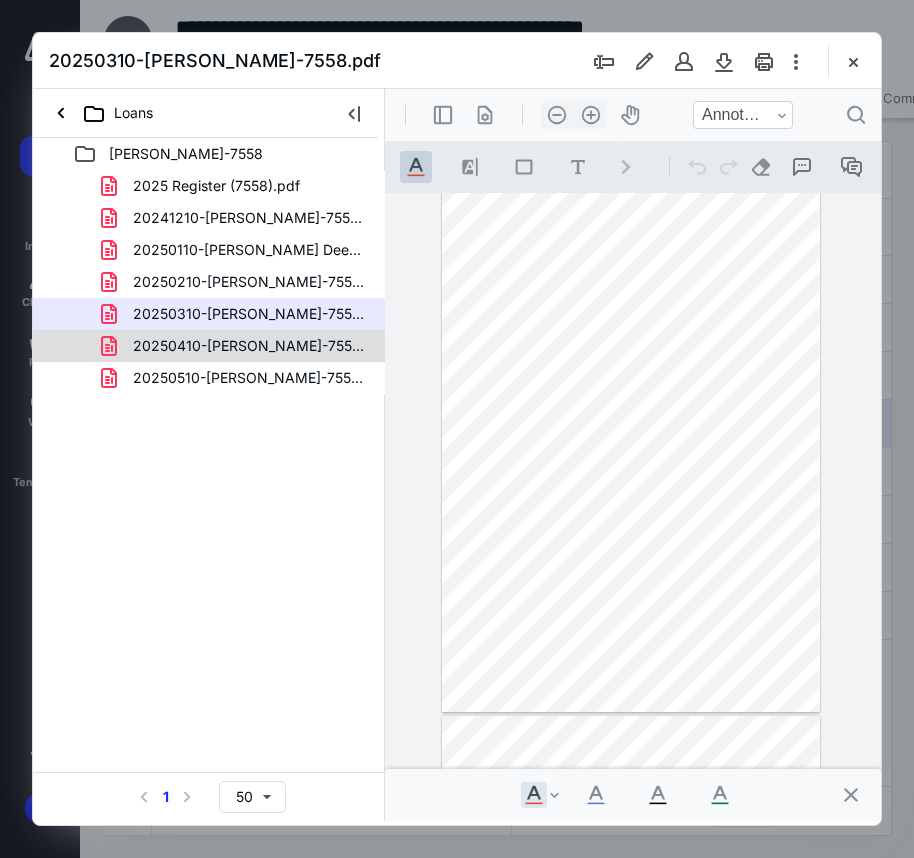 click on "20250410-[PERSON_NAME]-7558.pdf" at bounding box center (249, 346) 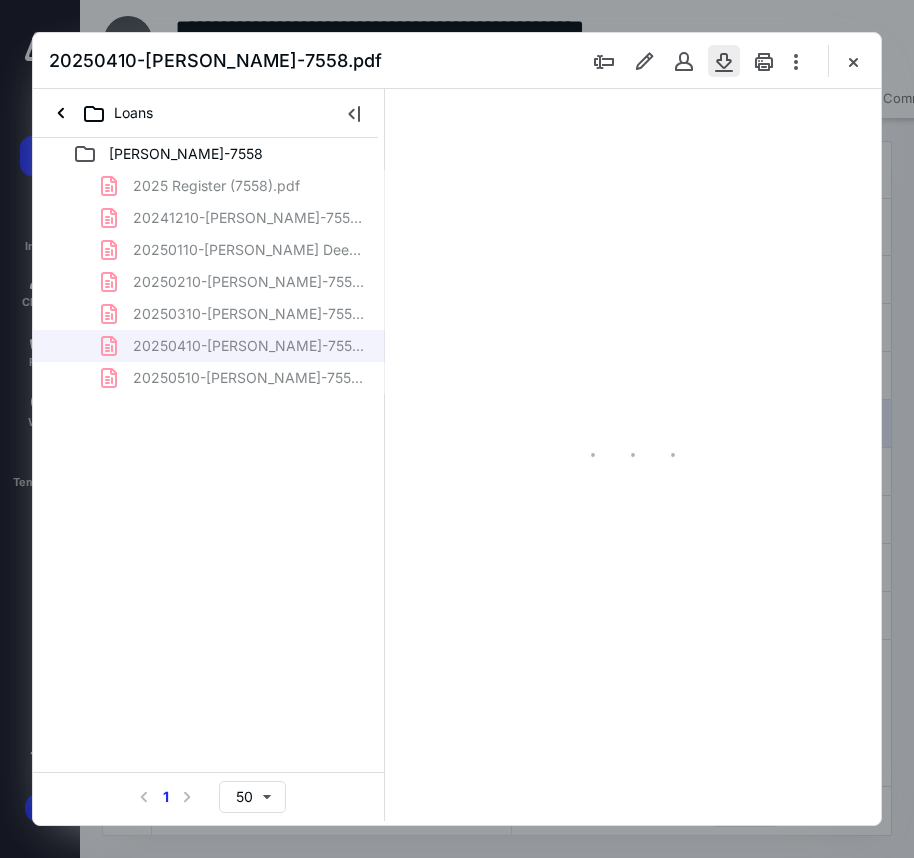 scroll, scrollTop: 106, scrollLeft: 0, axis: vertical 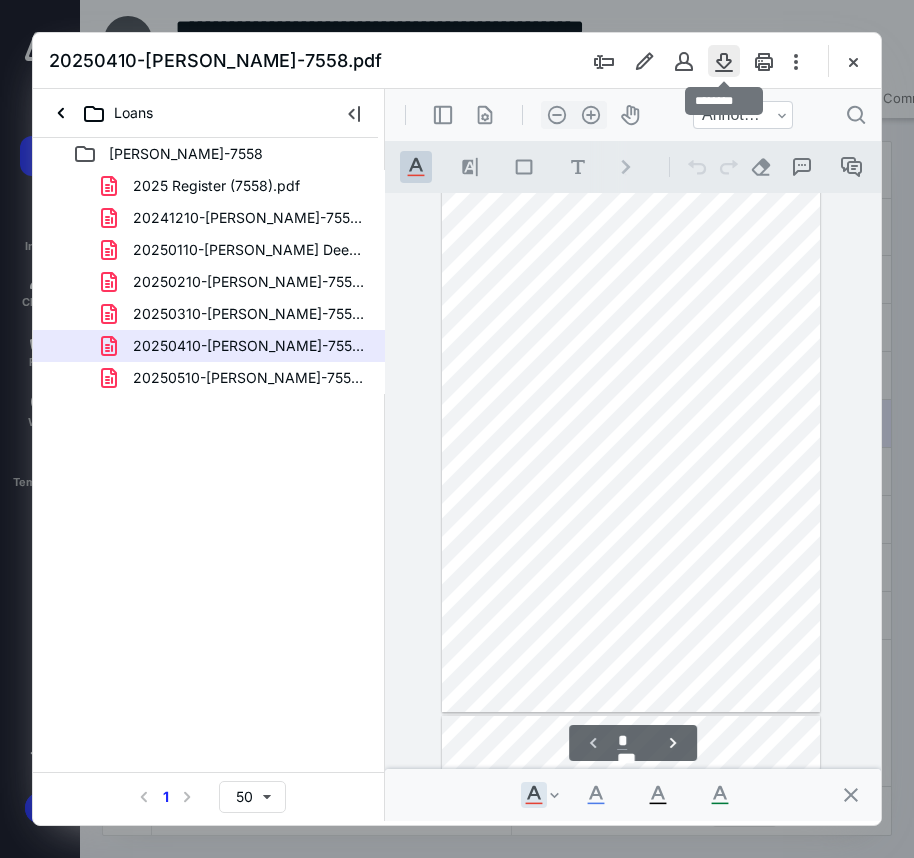 click at bounding box center [724, 61] 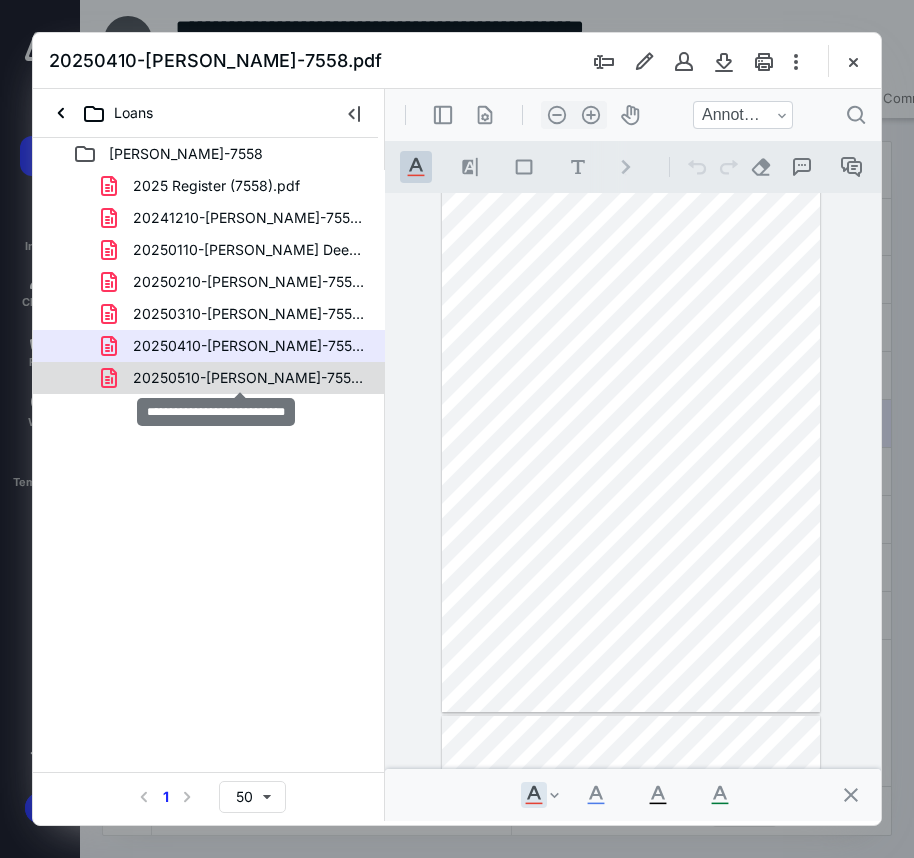 click on "20250510-[PERSON_NAME]-7558.pdf" at bounding box center (249, 378) 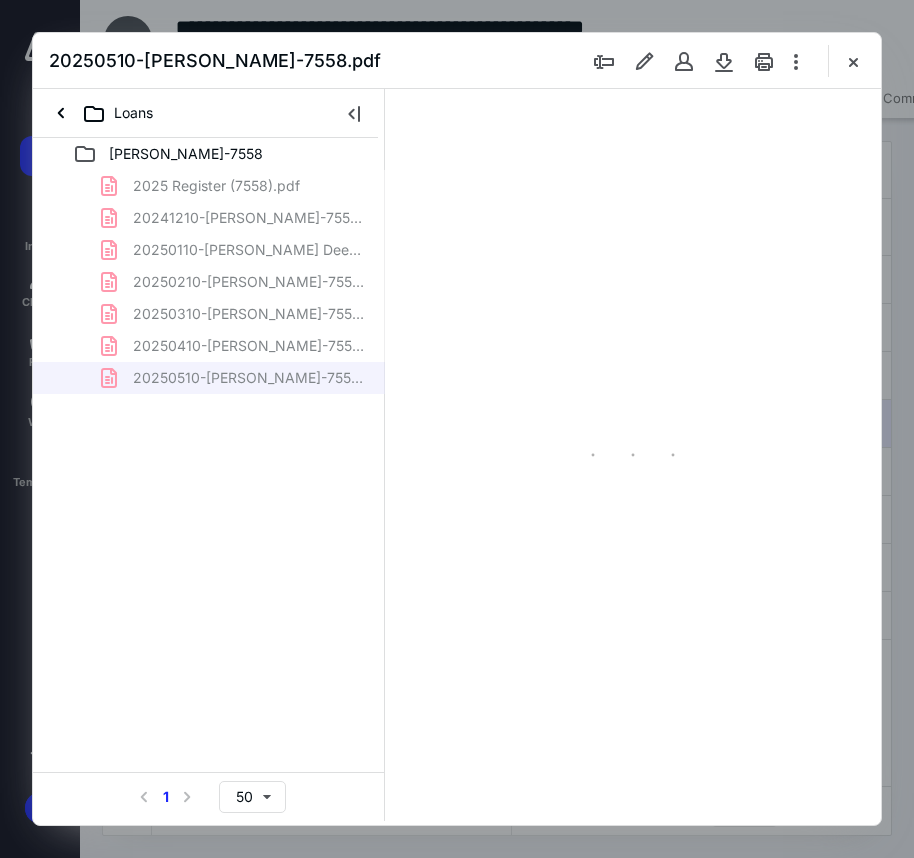 scroll, scrollTop: 106, scrollLeft: 0, axis: vertical 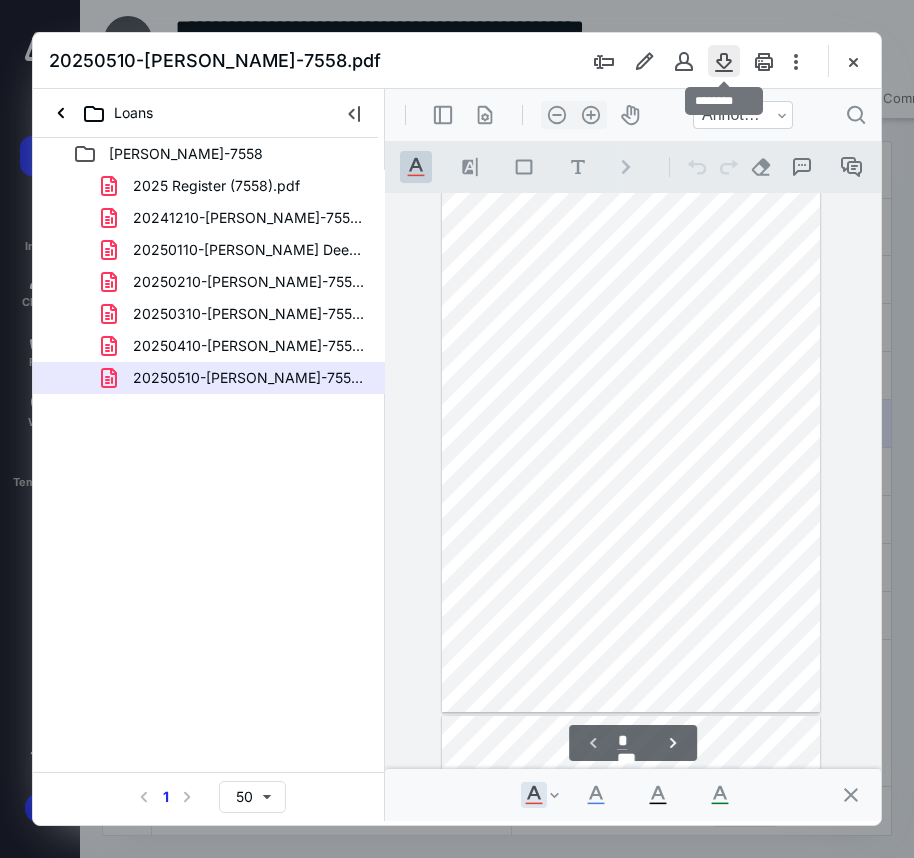 click at bounding box center [724, 61] 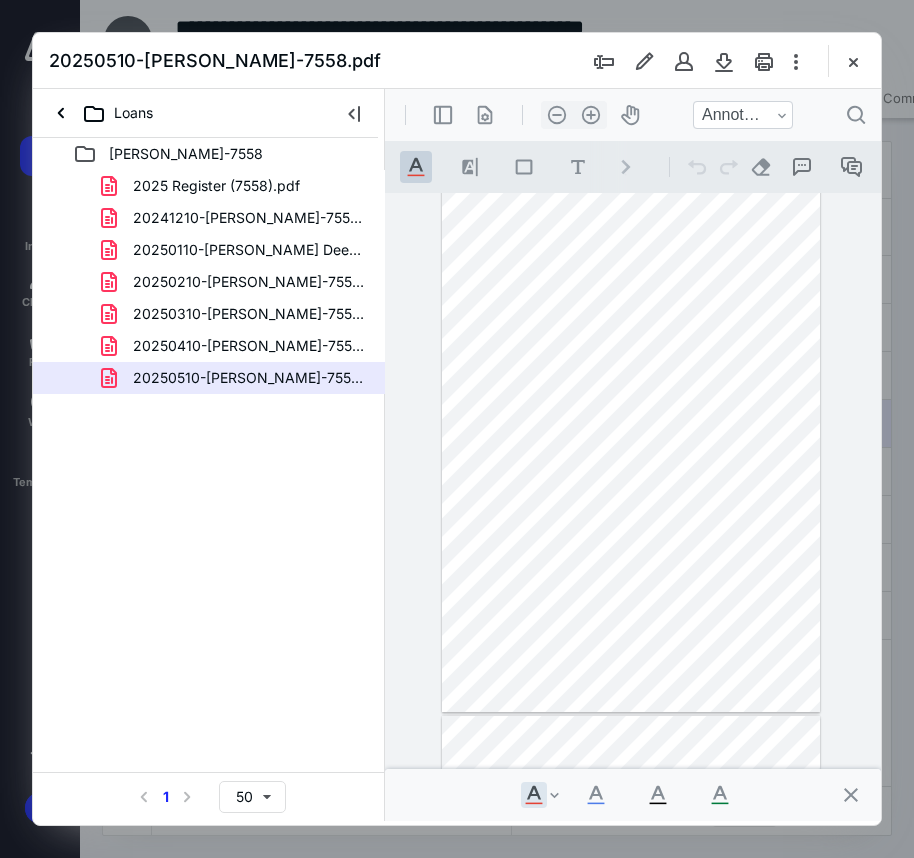 click at bounding box center [853, 61] 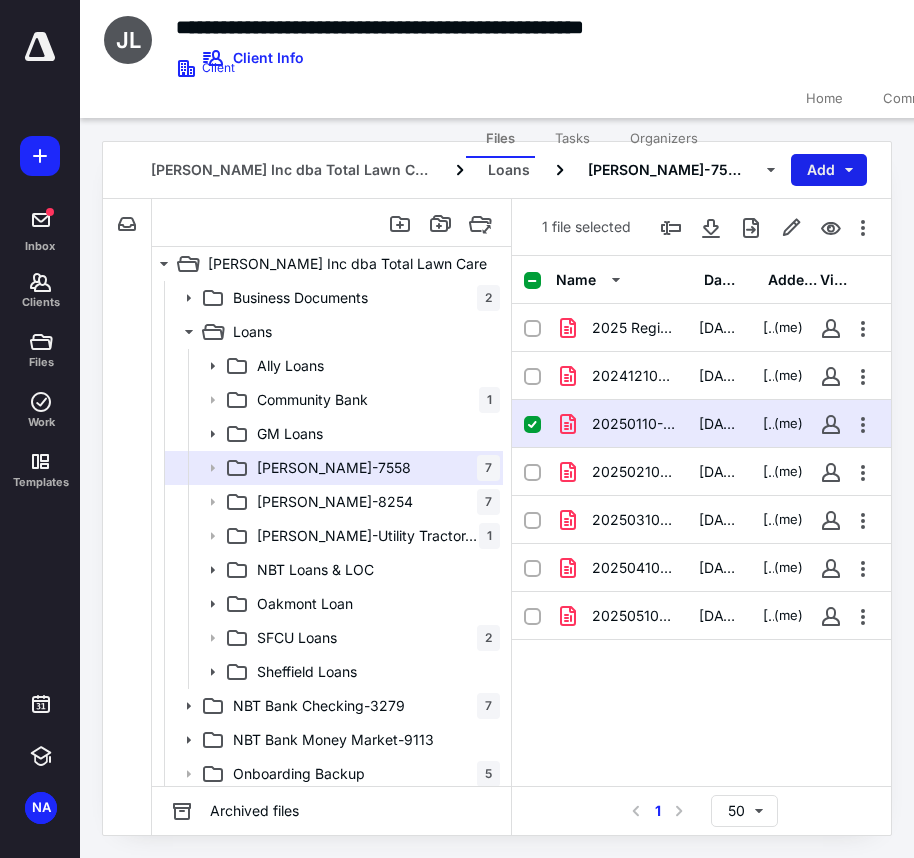 click on "Add" at bounding box center (829, 170) 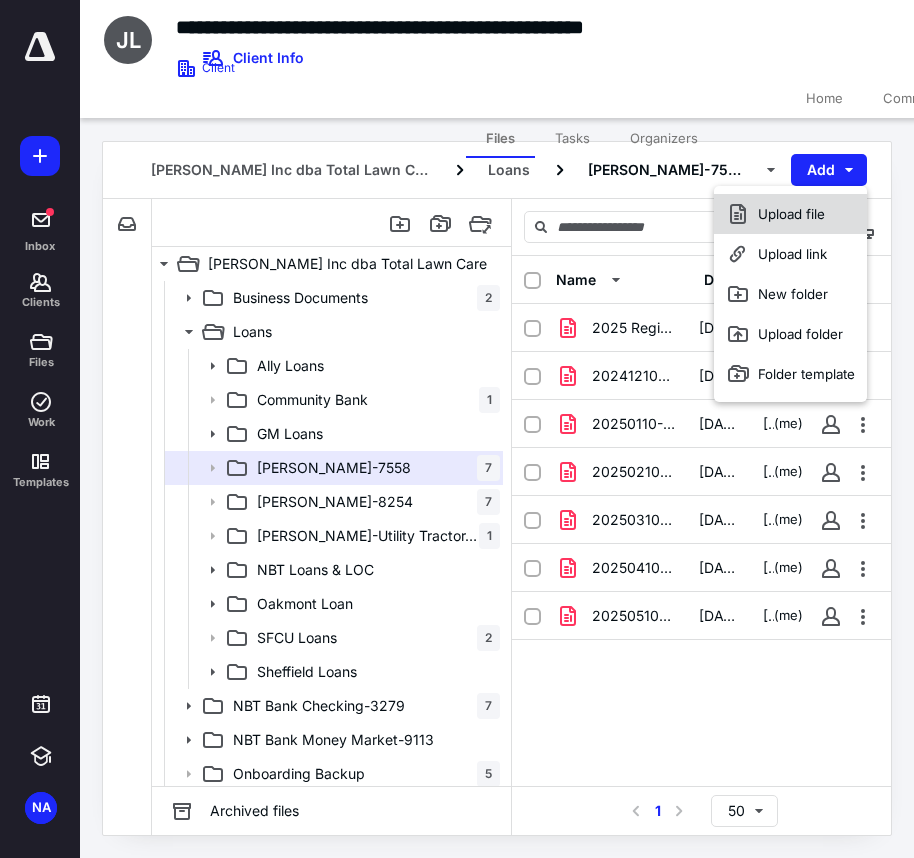 click on "Upload file" at bounding box center (790, 214) 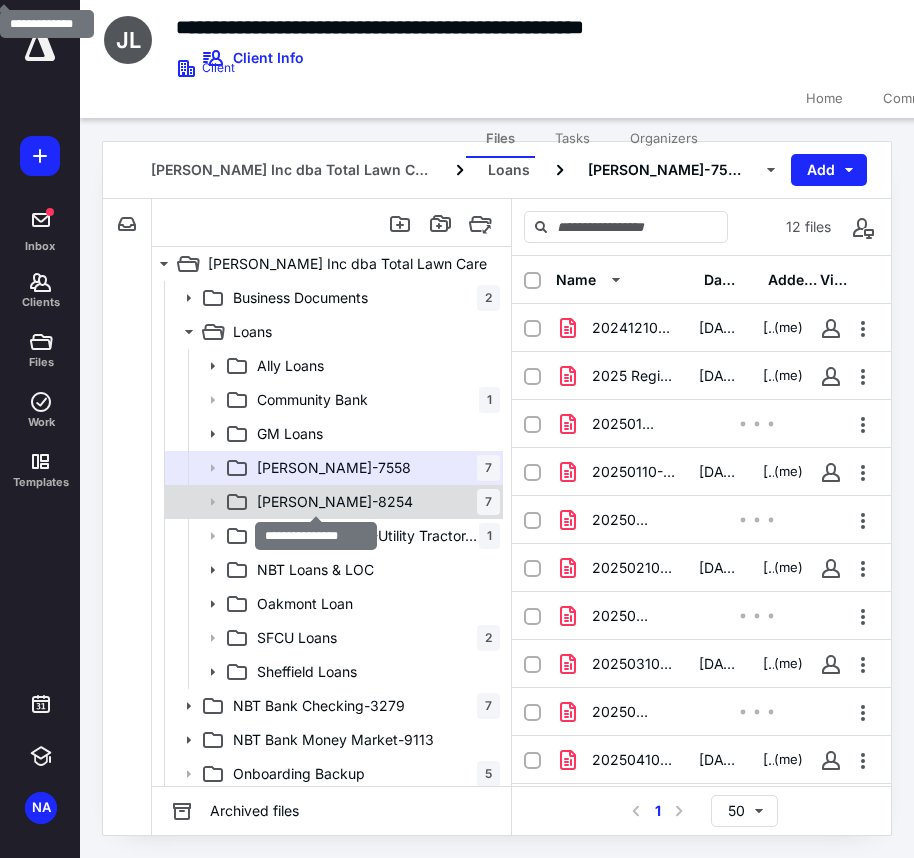 click on "[PERSON_NAME]-8254" at bounding box center [335, 502] 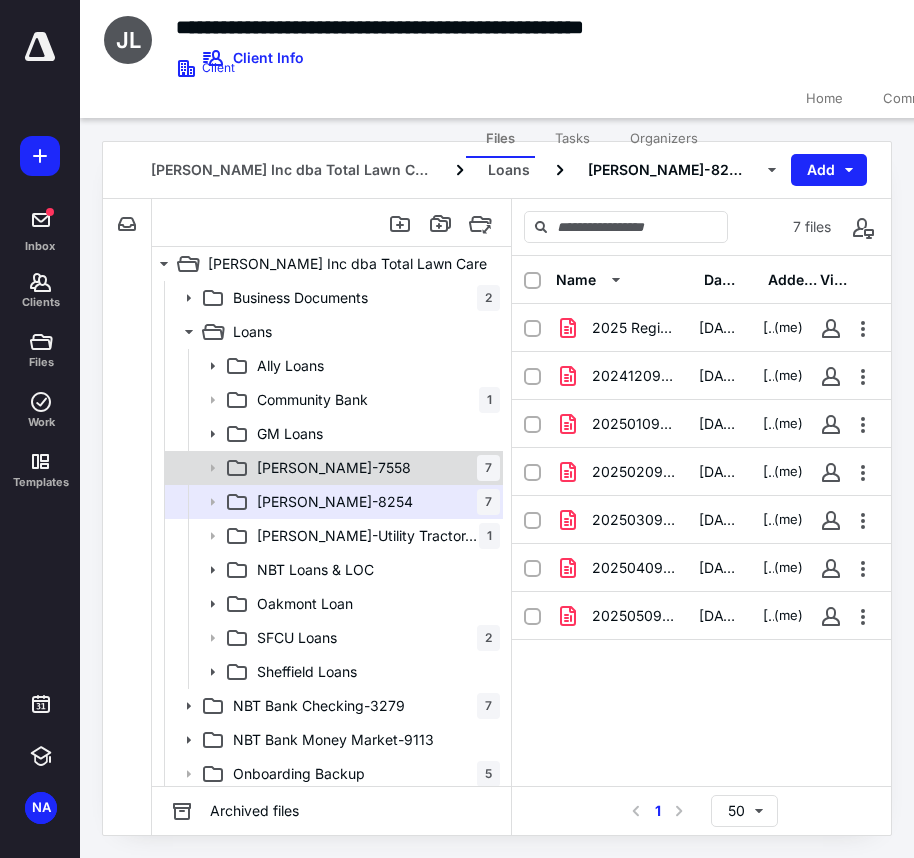click on "[PERSON_NAME]-7558" at bounding box center [334, 468] 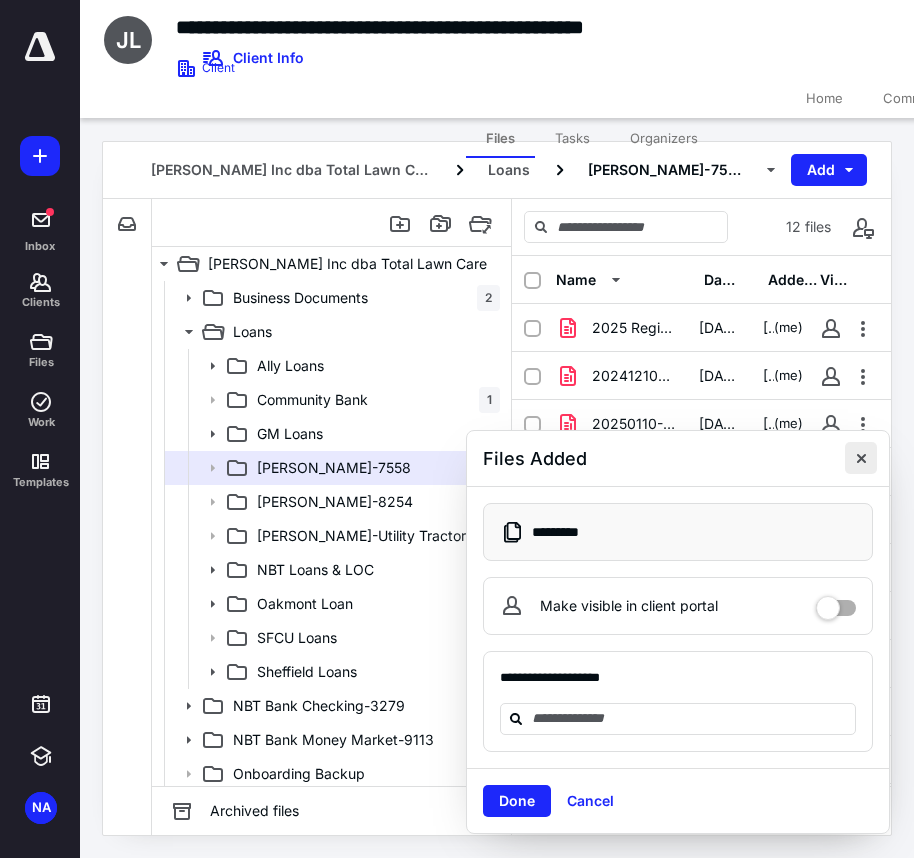 click at bounding box center [861, 458] 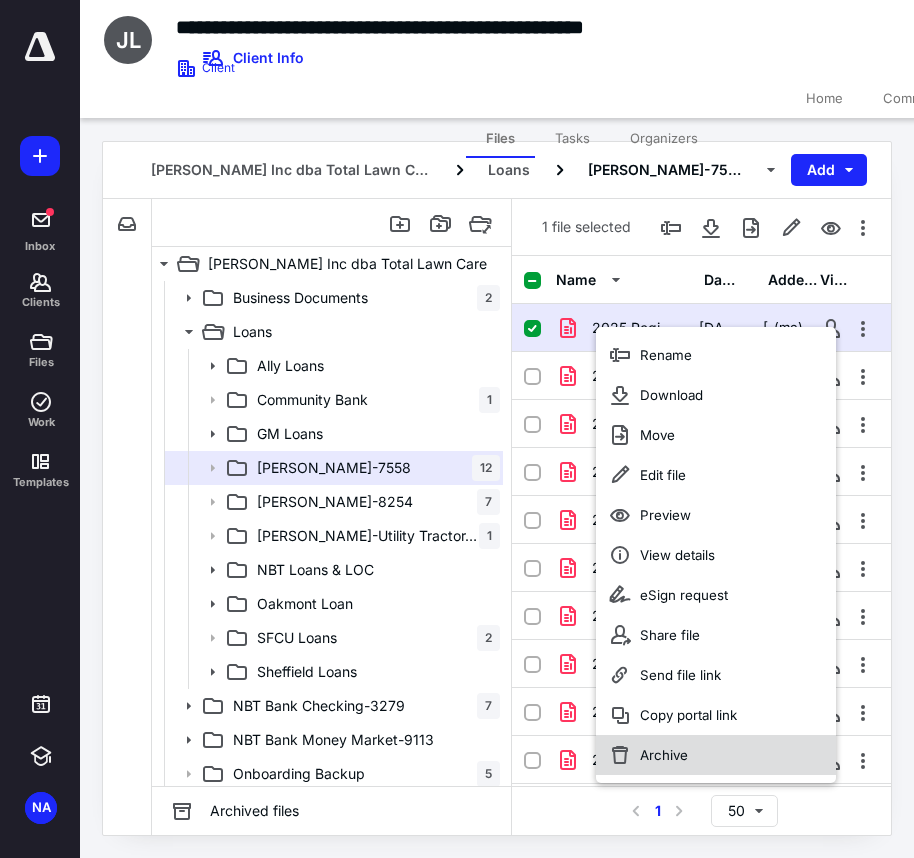 click on "Archive" at bounding box center (716, 755) 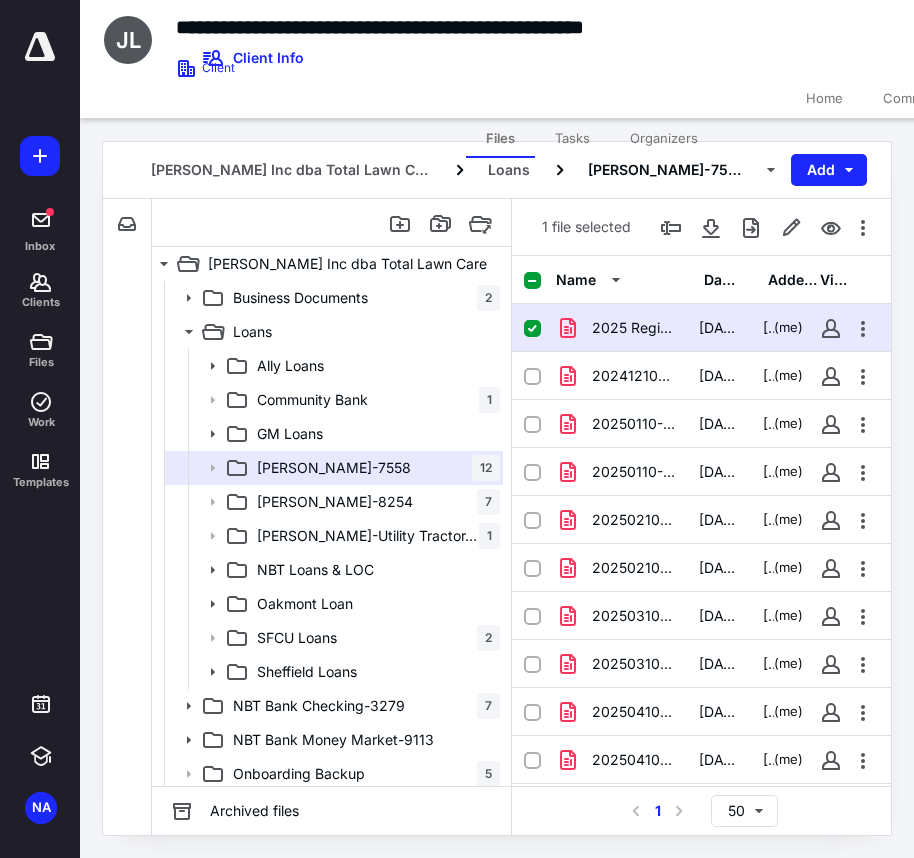 checkbox on "false" 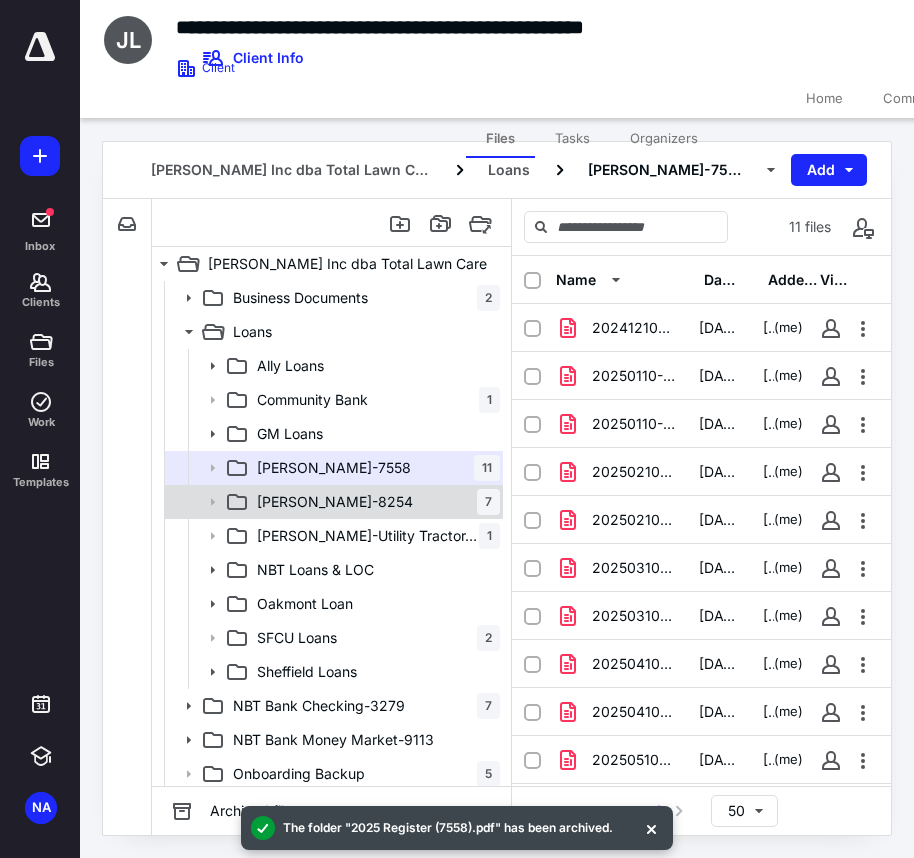 click on "[PERSON_NAME]-8254 7" at bounding box center [374, 502] 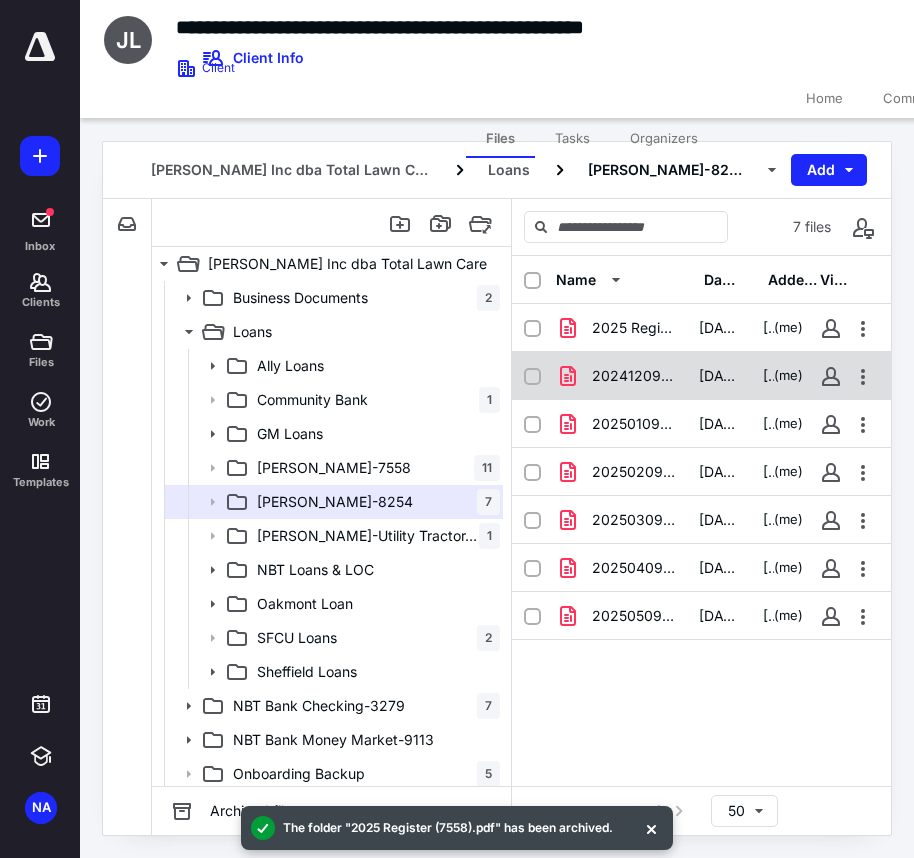 click on "20241209-[PERSON_NAME]-8254.pdf" at bounding box center (633, 376) 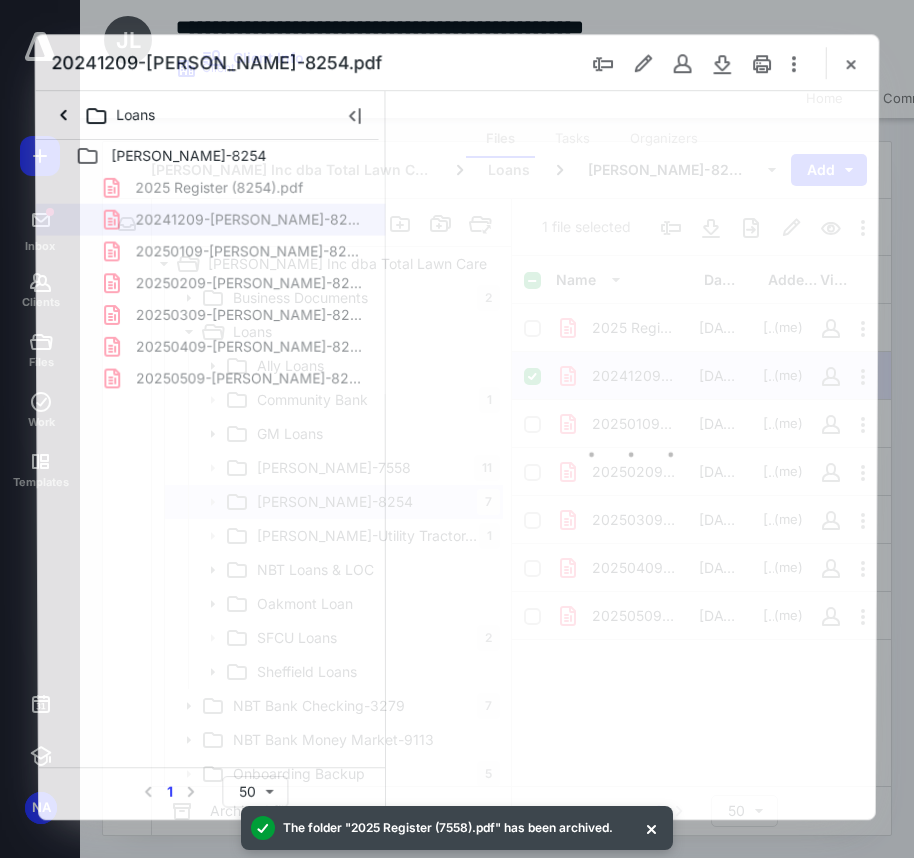scroll, scrollTop: 0, scrollLeft: 0, axis: both 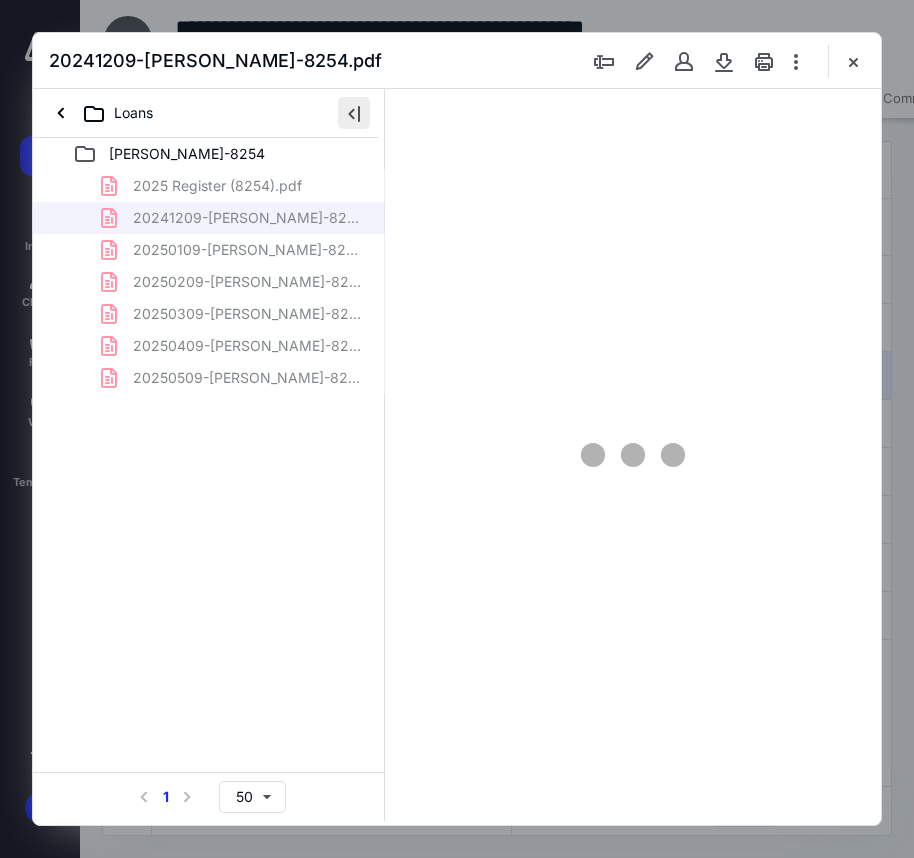 click at bounding box center [354, 113] 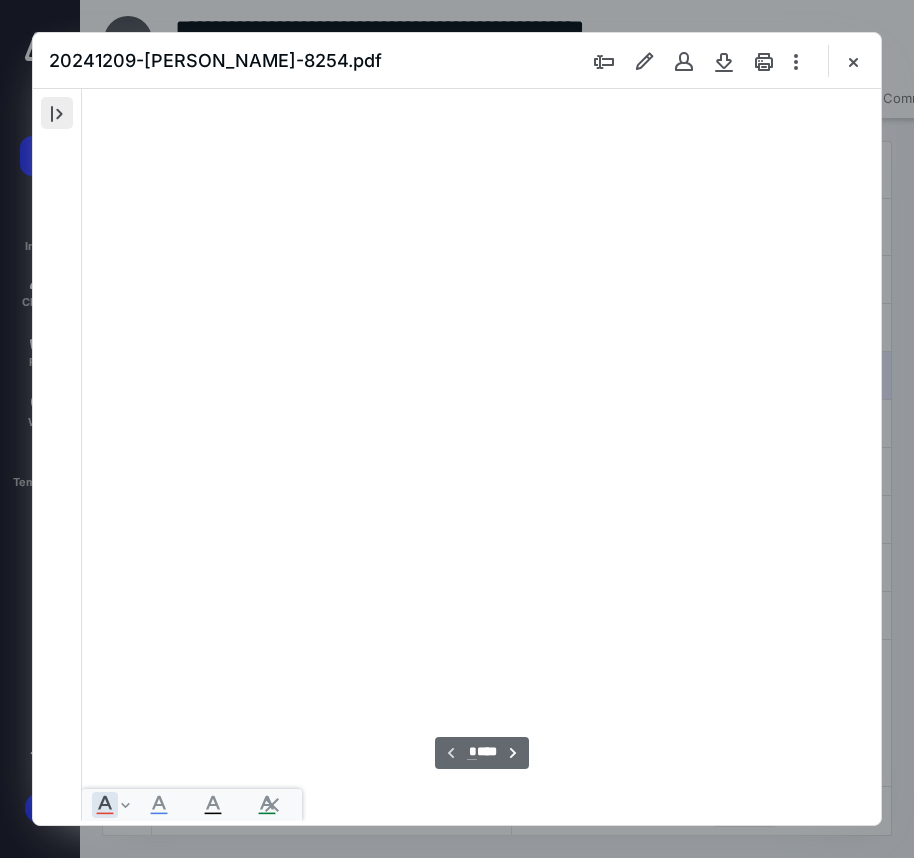 scroll, scrollTop: 106, scrollLeft: 0, axis: vertical 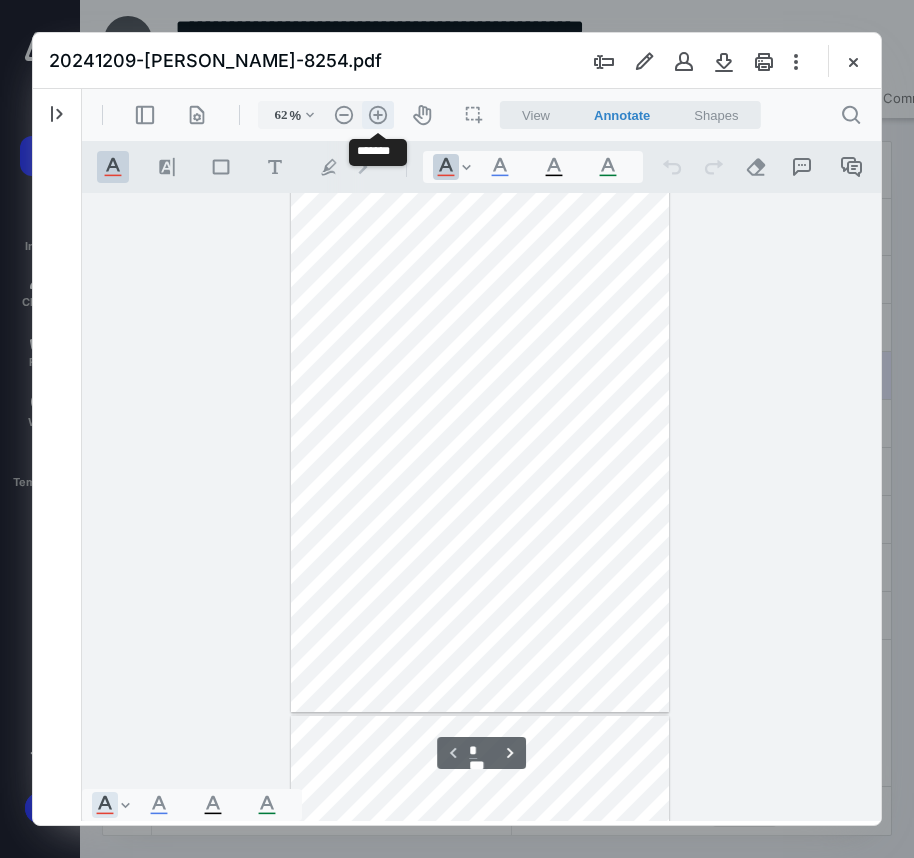 click on ".cls-1{fill:#abb0c4;} icon - header - zoom - in - line" at bounding box center [378, 115] 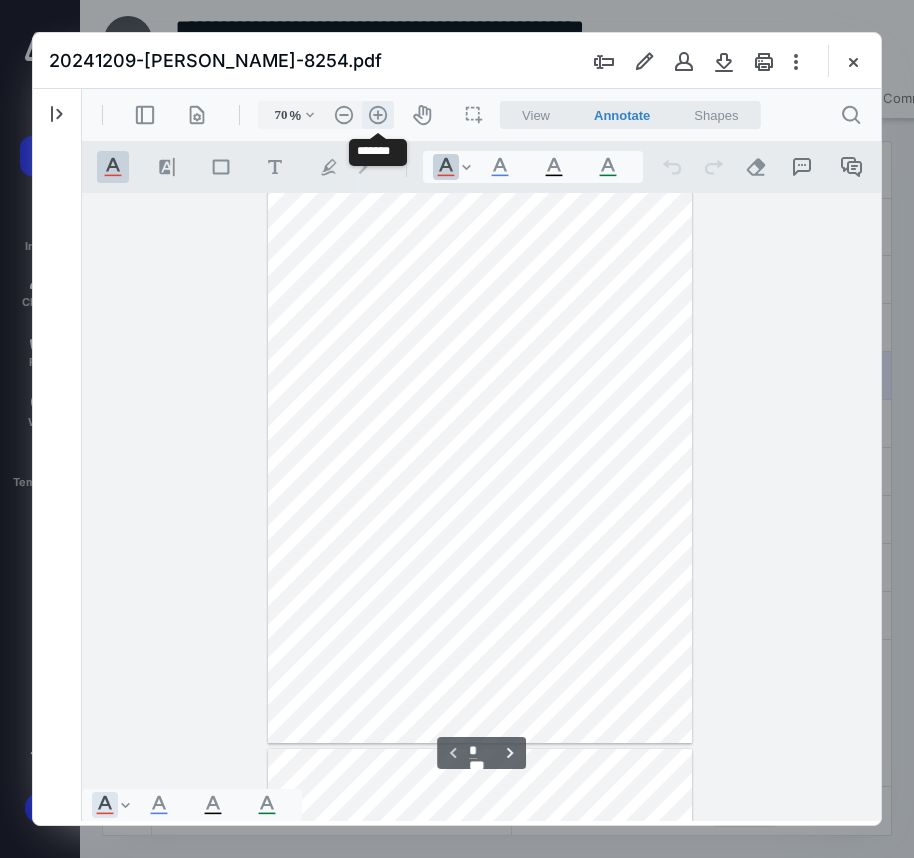 click on ".cls-1{fill:#abb0c4;} icon - header - zoom - in - line" at bounding box center [378, 115] 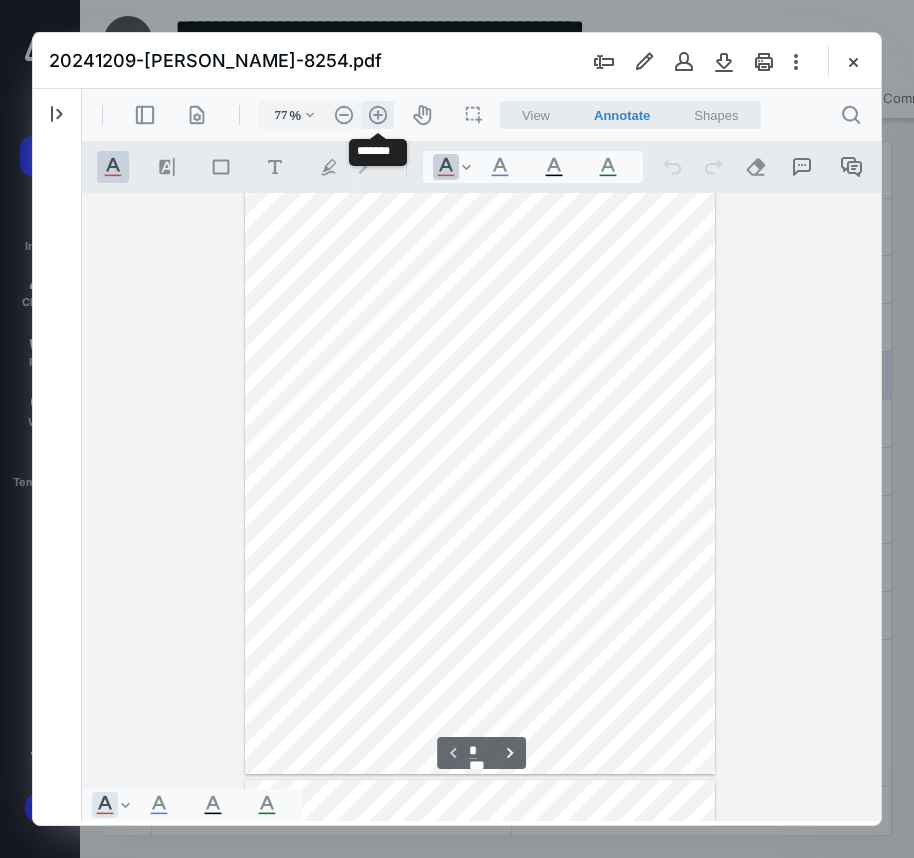click on ".cls-1{fill:#abb0c4;} icon - header - zoom - in - line" at bounding box center (378, 115) 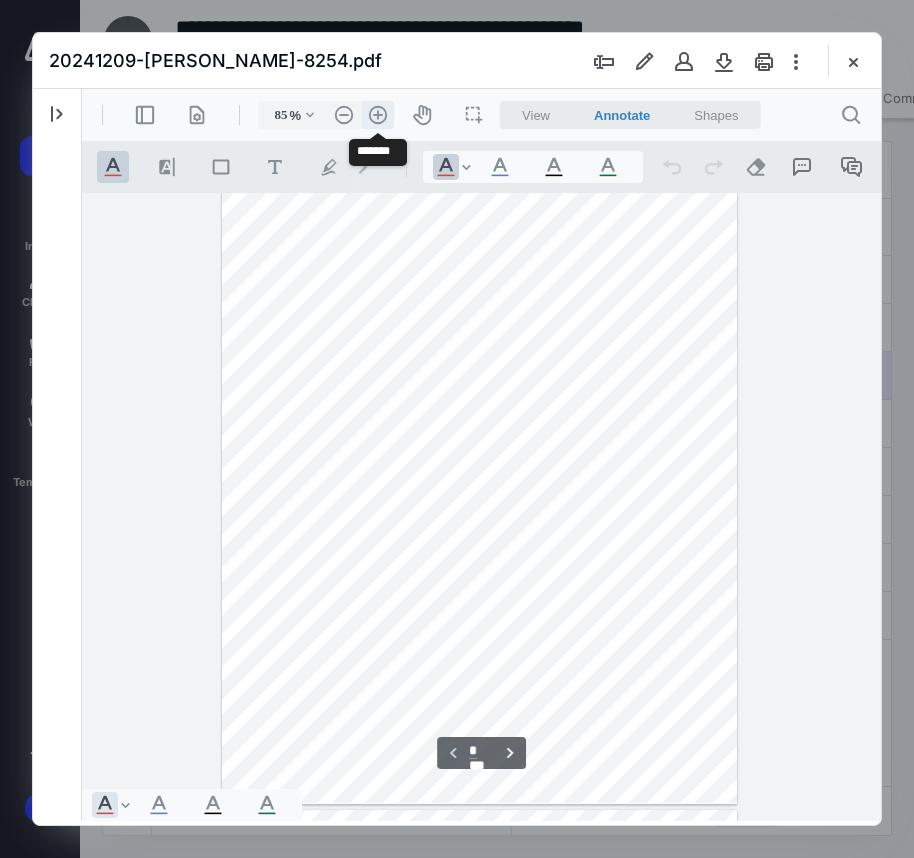click on ".cls-1{fill:#abb0c4;} icon - header - zoom - in - line" at bounding box center (378, 115) 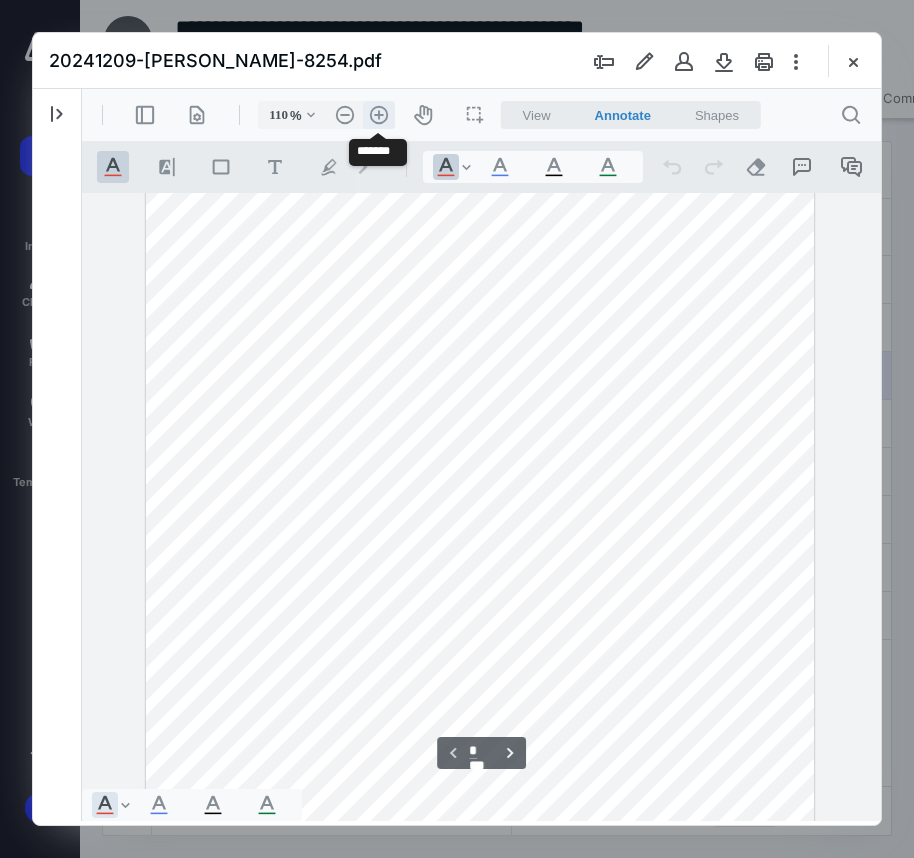 scroll, scrollTop: 390, scrollLeft: 0, axis: vertical 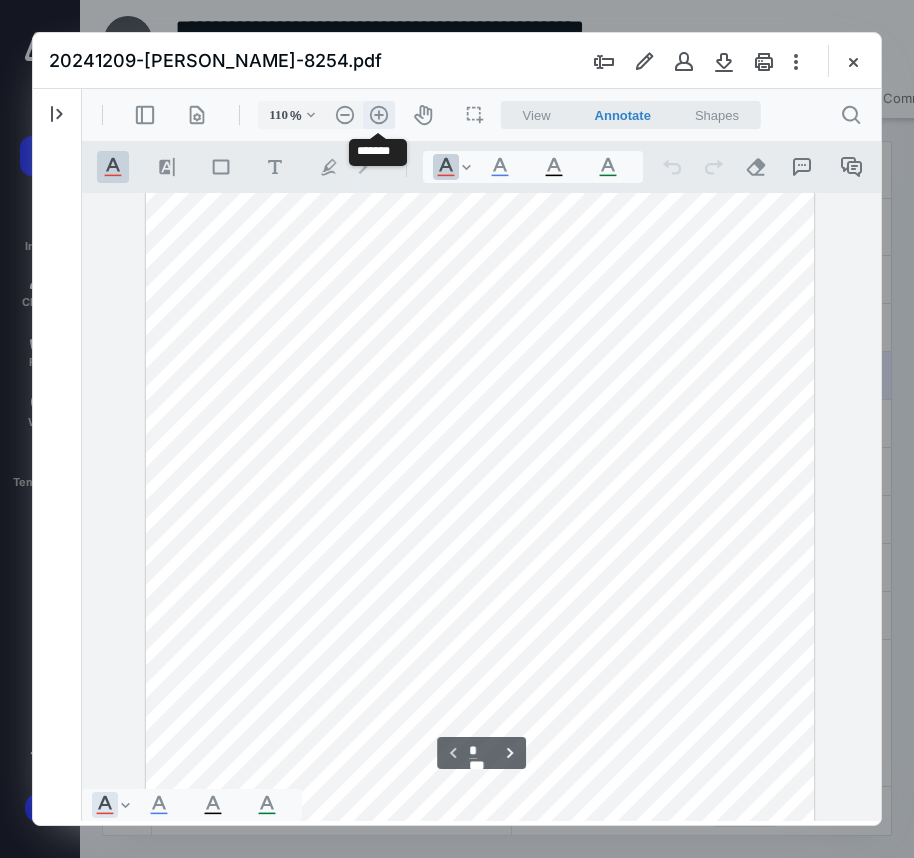 click on ".cls-1{fill:#abb0c4;} icon - header - zoom - in - line" at bounding box center (379, 115) 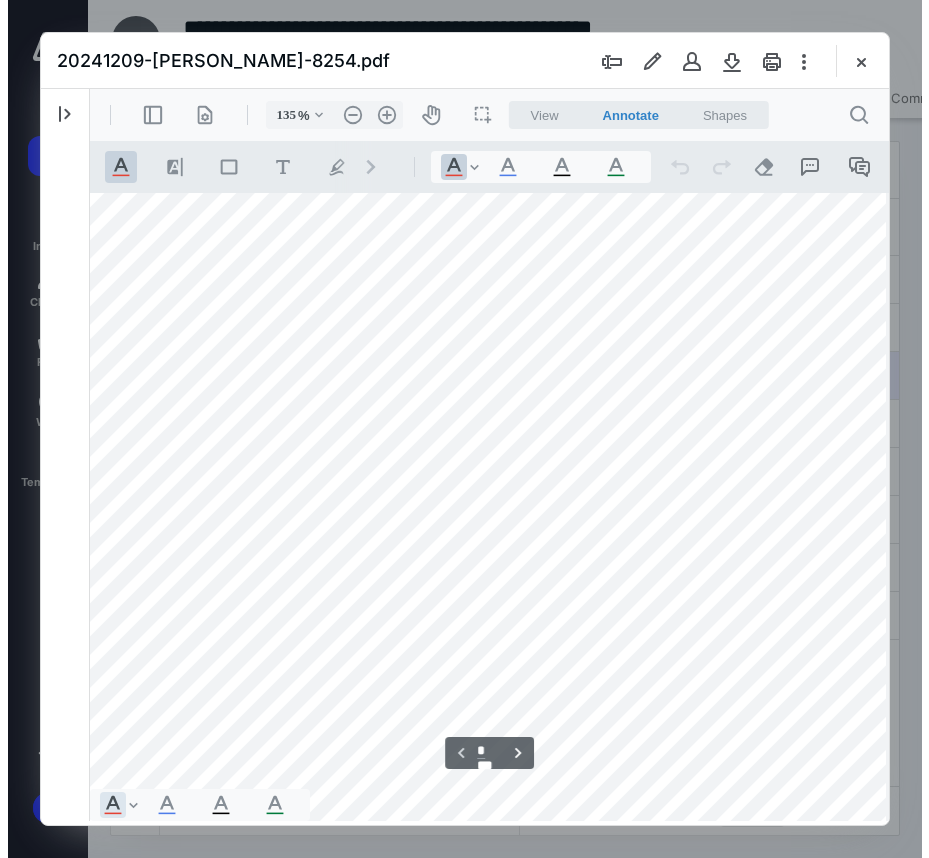 scroll, scrollTop: 139, scrollLeft: 23, axis: both 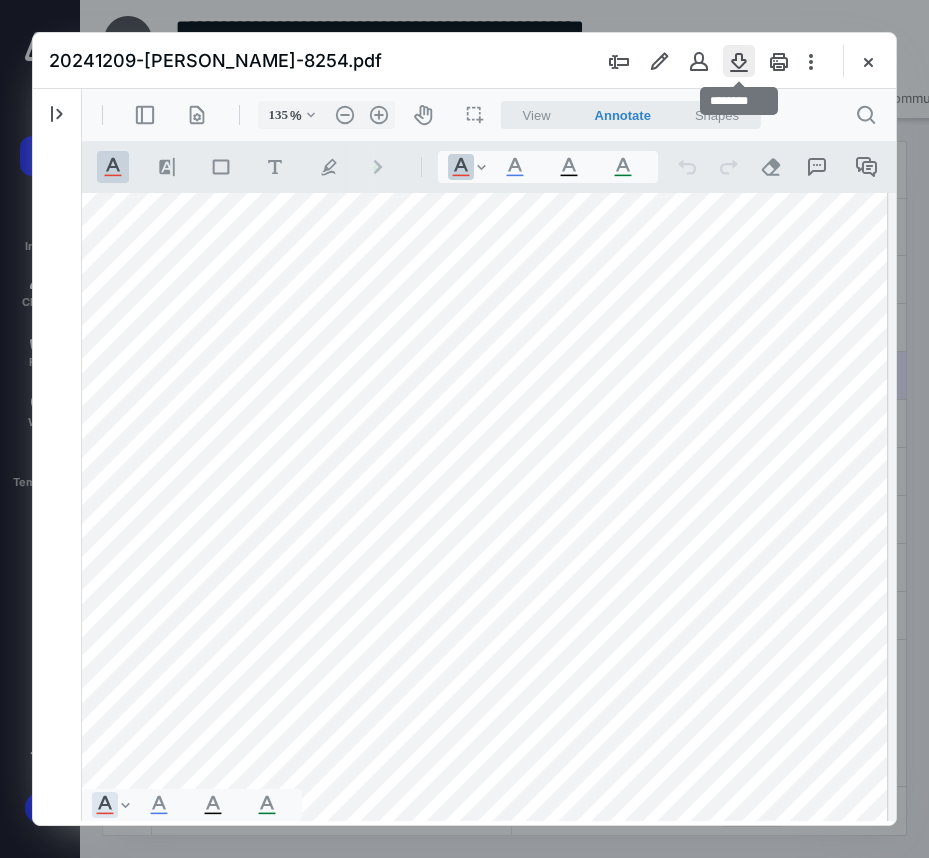 click at bounding box center [739, 61] 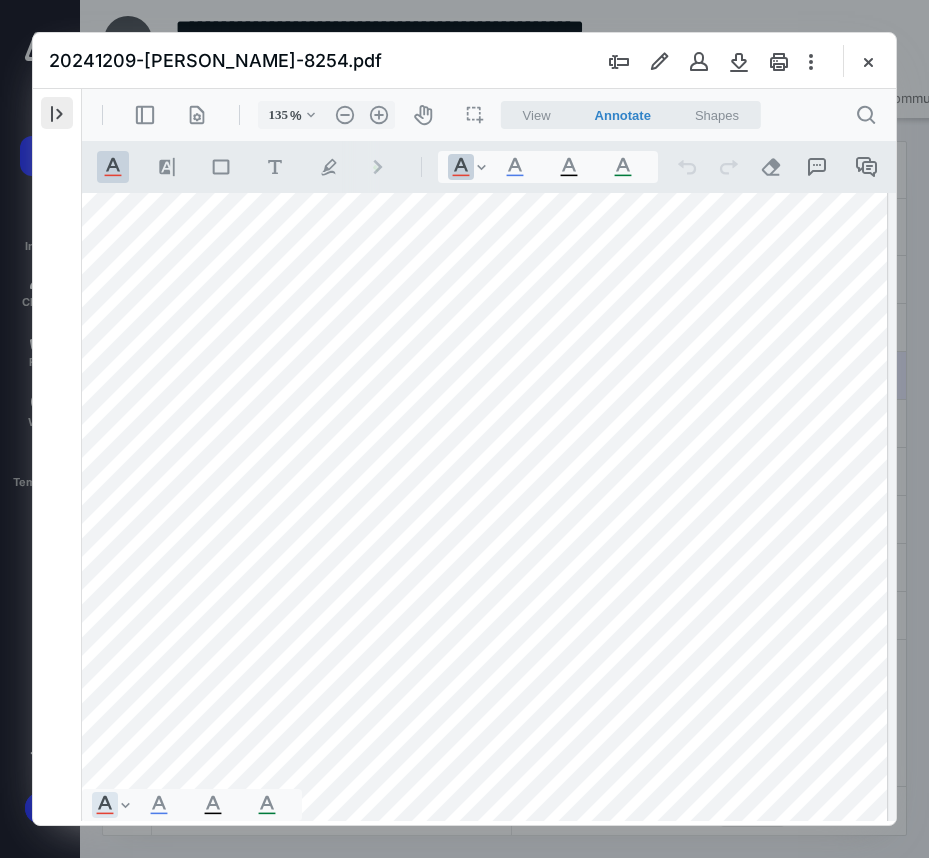 click at bounding box center (57, 113) 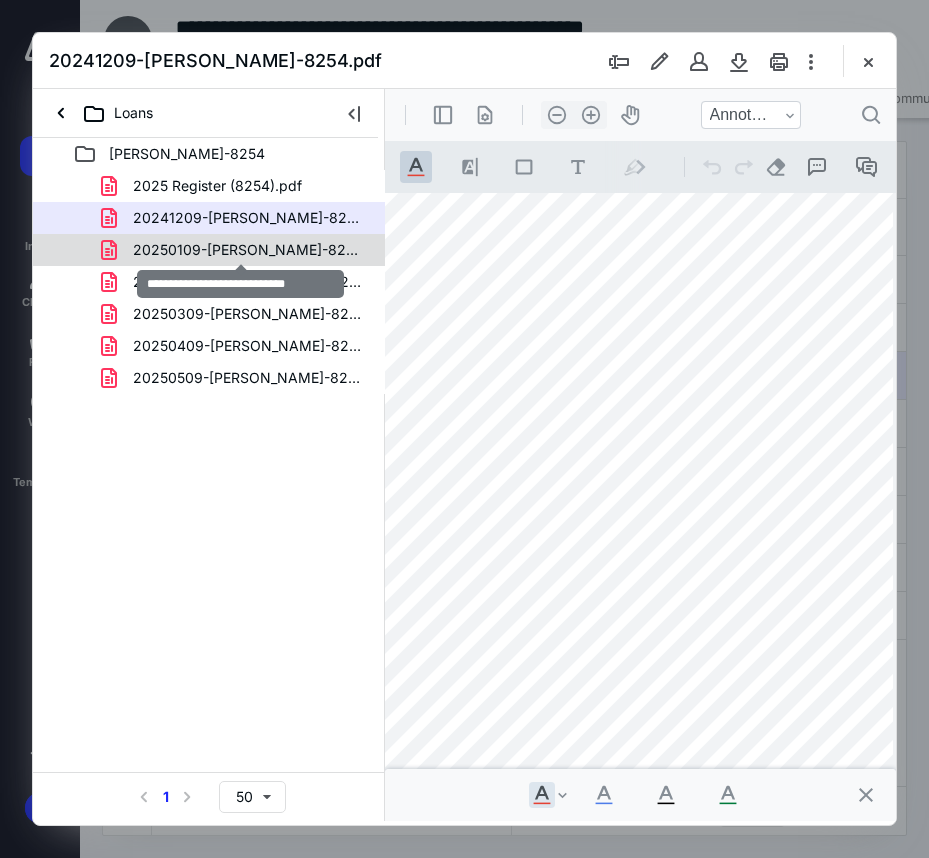 click on "20250109-[PERSON_NAME]-8254.pdf" at bounding box center [249, 250] 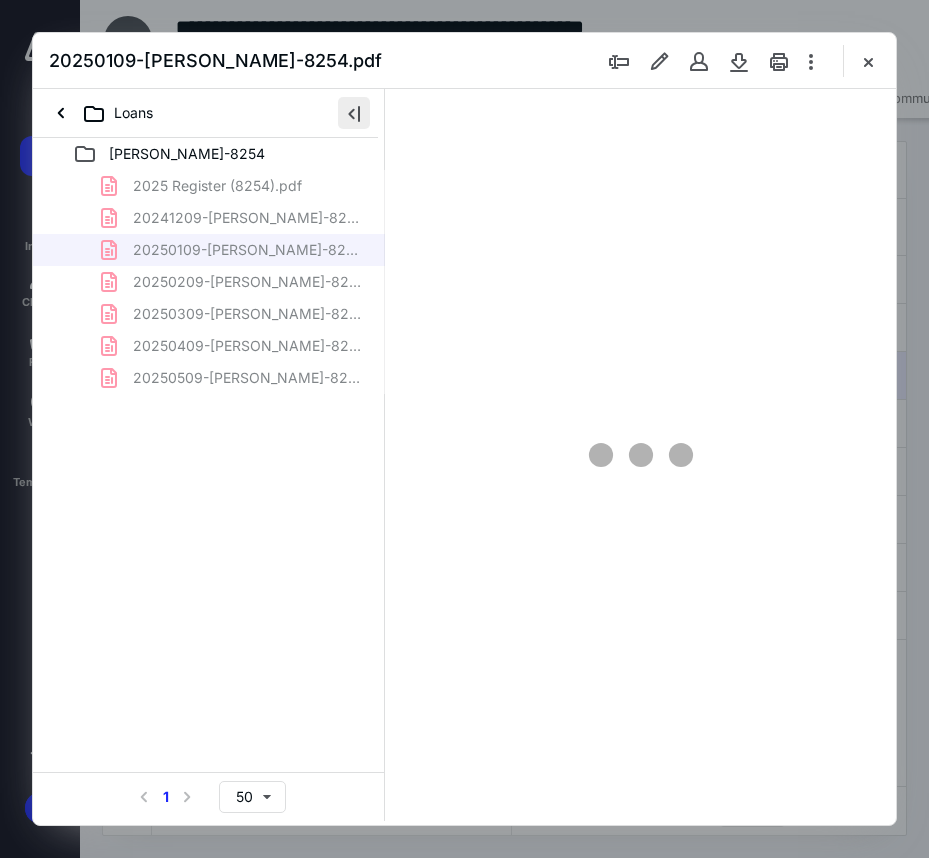 click at bounding box center [354, 113] 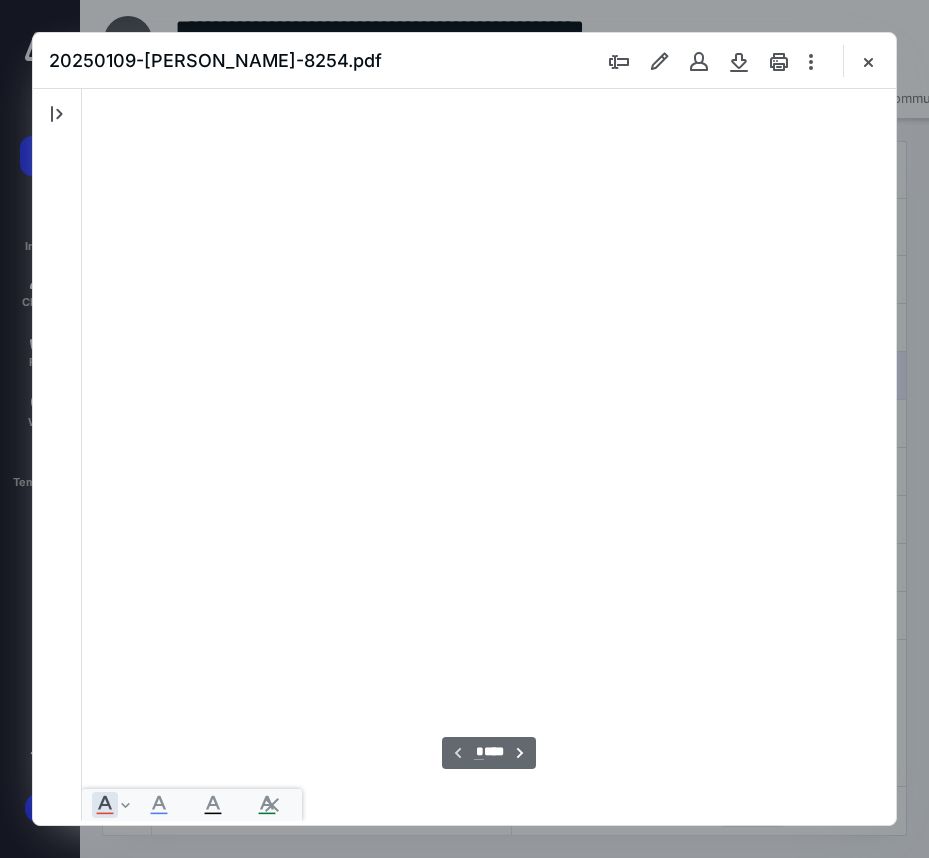 scroll, scrollTop: 106, scrollLeft: 0, axis: vertical 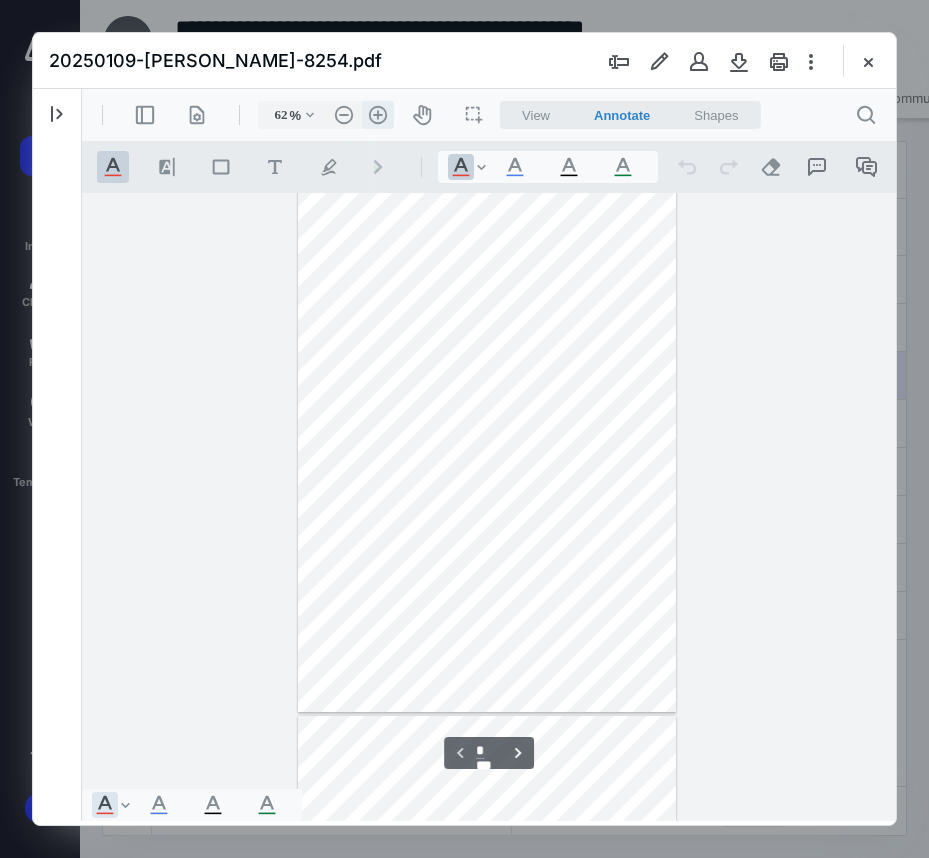 click on ".cls-1{fill:#abb0c4;} icon - header - zoom - in - line" at bounding box center [378, 115] 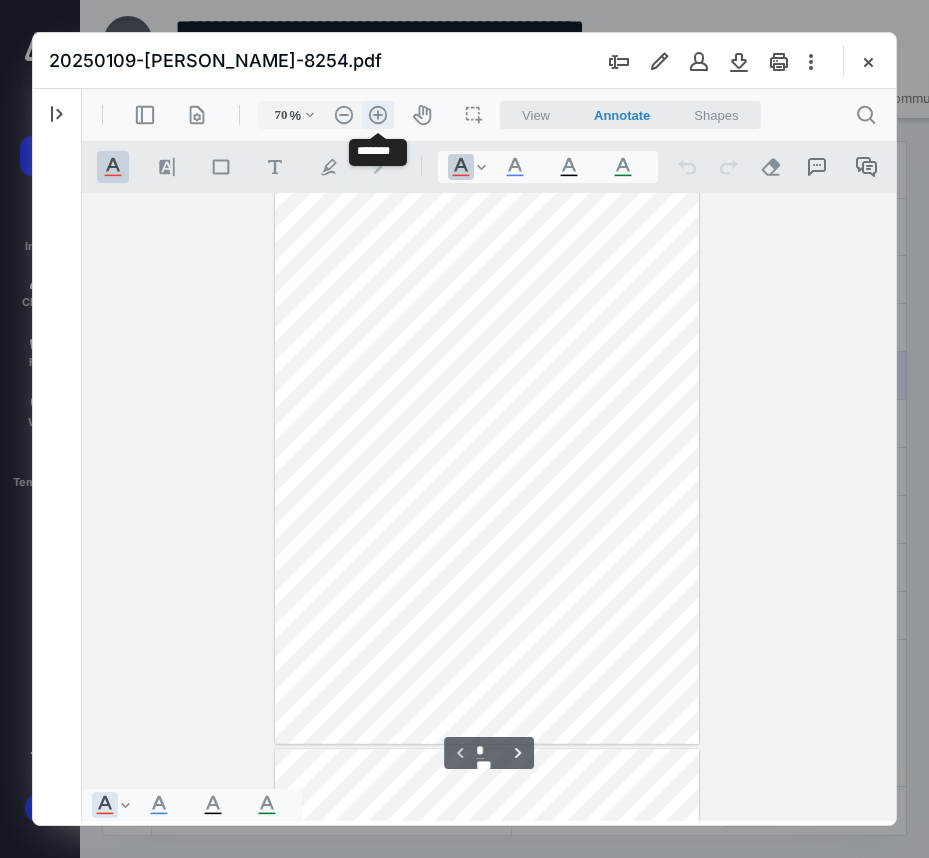 click on ".cls-1{fill:#abb0c4;} icon - header - zoom - in - line" at bounding box center (378, 115) 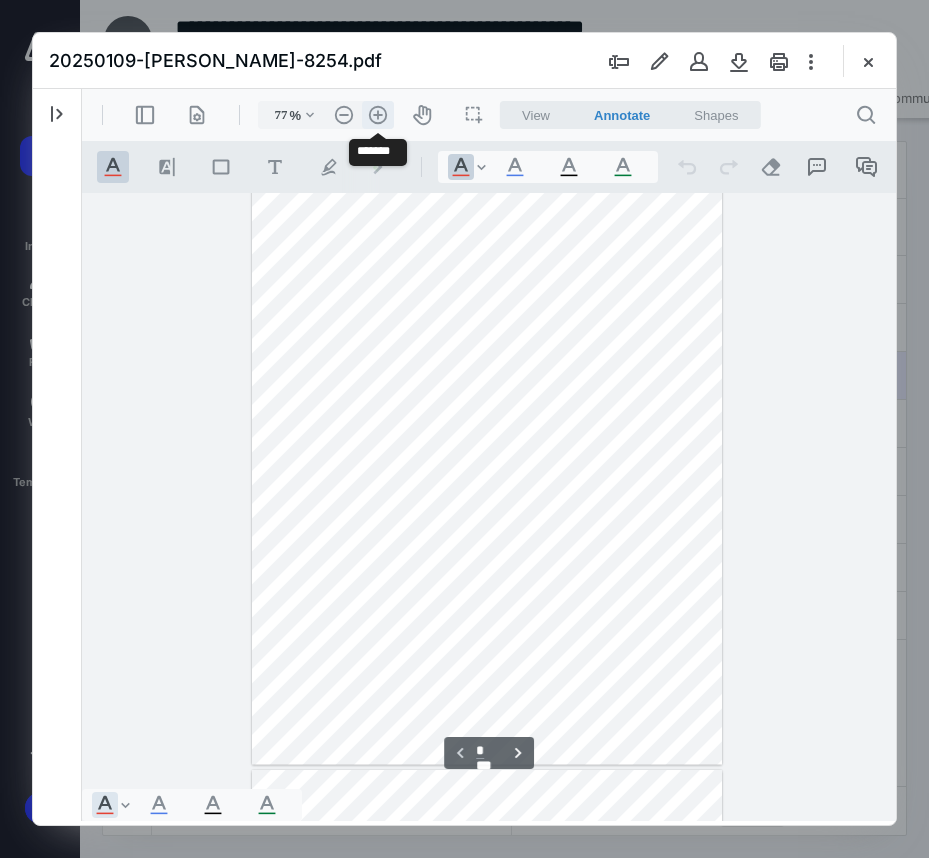 click on ".cls-1{fill:#abb0c4;} icon - header - zoom - in - line" at bounding box center (378, 115) 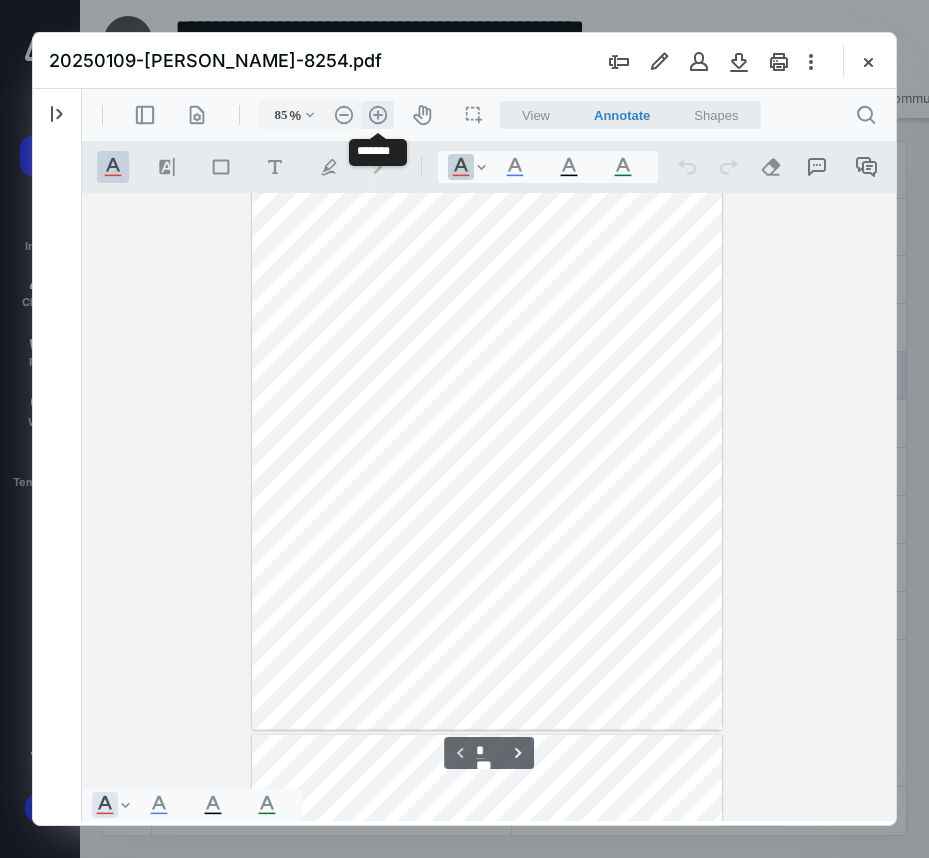 click on ".cls-1{fill:#abb0c4;} icon - header - zoom - in - line" at bounding box center [378, 115] 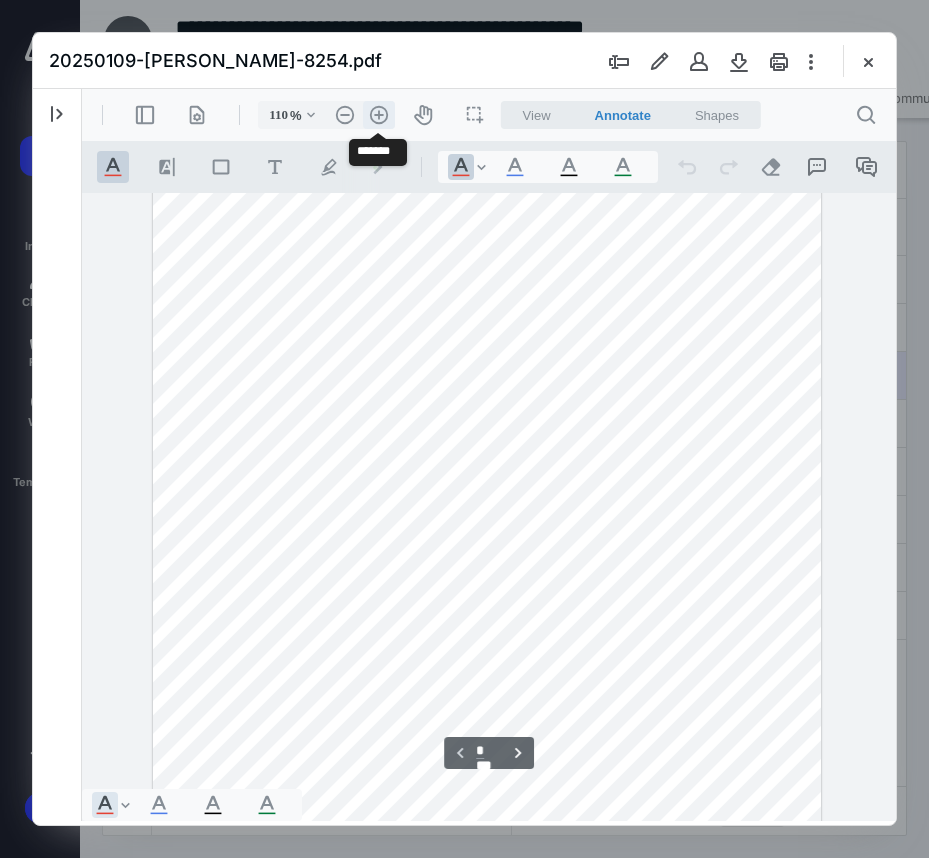 scroll, scrollTop: 390, scrollLeft: 0, axis: vertical 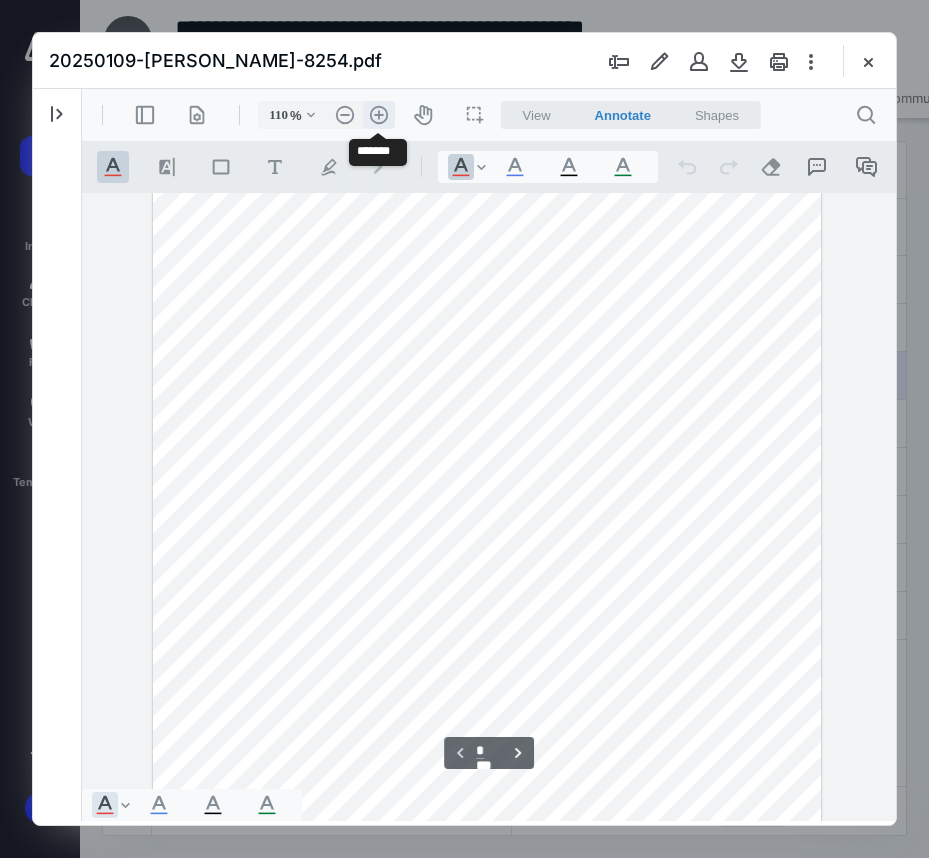 click on ".cls-1{fill:#abb0c4;} icon - header - zoom - in - line" at bounding box center [379, 115] 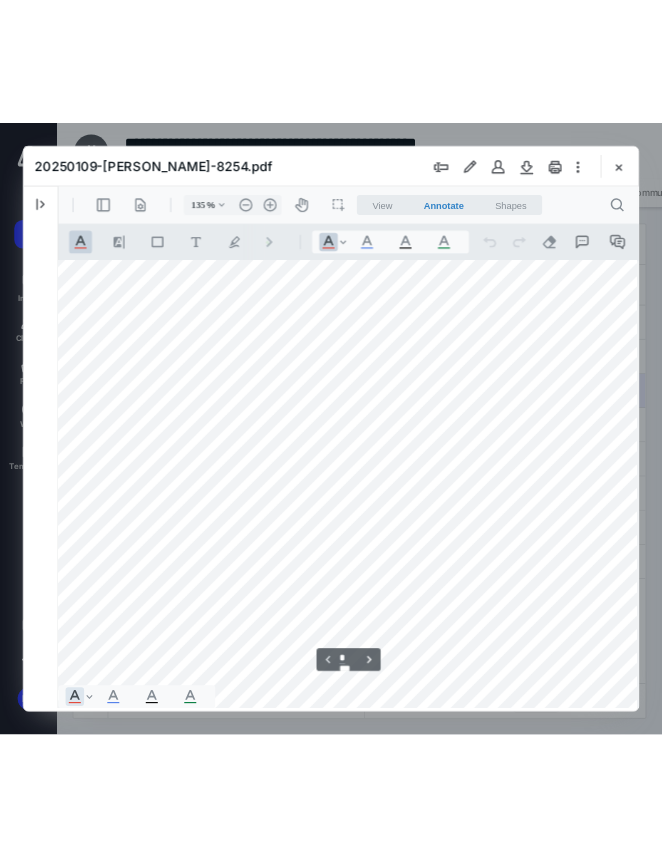 scroll, scrollTop: 239, scrollLeft: 14, axis: both 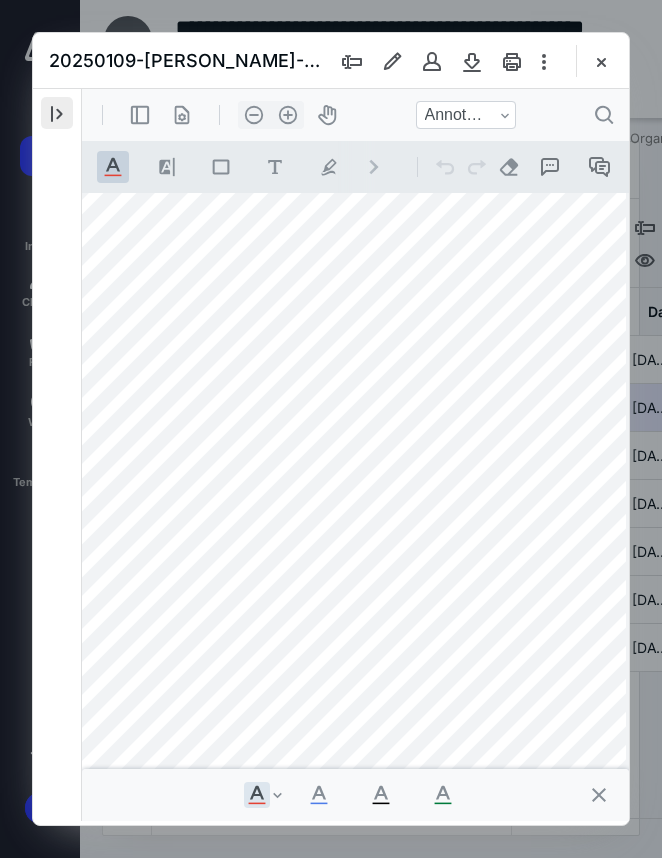 click at bounding box center [57, 113] 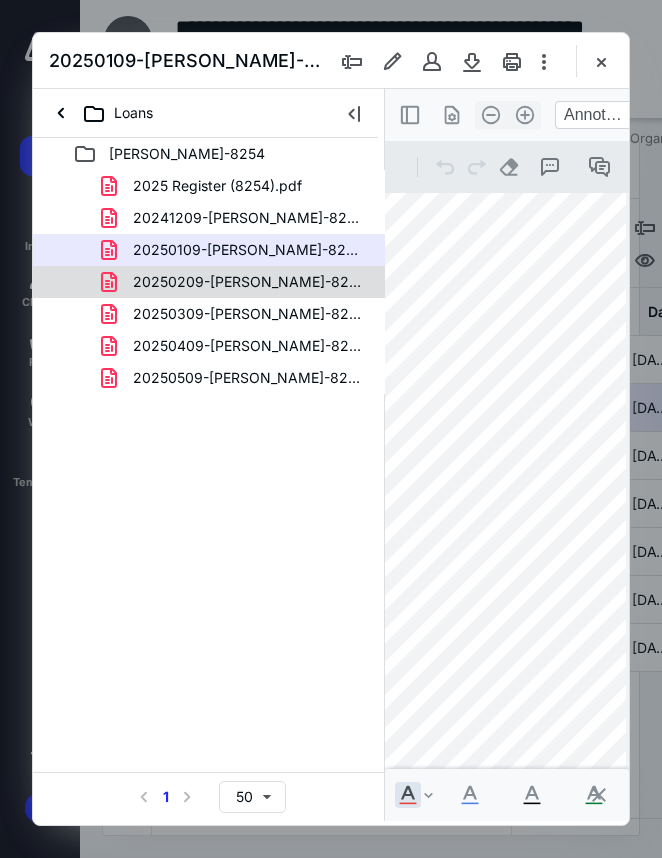click on "20250209-[PERSON_NAME]-8254.pdf" at bounding box center [249, 282] 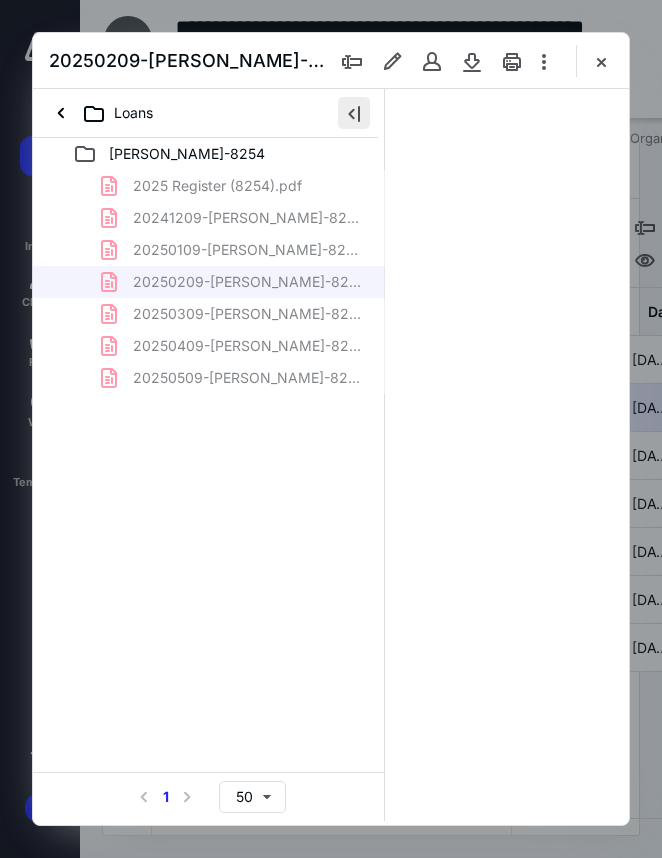 click at bounding box center (354, 113) 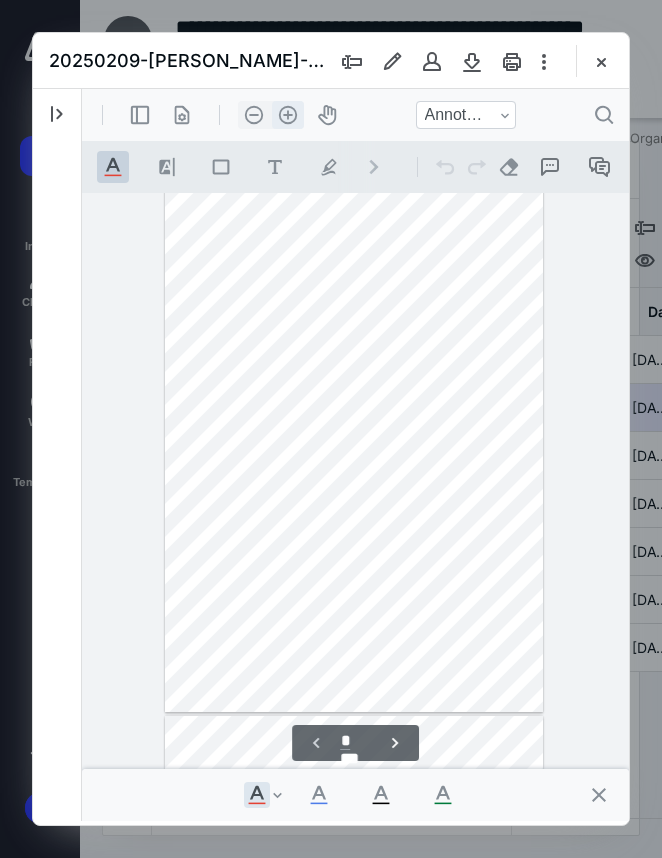 click on ".cls-1{fill:#abb0c4;} icon - header - zoom - in - line" at bounding box center [288, 115] 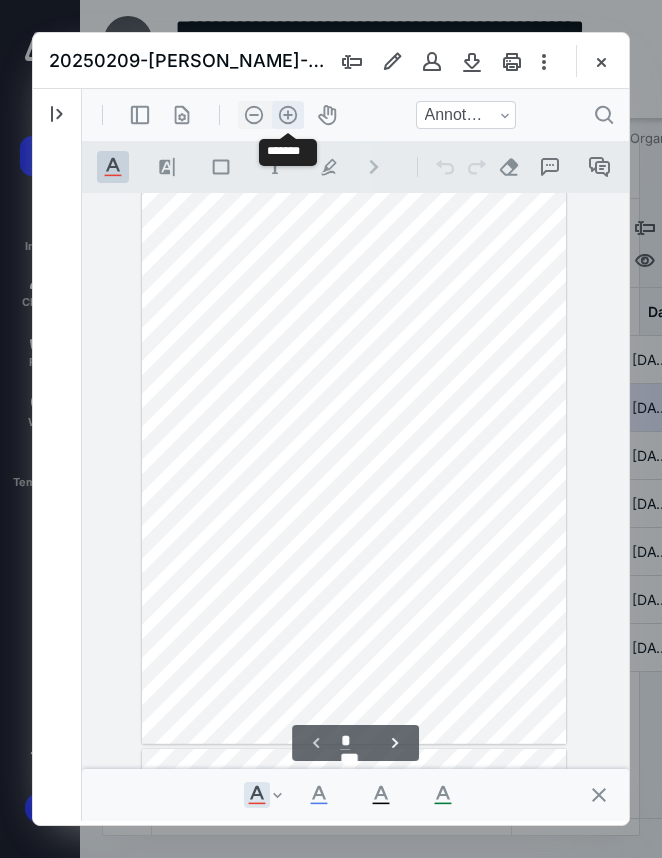 click on ".cls-1{fill:#abb0c4;} icon - header - zoom - in - line" at bounding box center [288, 115] 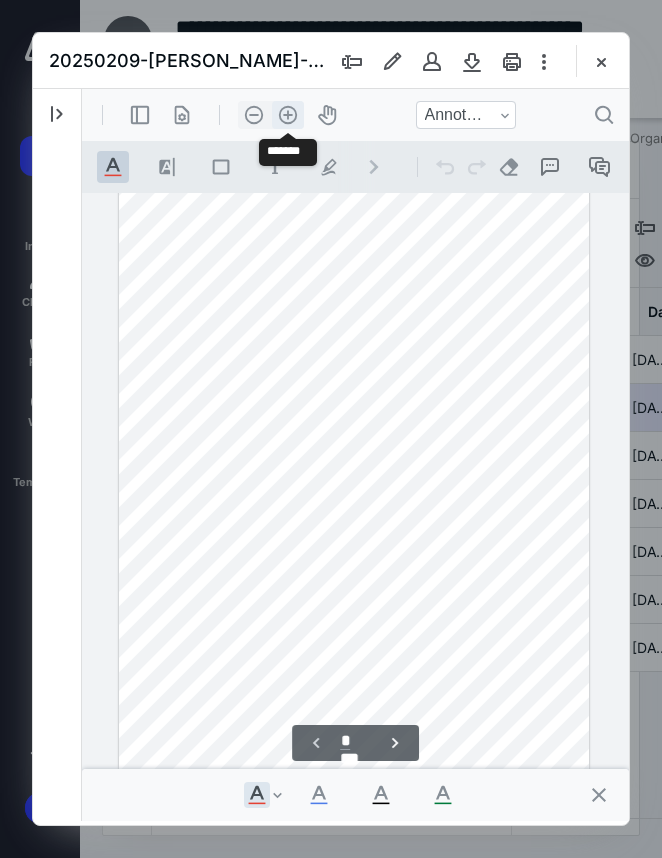 scroll, scrollTop: 241, scrollLeft: 0, axis: vertical 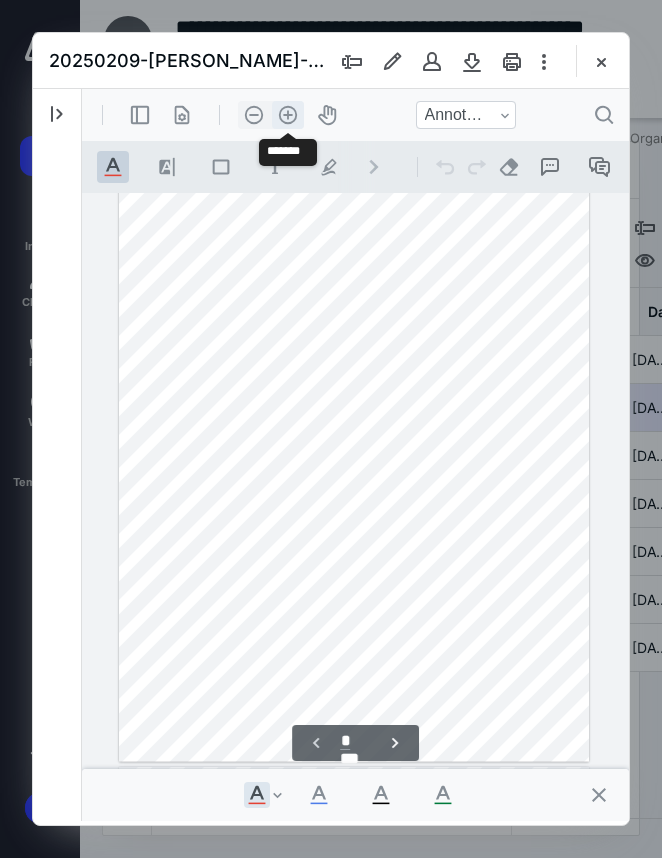 click on ".cls-1{fill:#abb0c4;} icon - header - zoom - in - line" at bounding box center [288, 115] 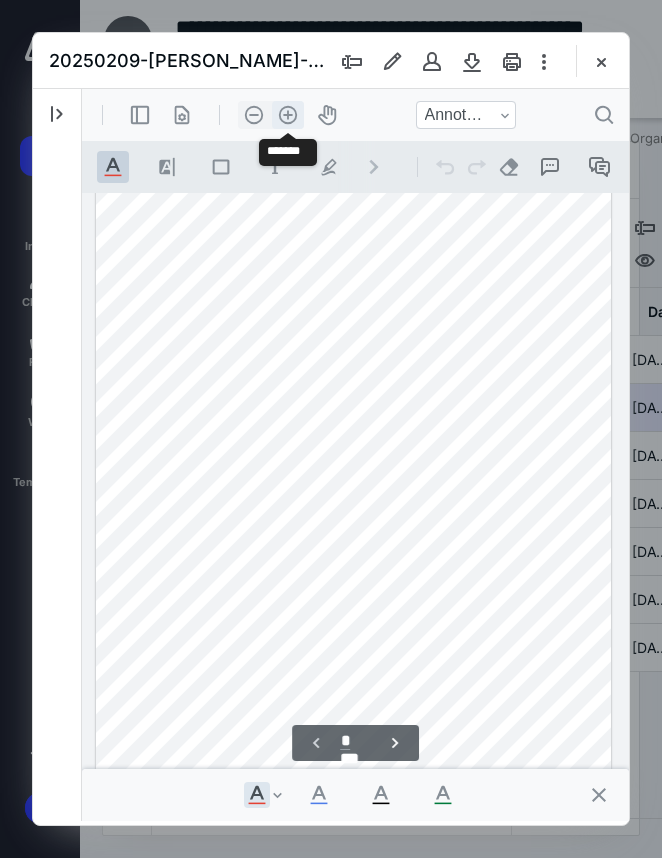 click on ".cls-1{fill:#abb0c4;} icon - header - zoom - in - line" at bounding box center (288, 115) 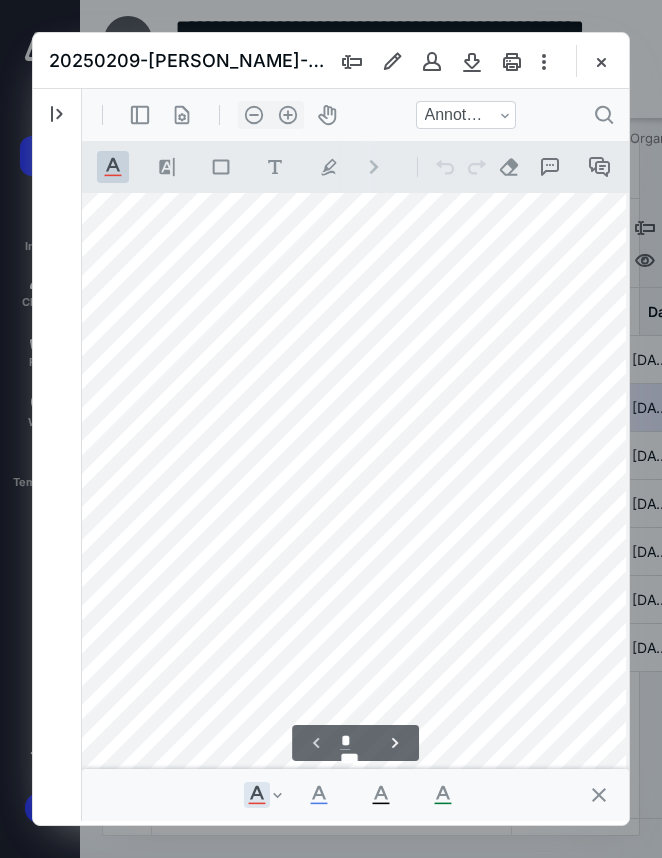 scroll, scrollTop: 0, scrollLeft: 71, axis: horizontal 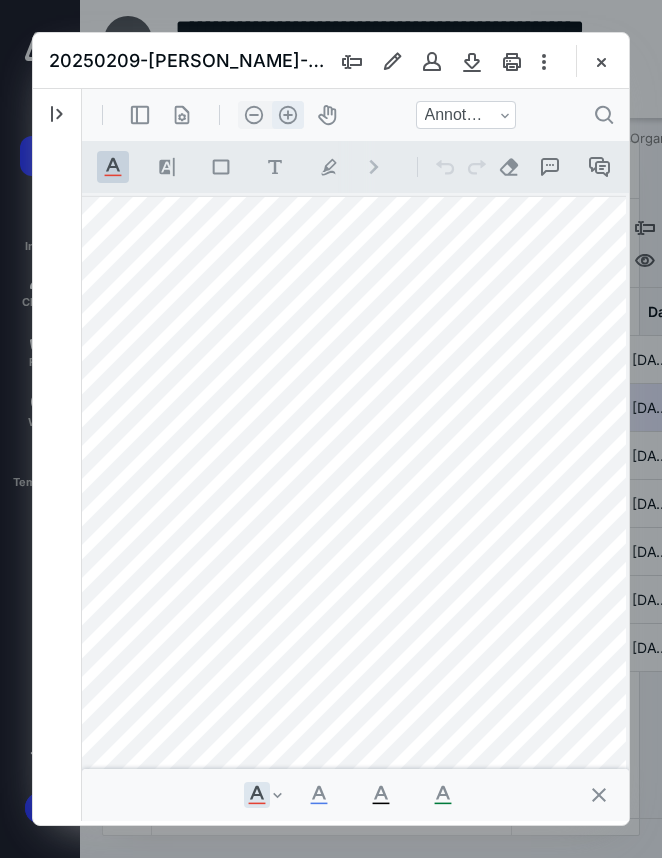 click on ".cls-1{fill:#abb0c4;} icon - header - zoom - in - line" at bounding box center (288, 115) 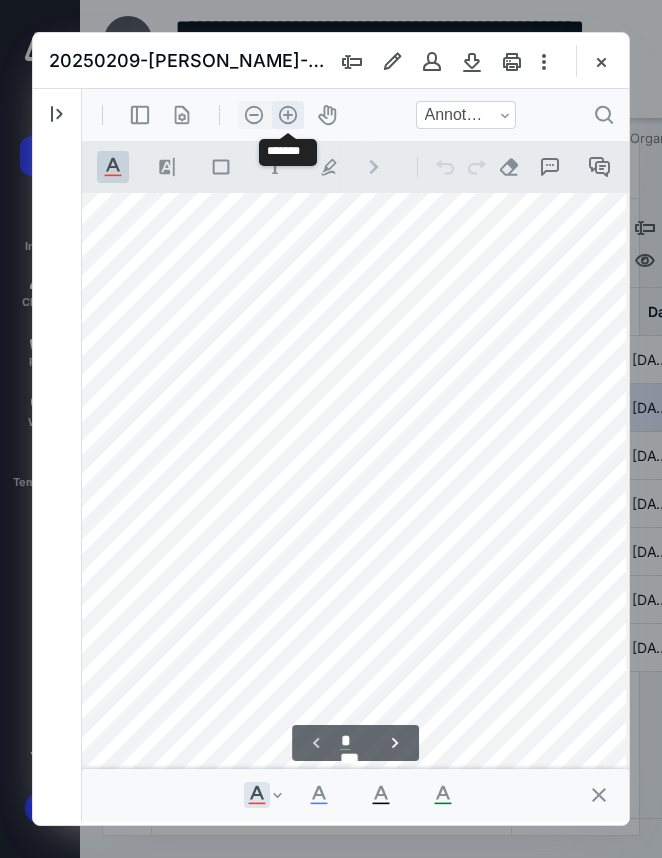 click on ".cls-1{fill:#abb0c4;} icon - header - zoom - in - line" at bounding box center (288, 115) 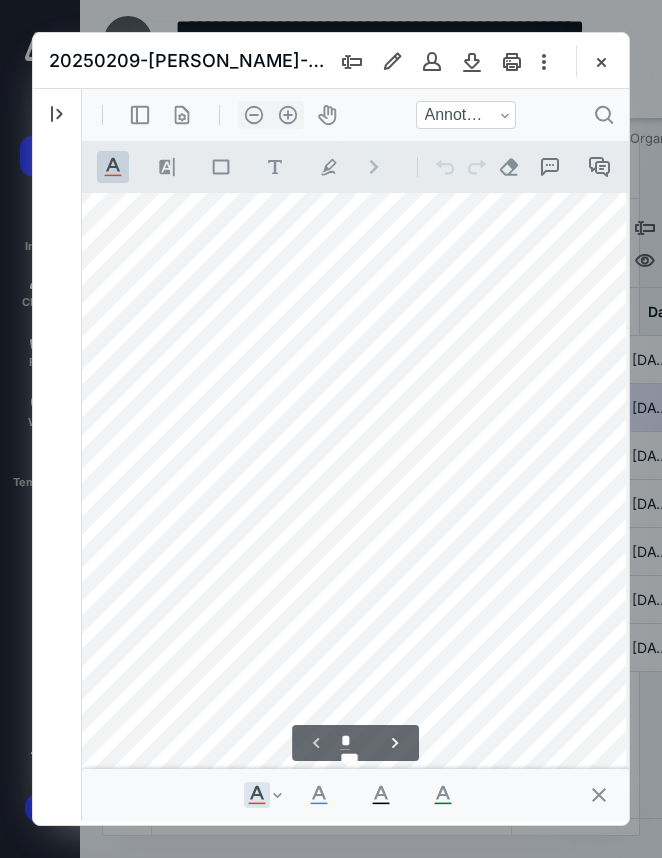 scroll, scrollTop: 420, scrollLeft: 229, axis: both 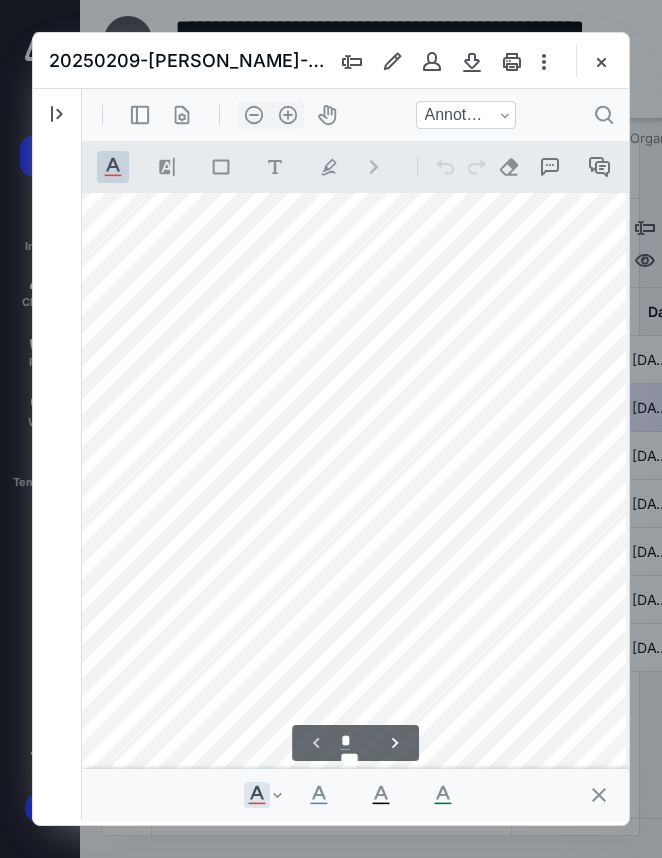 click at bounding box center [346, 582] 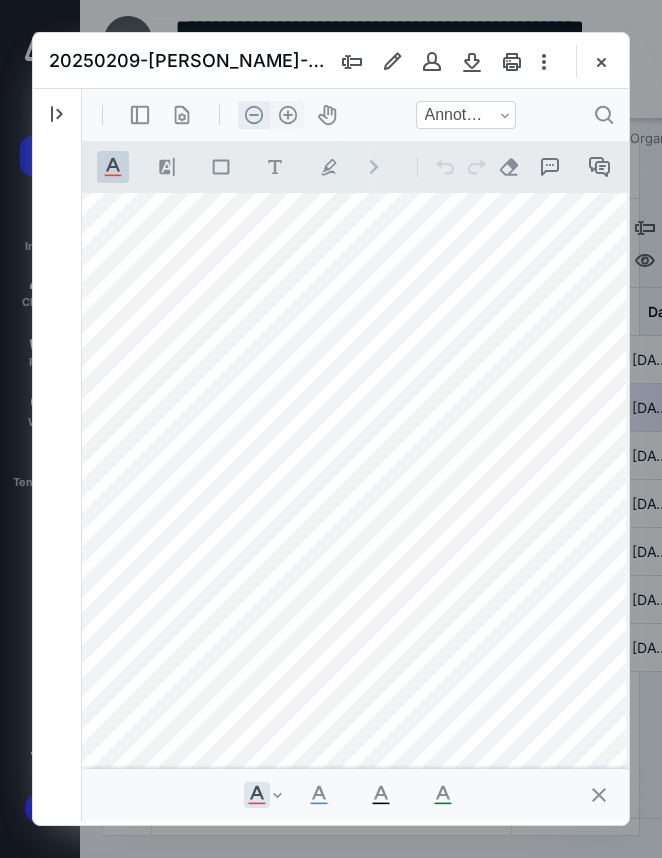 click on ".cls-1{fill:#abb0c4;} icon - header - zoom - out - line" at bounding box center [254, 115] 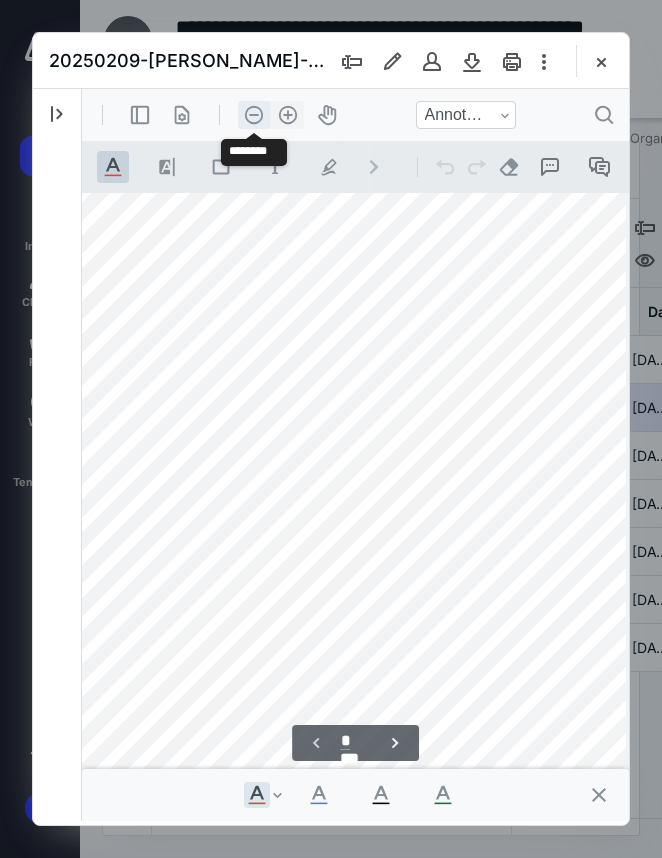 click on ".cls-1{fill:#abb0c4;} icon - header - zoom - out - line" at bounding box center [254, 115] 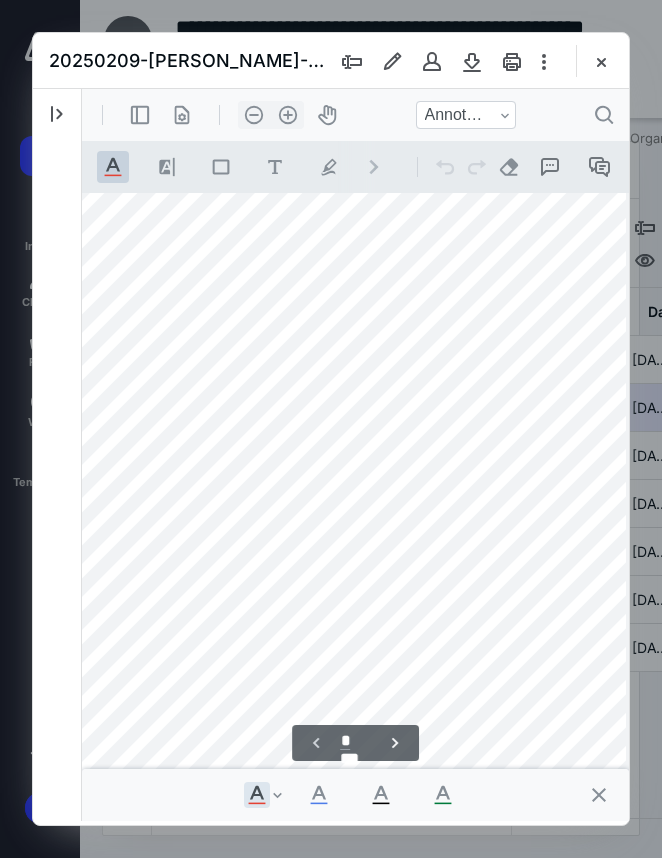 scroll, scrollTop: 506, scrollLeft: 71, axis: both 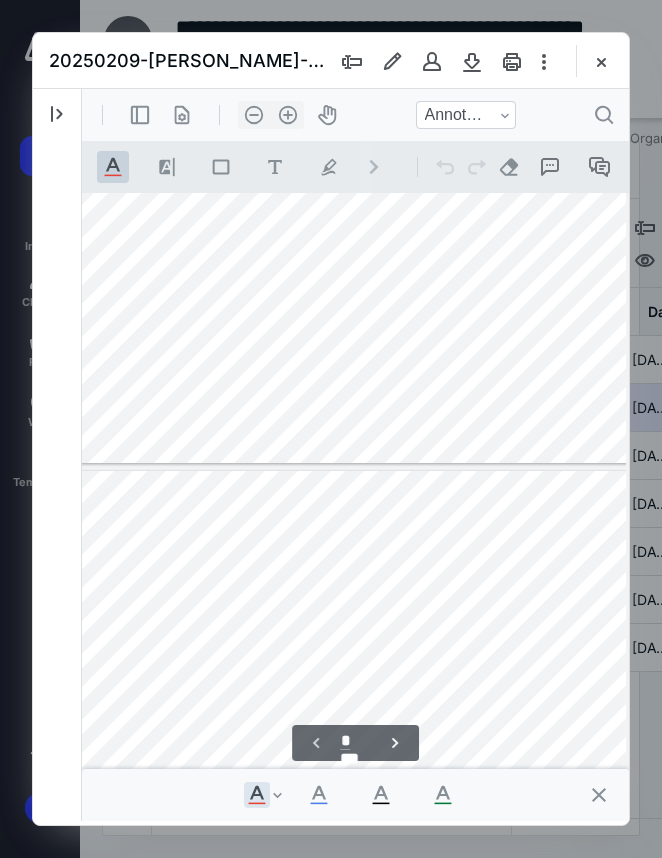 type on "*" 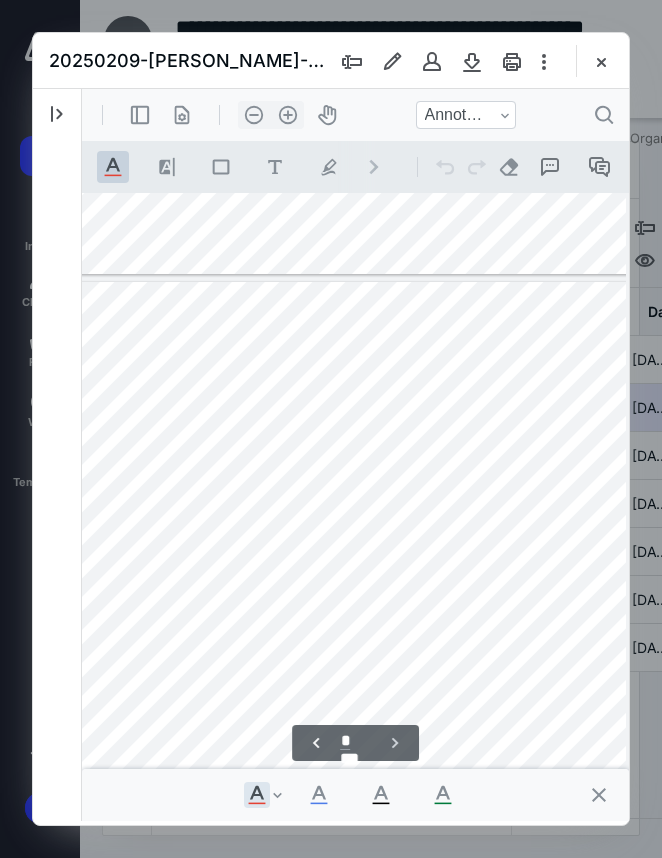 scroll, scrollTop: 1106, scrollLeft: 71, axis: both 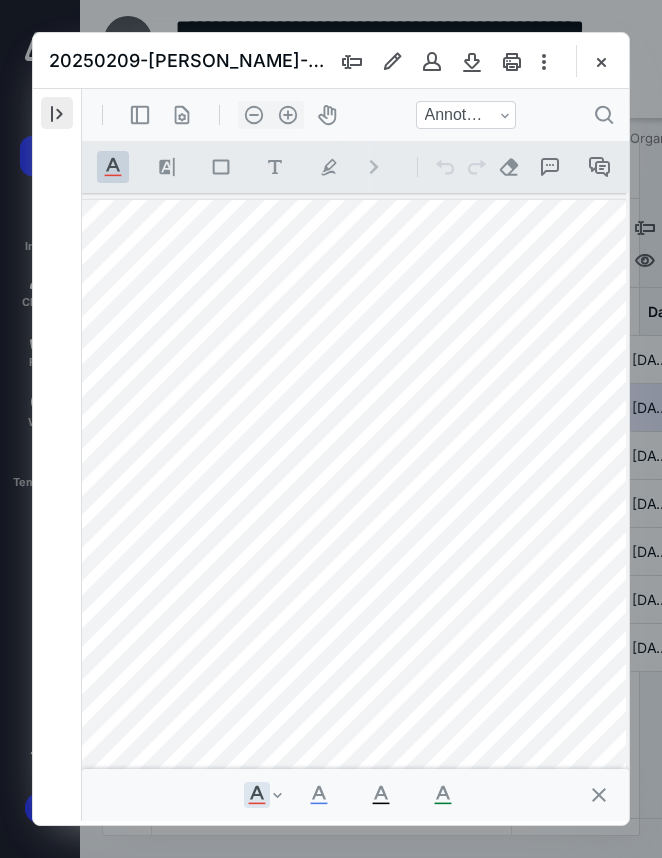 click at bounding box center [57, 113] 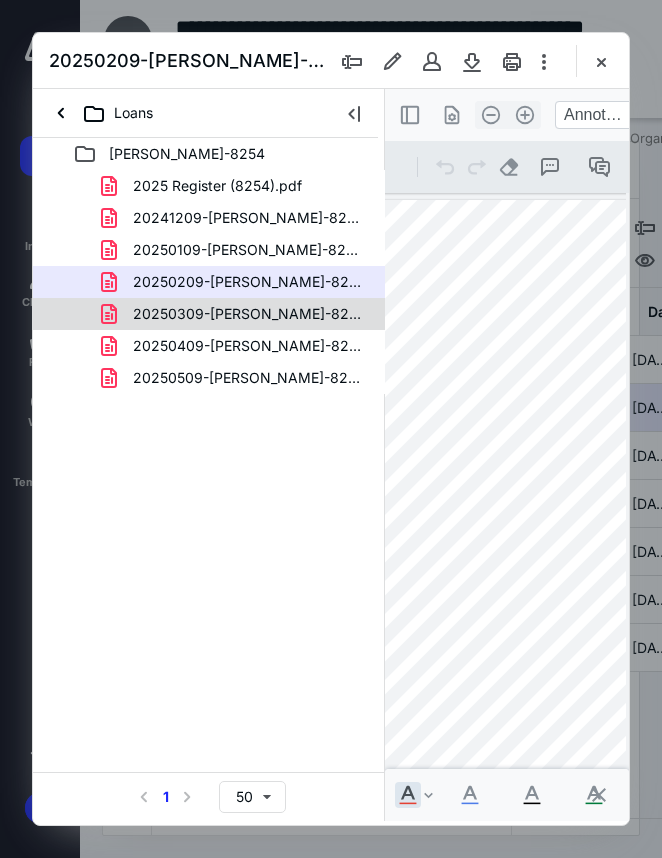 click on "20250309-[PERSON_NAME]-8254.pdf" at bounding box center [249, 314] 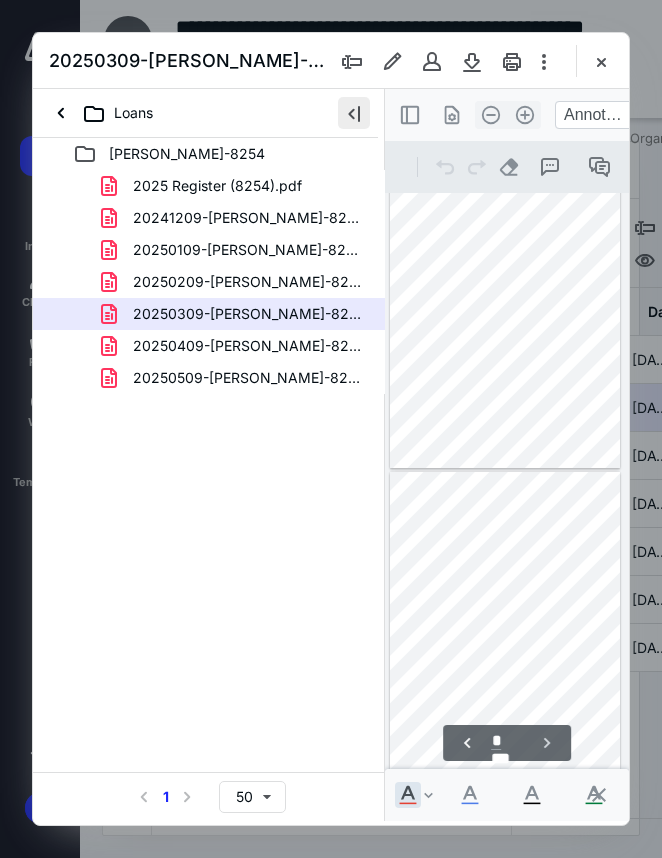 click at bounding box center (354, 113) 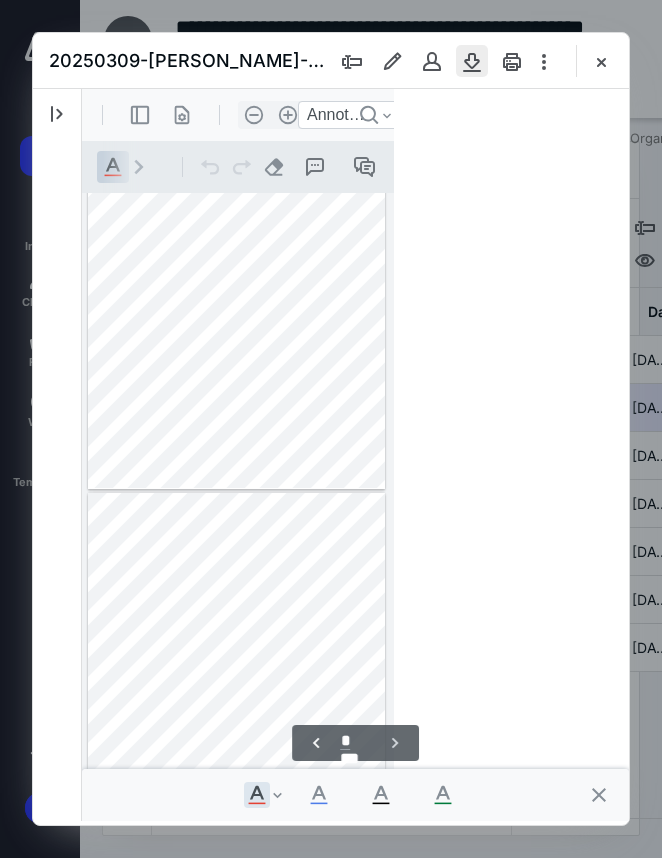 scroll, scrollTop: 350, scrollLeft: 0, axis: vertical 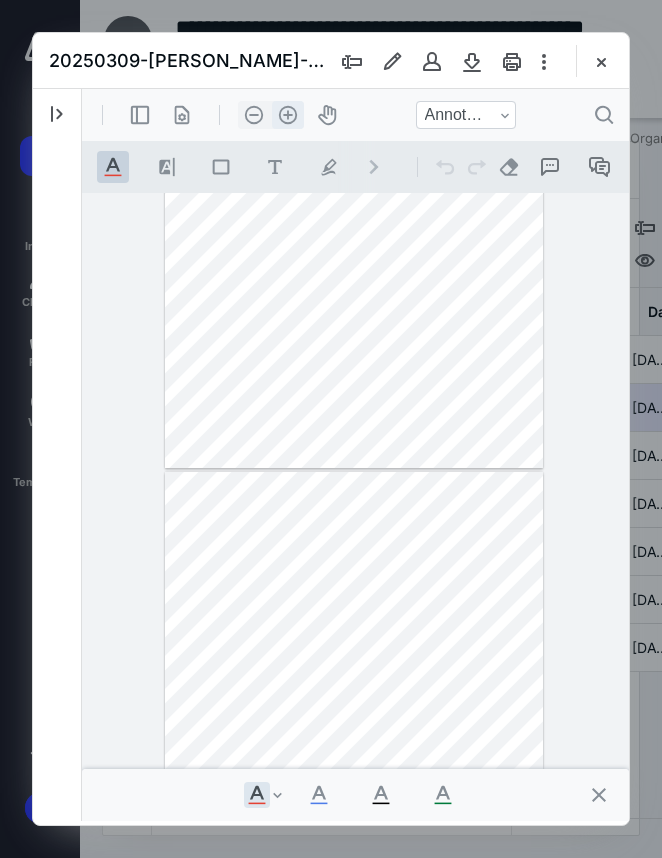 click on ".cls-1{fill:#abb0c4;} icon - header - zoom - in - line" at bounding box center [288, 115] 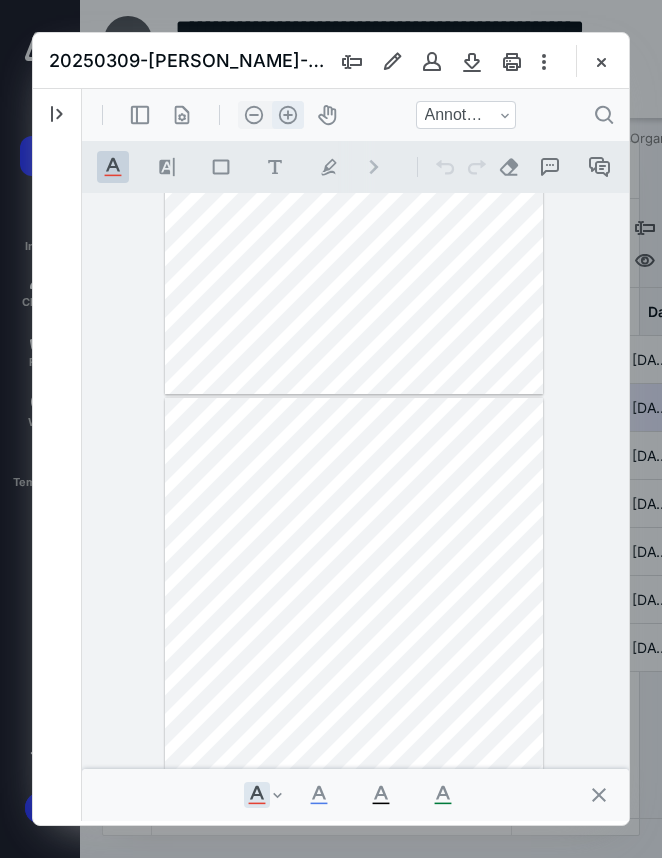 click on ".cls-1{fill:#abb0c4;} icon - header - zoom - in - line" at bounding box center [288, 115] 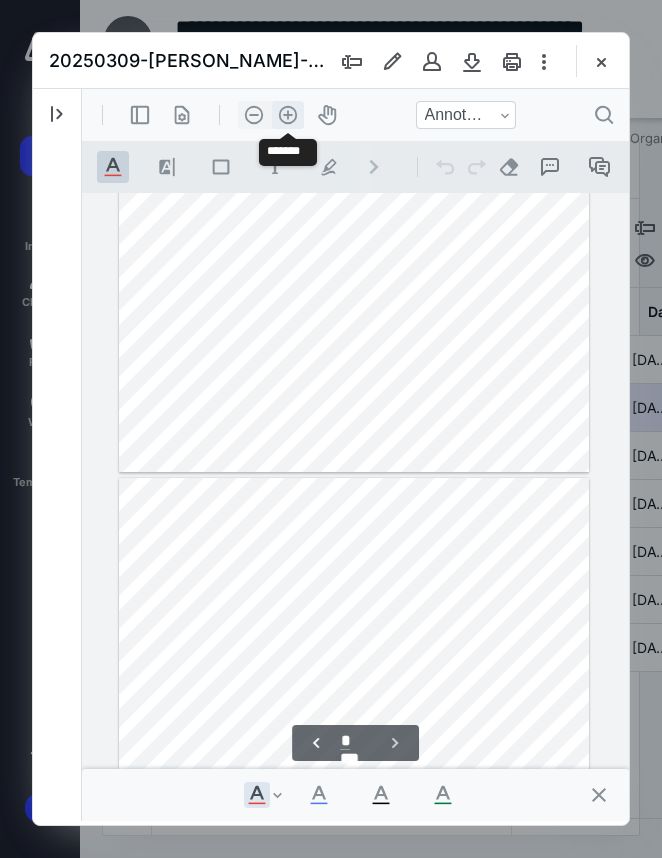 click on ".cls-1{fill:#abb0c4;} icon - header - zoom - in - line" at bounding box center [288, 115] 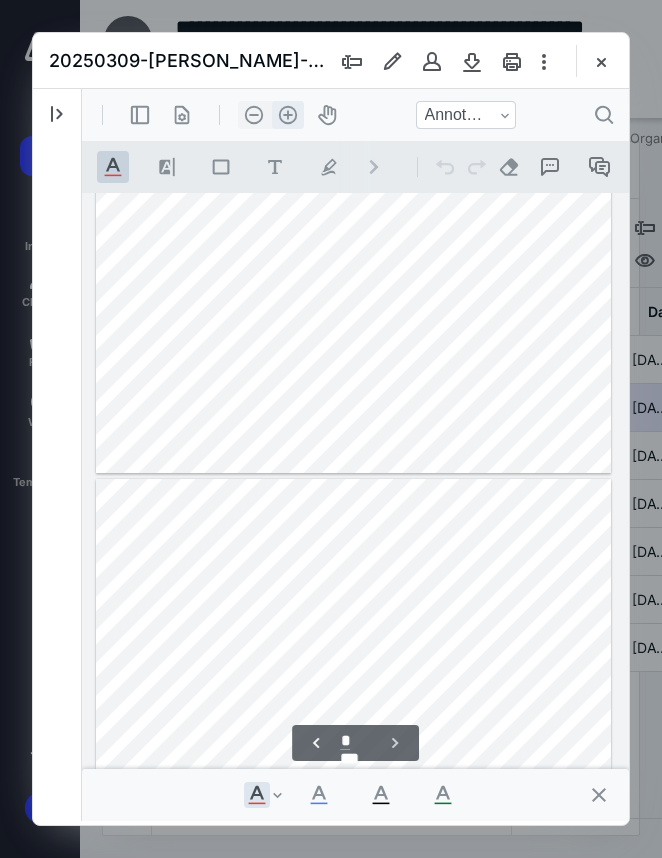 click on ".cls-1{fill:#abb0c4;} icon - header - zoom - in - line" at bounding box center (288, 115) 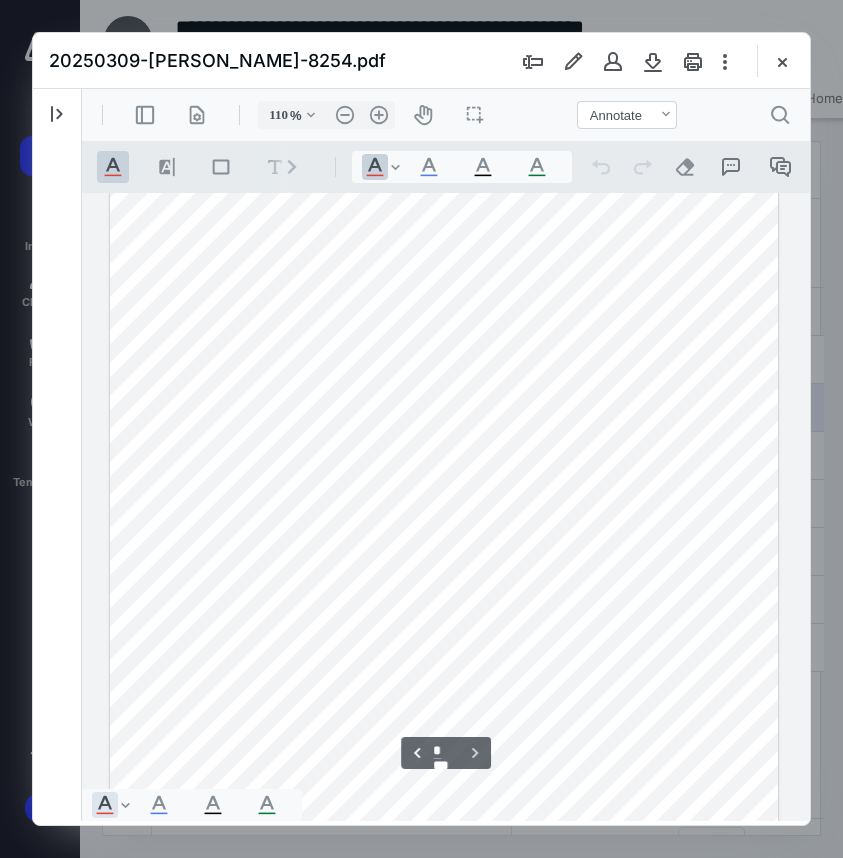 scroll, scrollTop: 1219, scrollLeft: 0, axis: vertical 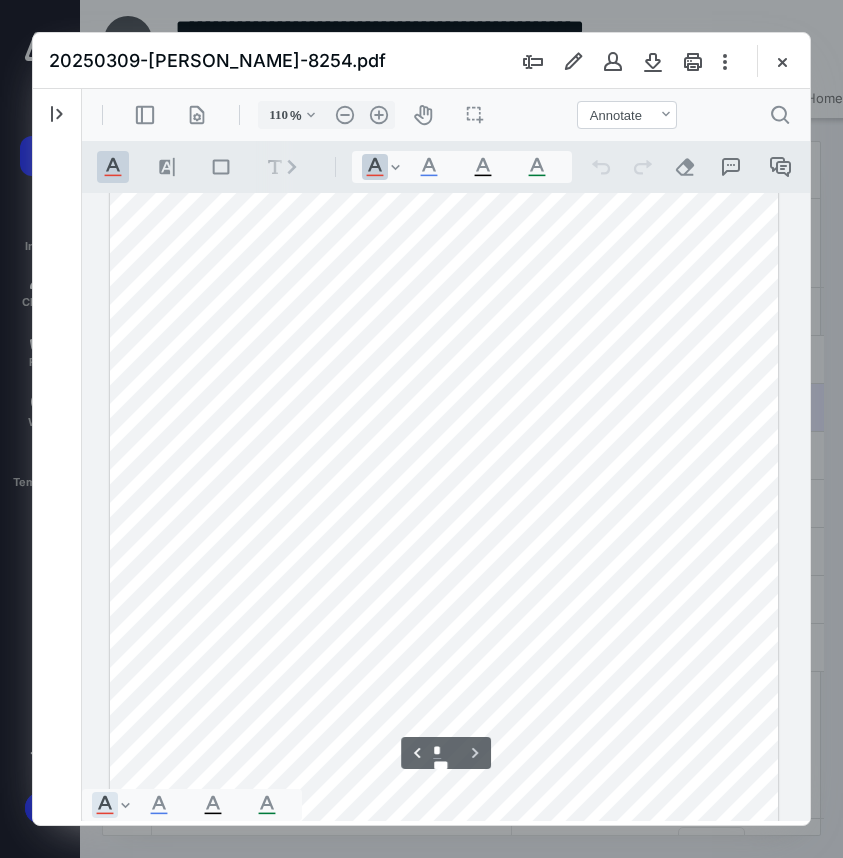 type on "*" 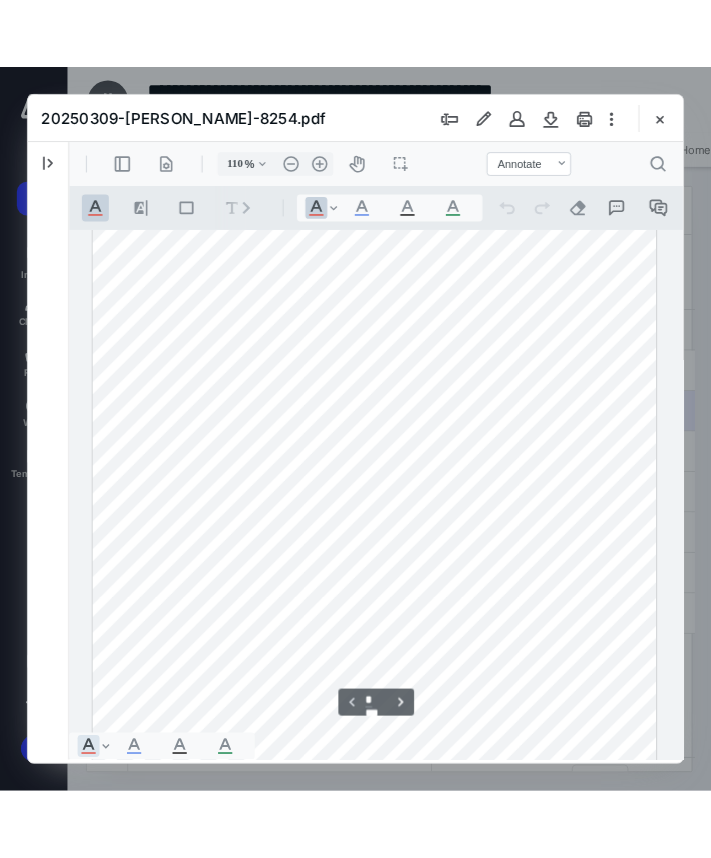 scroll, scrollTop: 0, scrollLeft: 0, axis: both 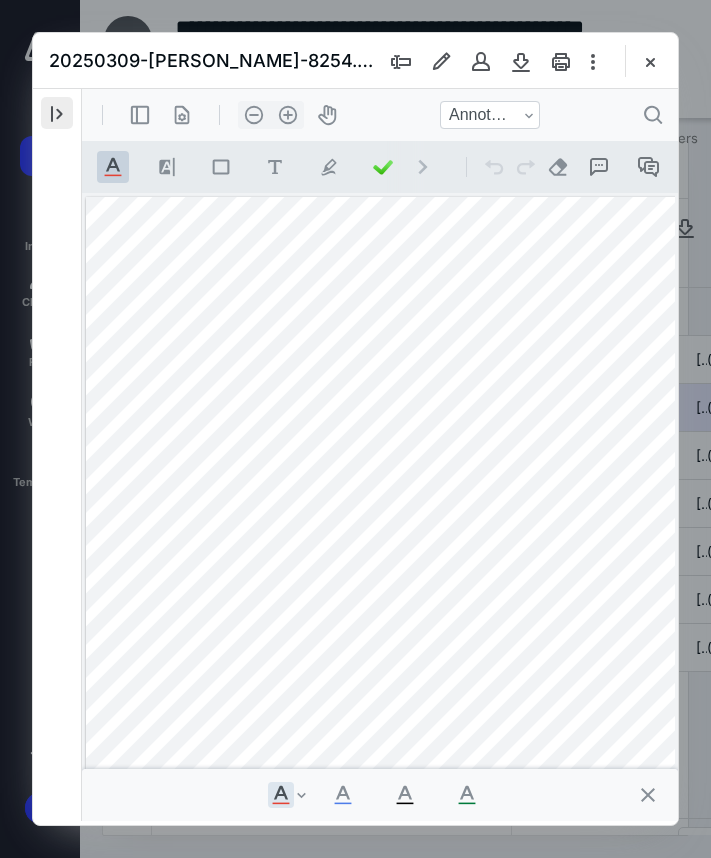 click at bounding box center [57, 113] 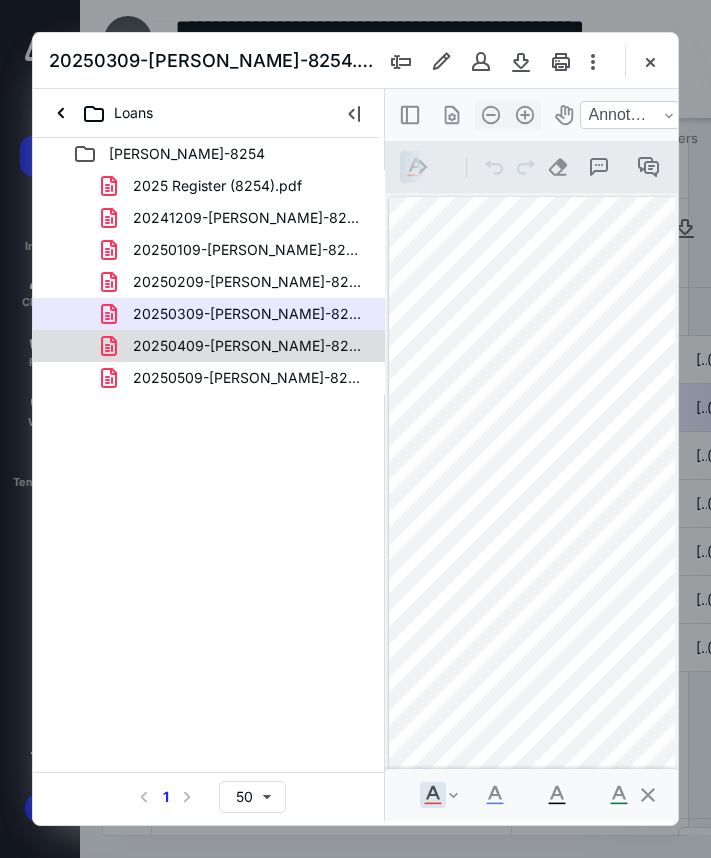 click on "20250409-[PERSON_NAME]-8254.pdf" at bounding box center (249, 346) 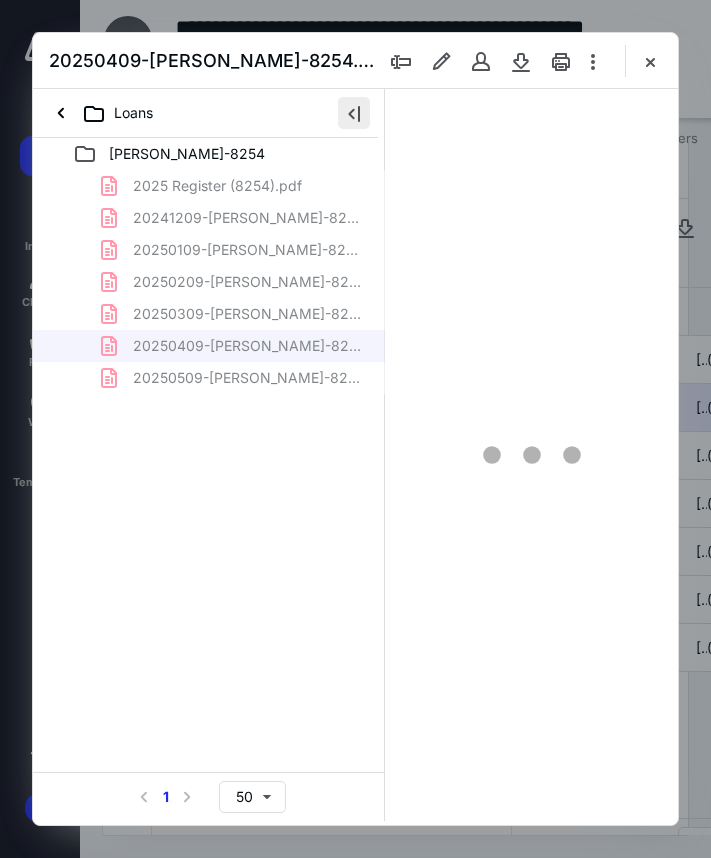 click at bounding box center (354, 113) 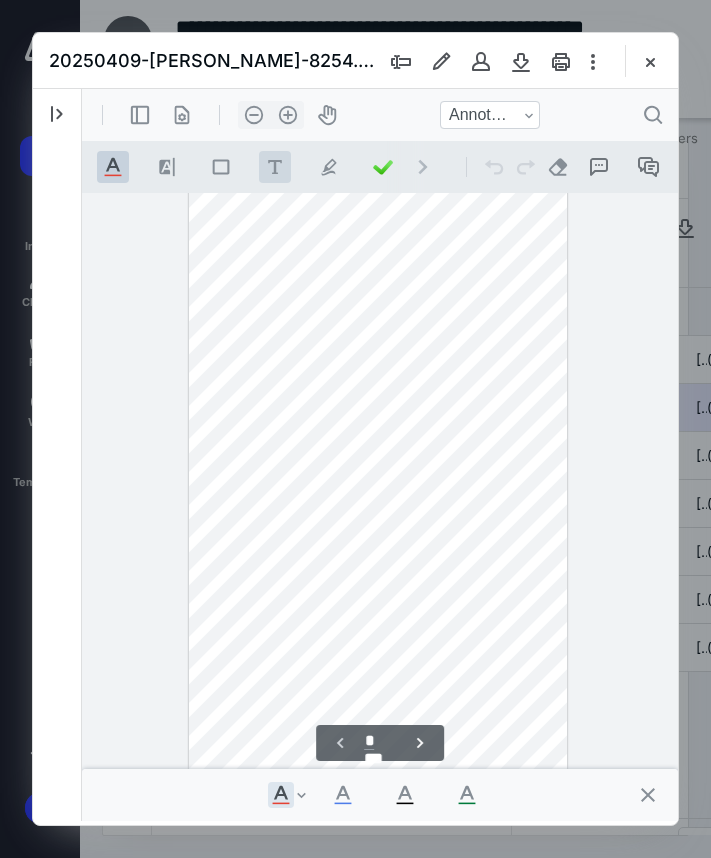 scroll, scrollTop: 0, scrollLeft: 0, axis: both 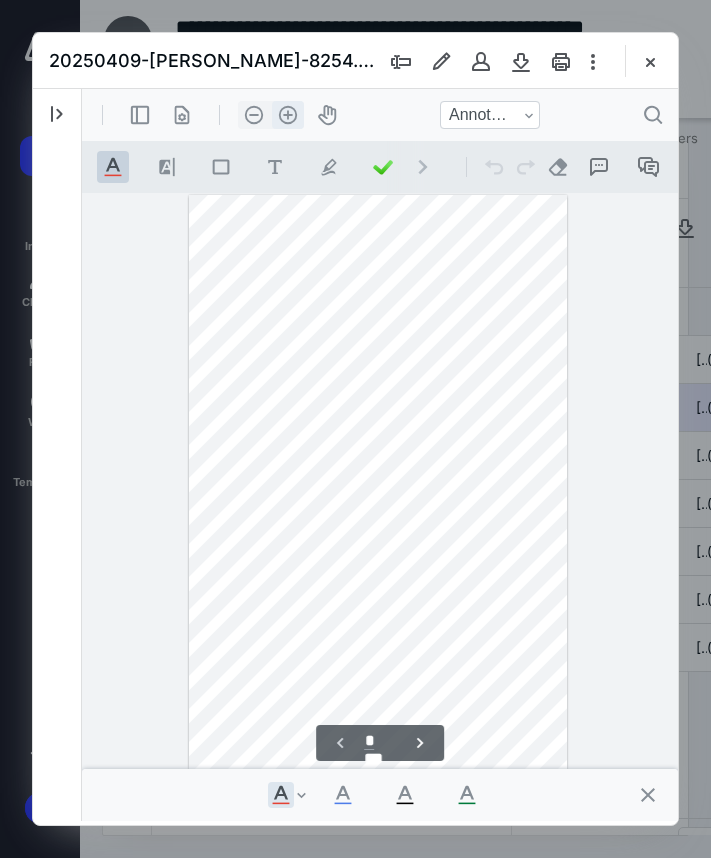 click on ".cls-1{fill:#abb0c4;} icon - header - zoom - in - line" at bounding box center (288, 115) 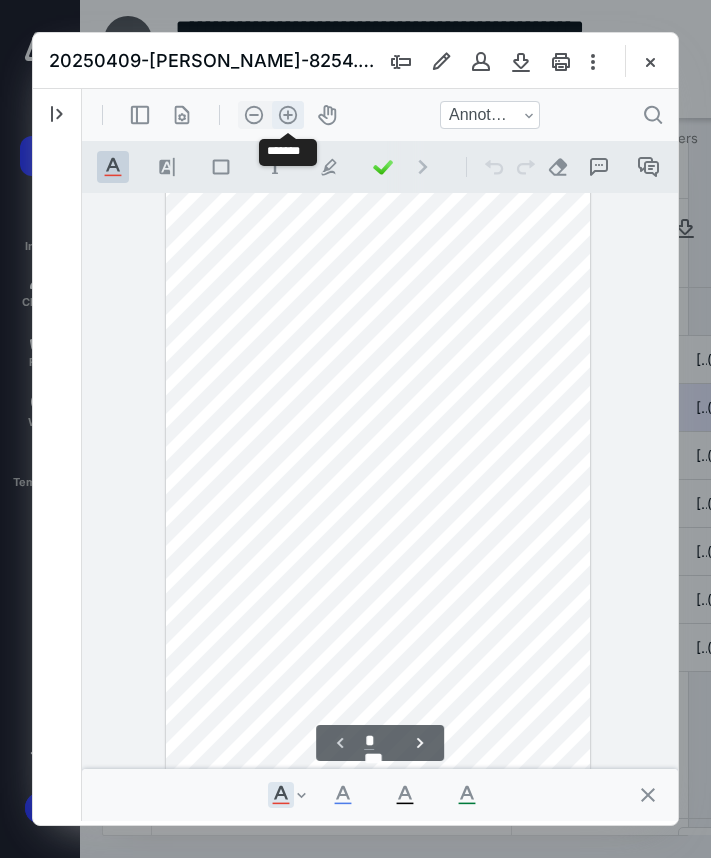 click on ".cls-1{fill:#abb0c4;} icon - header - zoom - in - line" at bounding box center [288, 115] 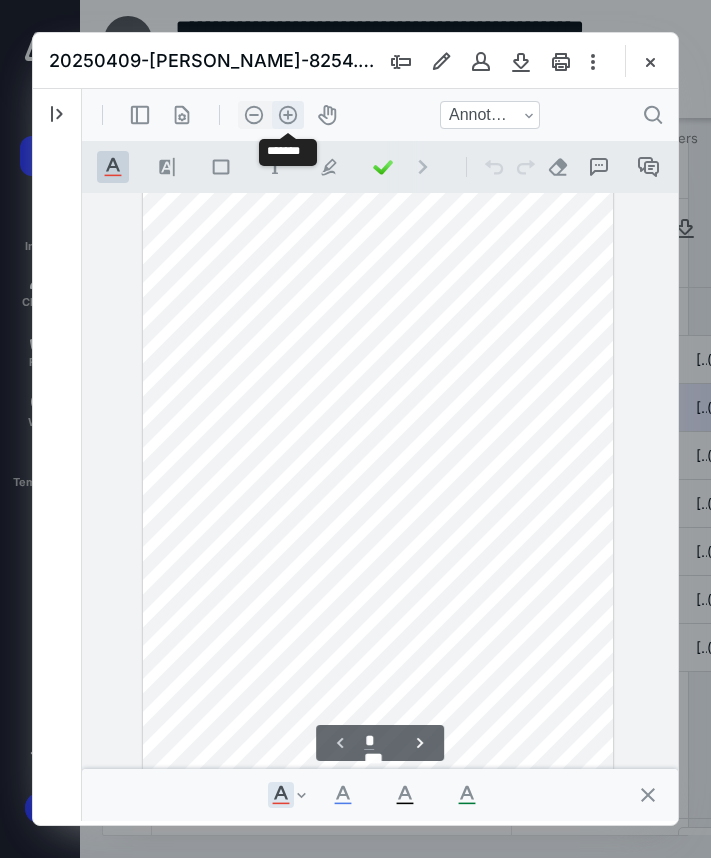 click on ".cls-1{fill:#abb0c4;} icon - header - zoom - in - line" at bounding box center (288, 115) 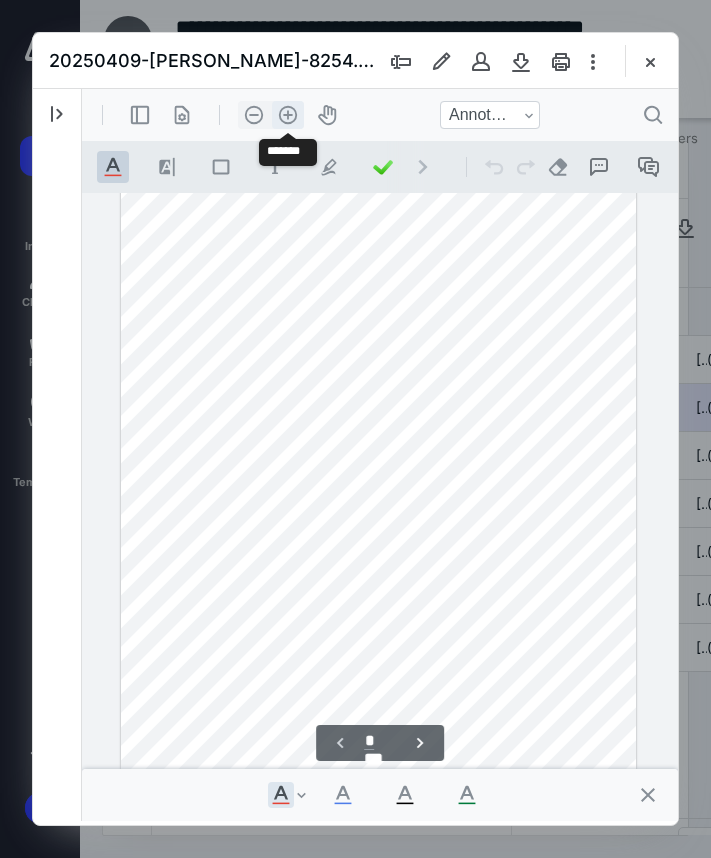 click on ".cls-1{fill:#abb0c4;} icon - header - zoom - in - line" at bounding box center (288, 115) 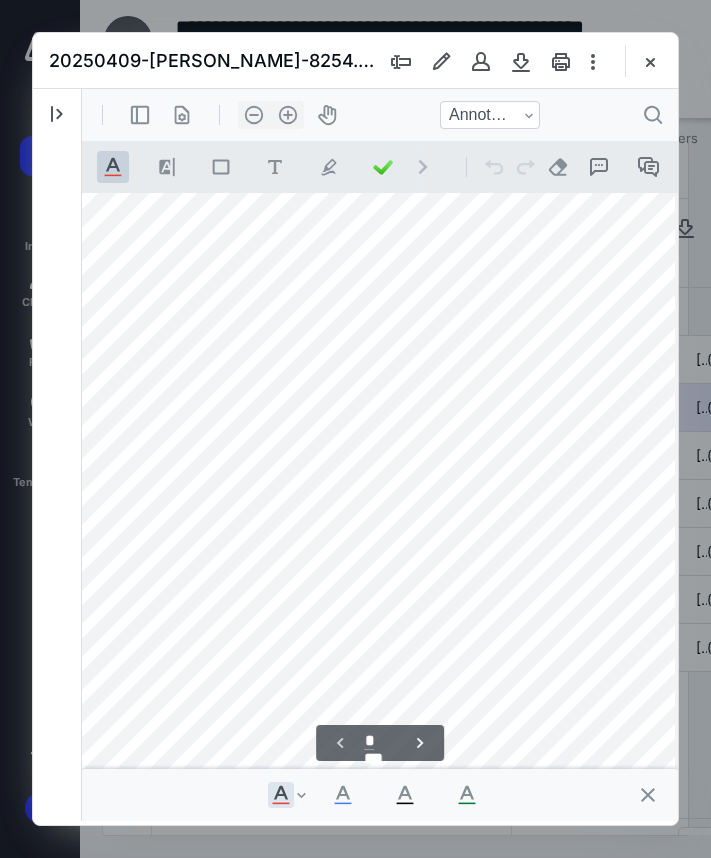 scroll, scrollTop: 0, scrollLeft: 47, axis: horizontal 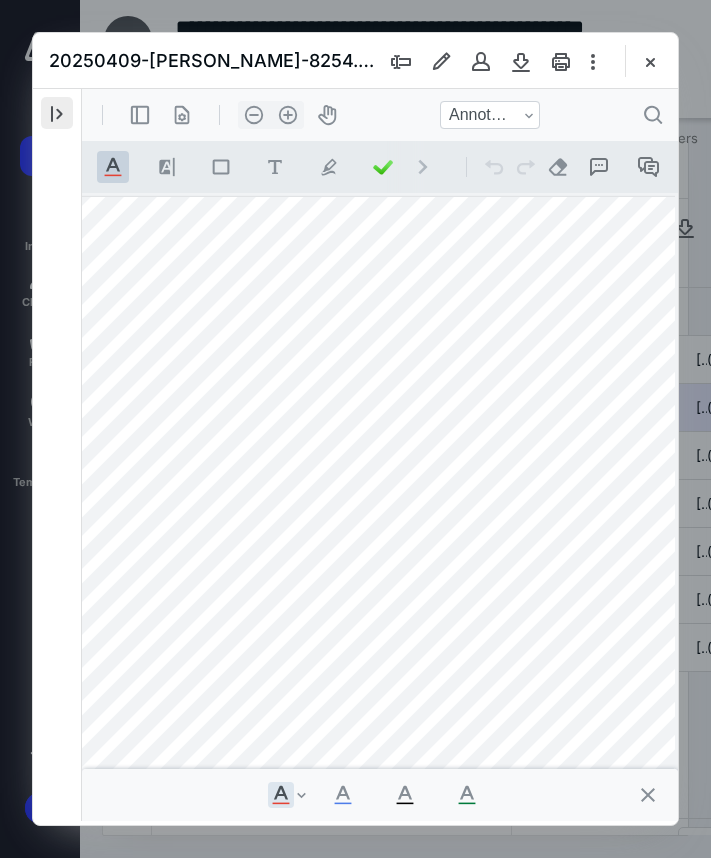 click at bounding box center [57, 113] 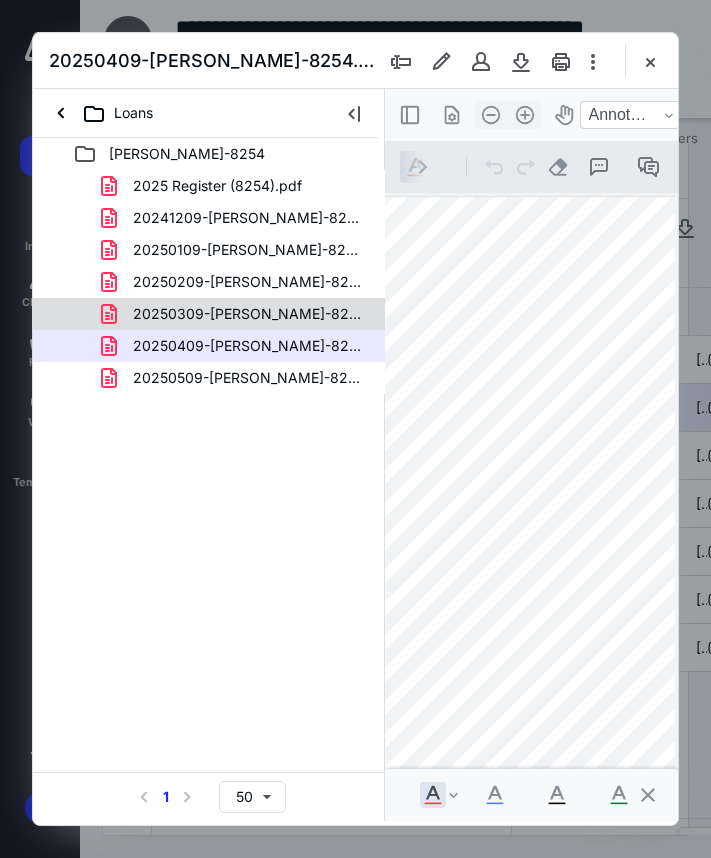 click on "20250309-[PERSON_NAME]-8254.pdf" at bounding box center [249, 314] 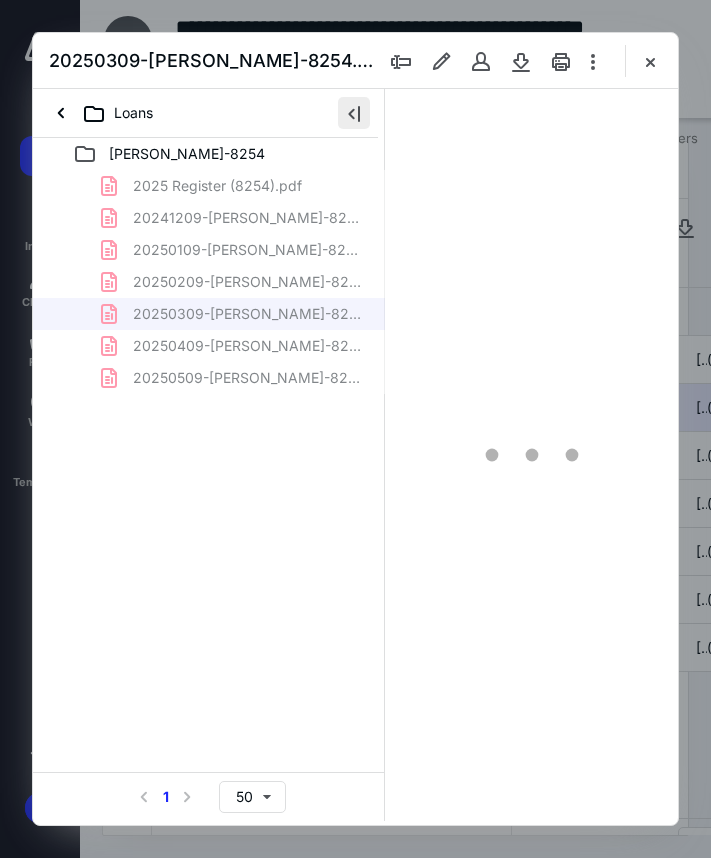 click at bounding box center [354, 113] 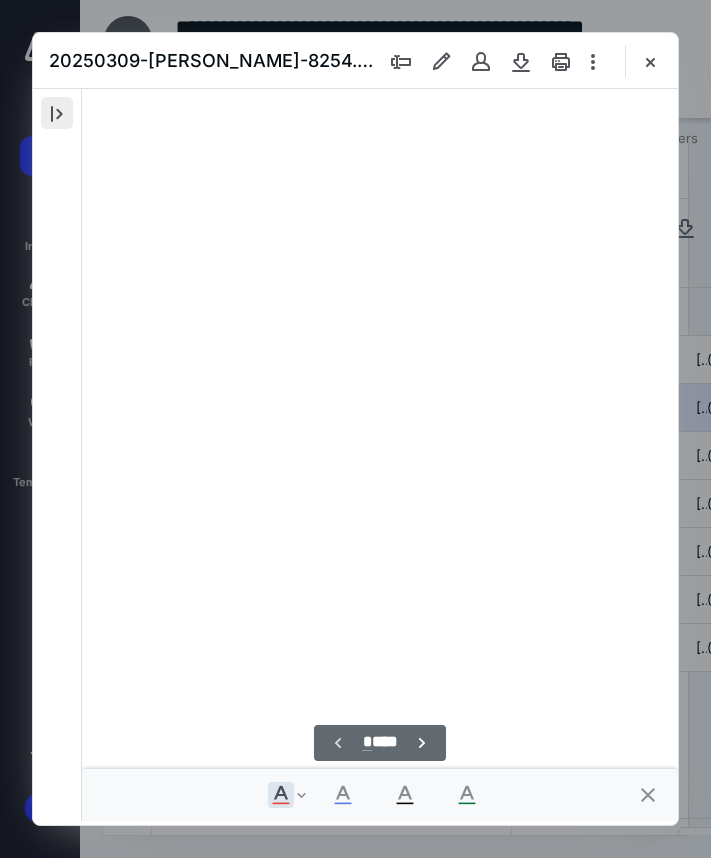 scroll, scrollTop: 106, scrollLeft: 0, axis: vertical 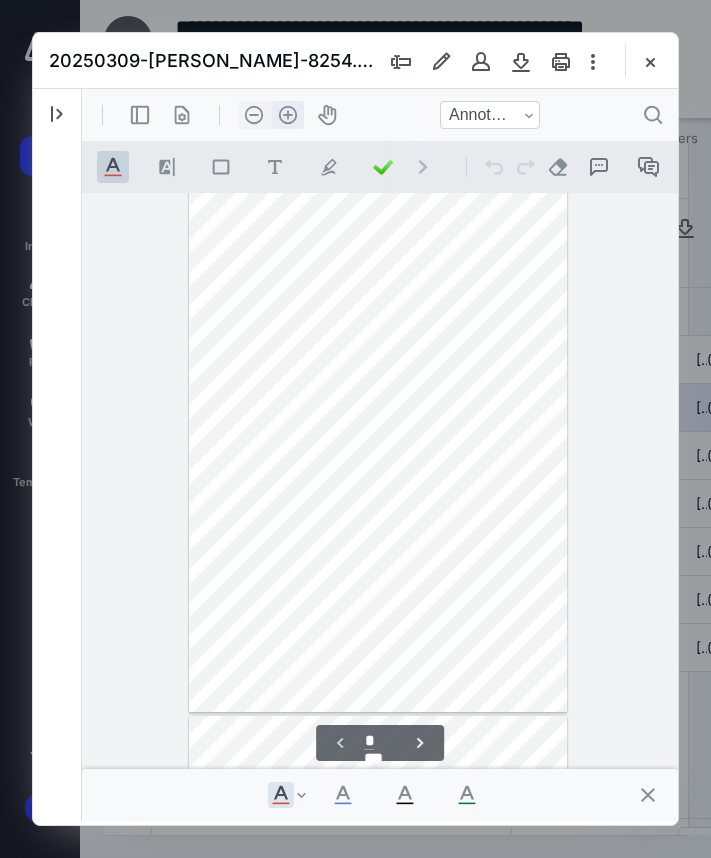 click on ".cls-1{fill:#abb0c4;} icon - header - zoom - in - line" at bounding box center (288, 115) 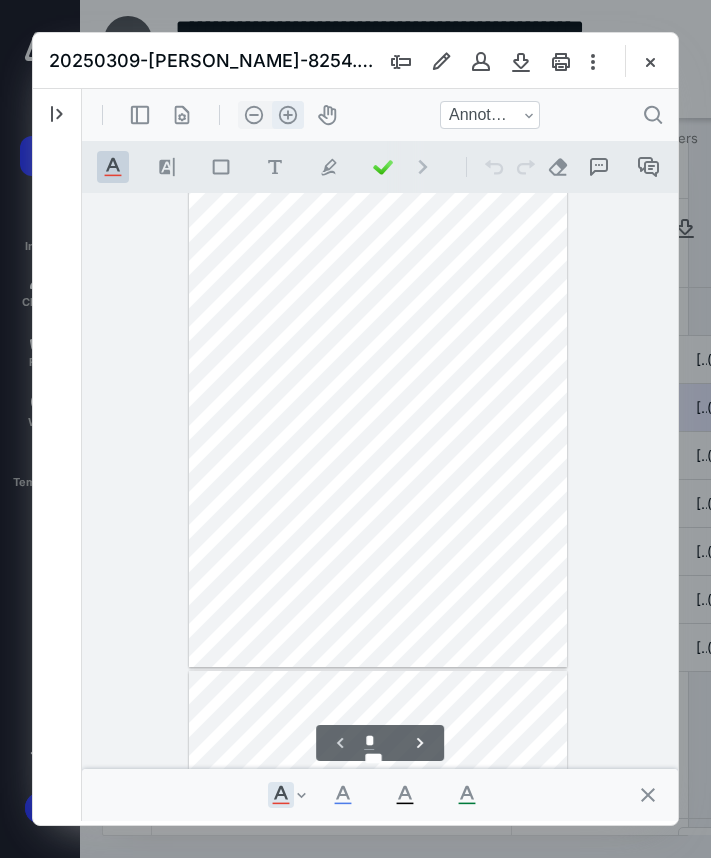 click on ".cls-1{fill:#abb0c4;} icon - header - zoom - in - line" at bounding box center [288, 115] 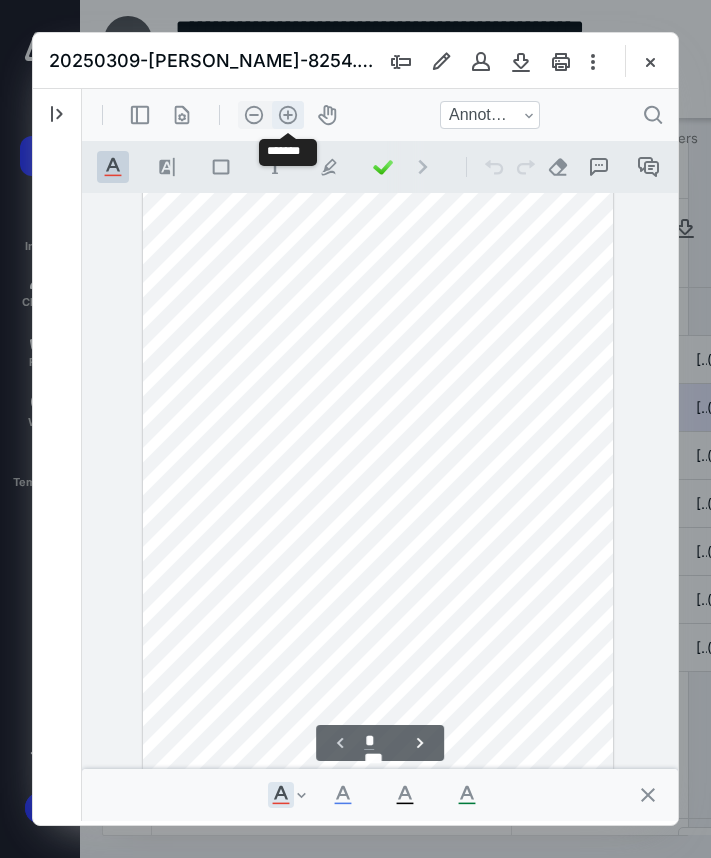 click on ".cls-1{fill:#abb0c4;} icon - header - zoom - in - line" at bounding box center (288, 115) 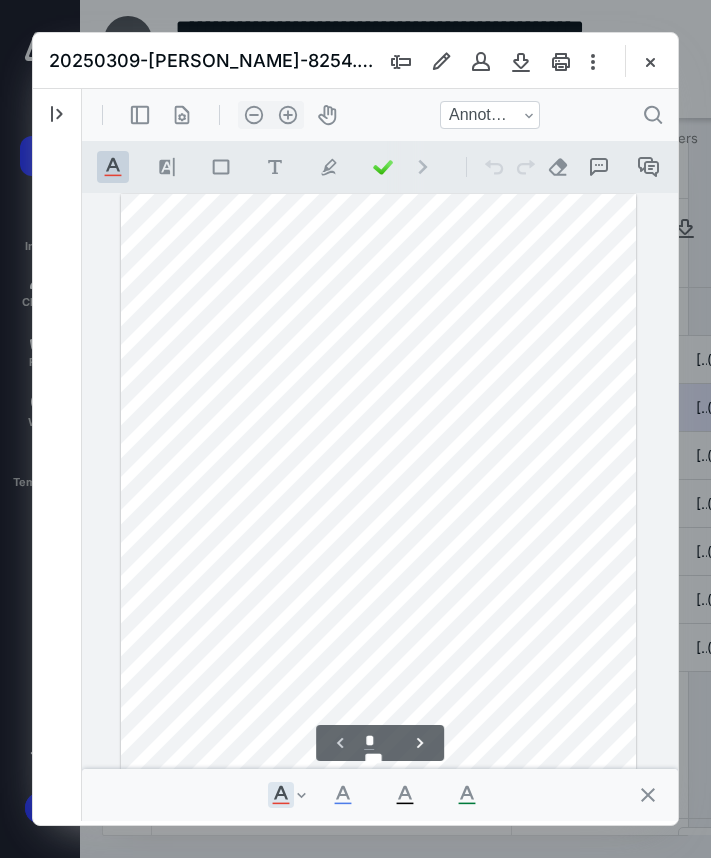 scroll, scrollTop: 0, scrollLeft: 0, axis: both 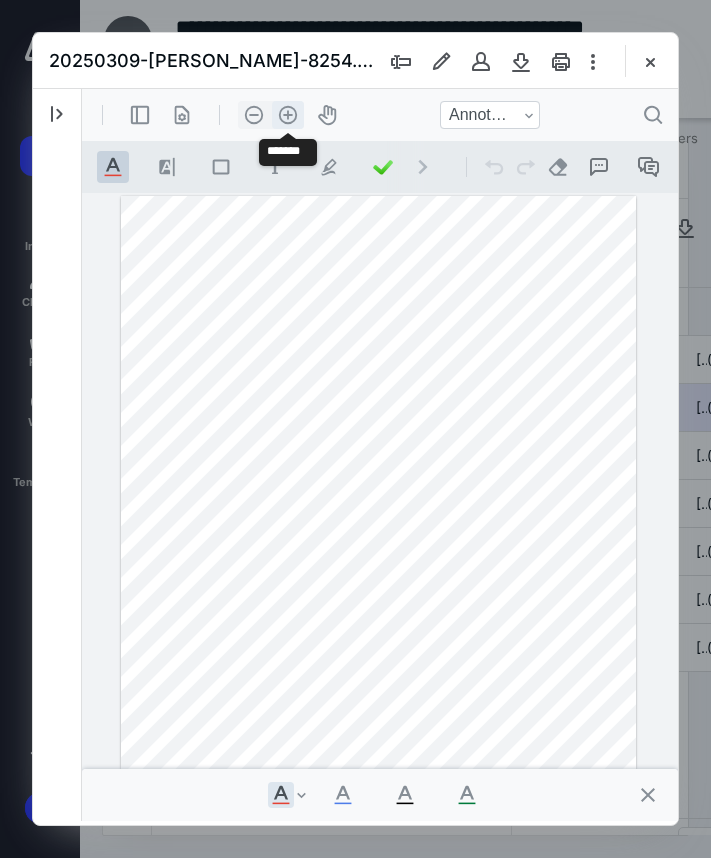 click on ".cls-1{fill:#abb0c4;} icon - header - zoom - in - line" at bounding box center [288, 115] 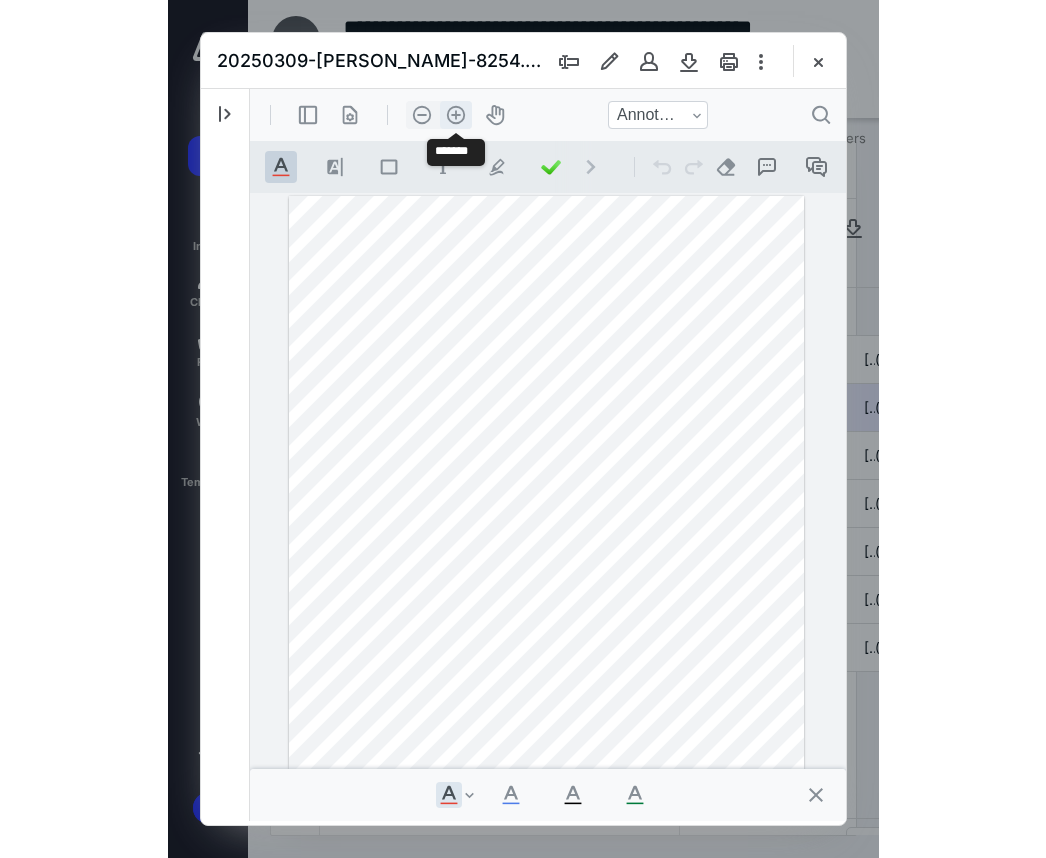 scroll, scrollTop: 78, scrollLeft: 47, axis: both 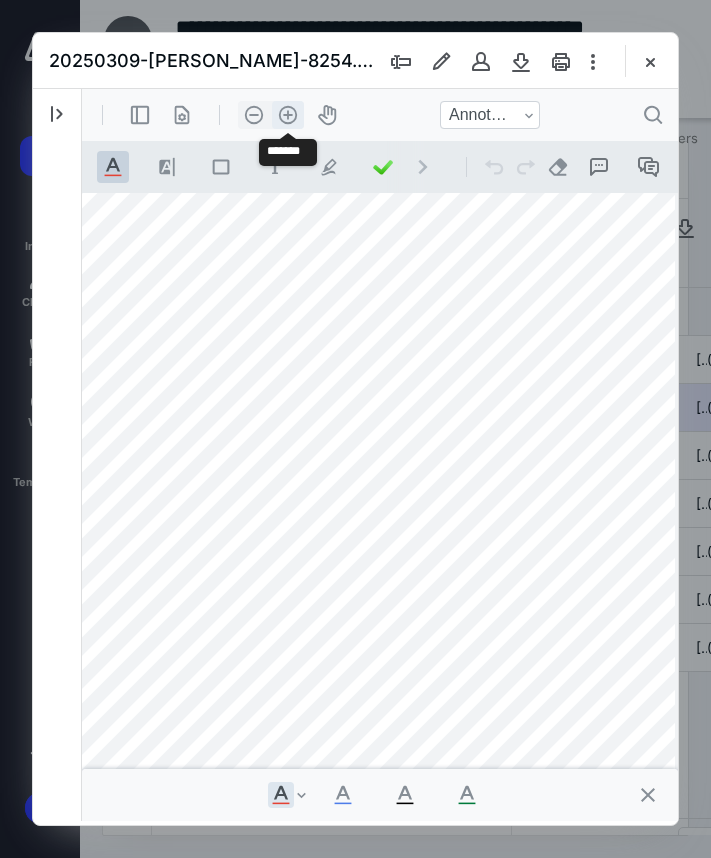 type 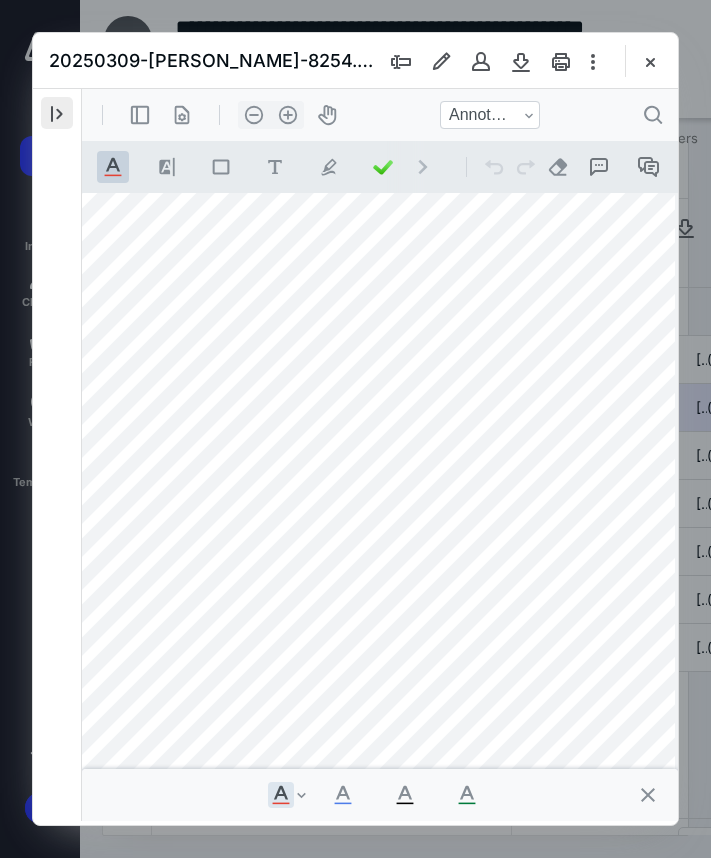 click at bounding box center [57, 113] 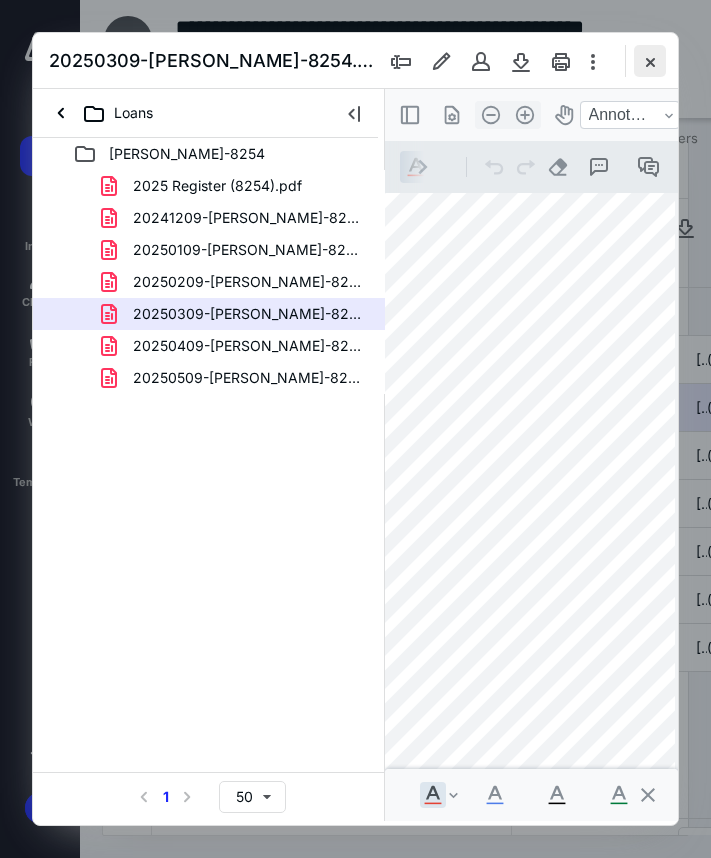 click at bounding box center [650, 61] 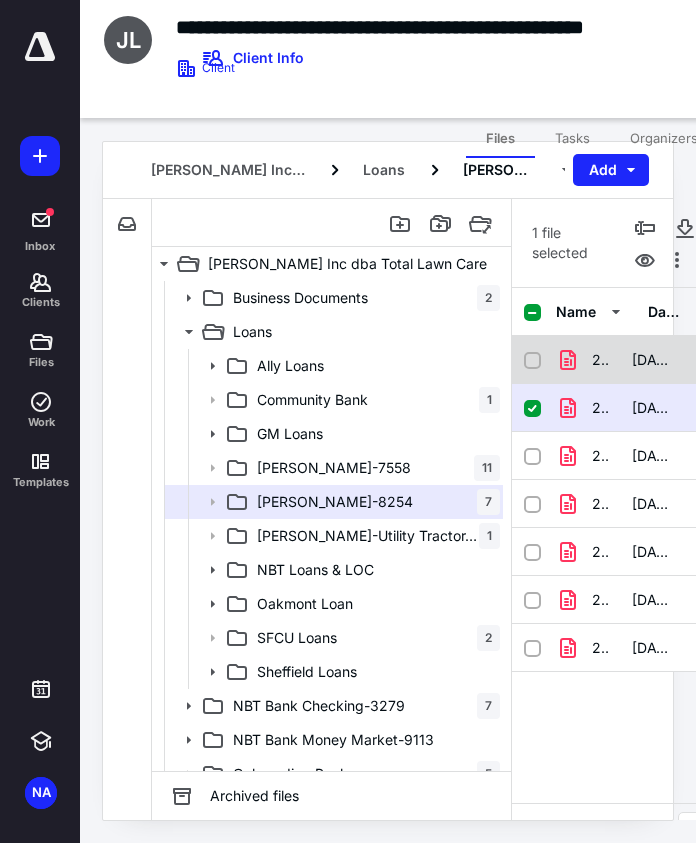 checkbox on "true" 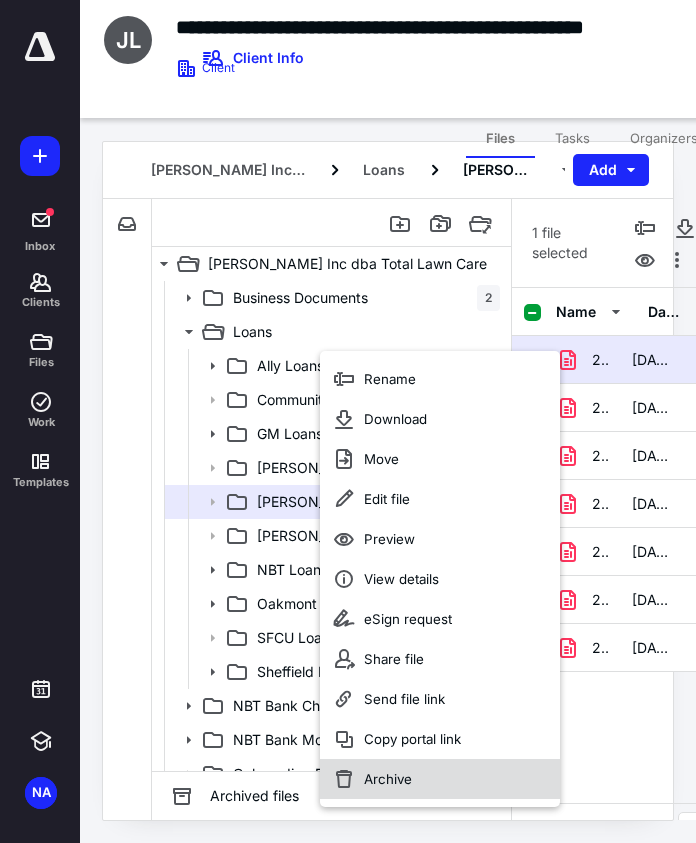 click on "Archive" at bounding box center (440, 779) 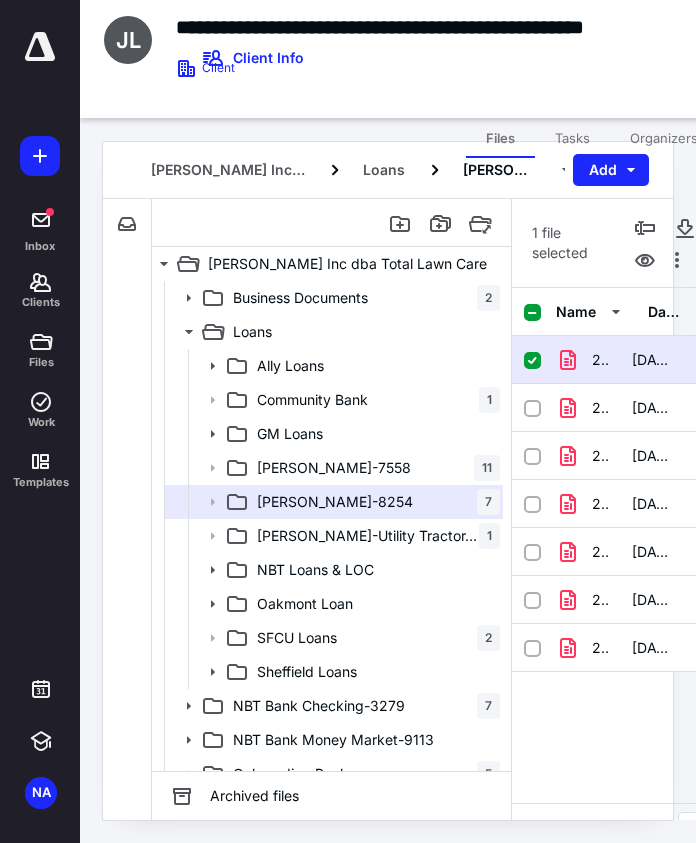 checkbox on "false" 